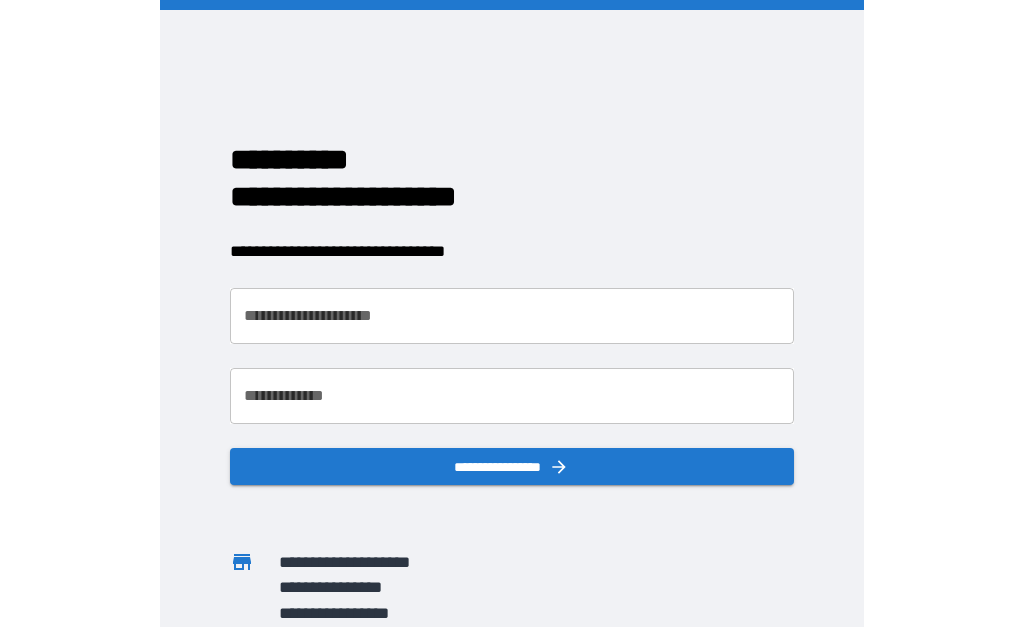 scroll, scrollTop: 0, scrollLeft: 0, axis: both 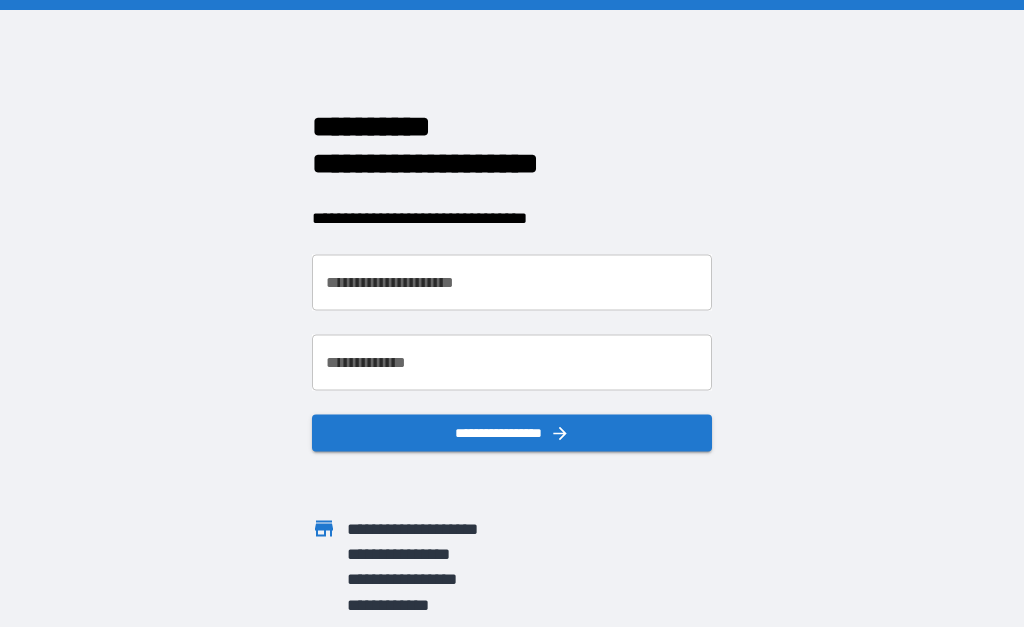click on "**********" at bounding box center [512, 282] 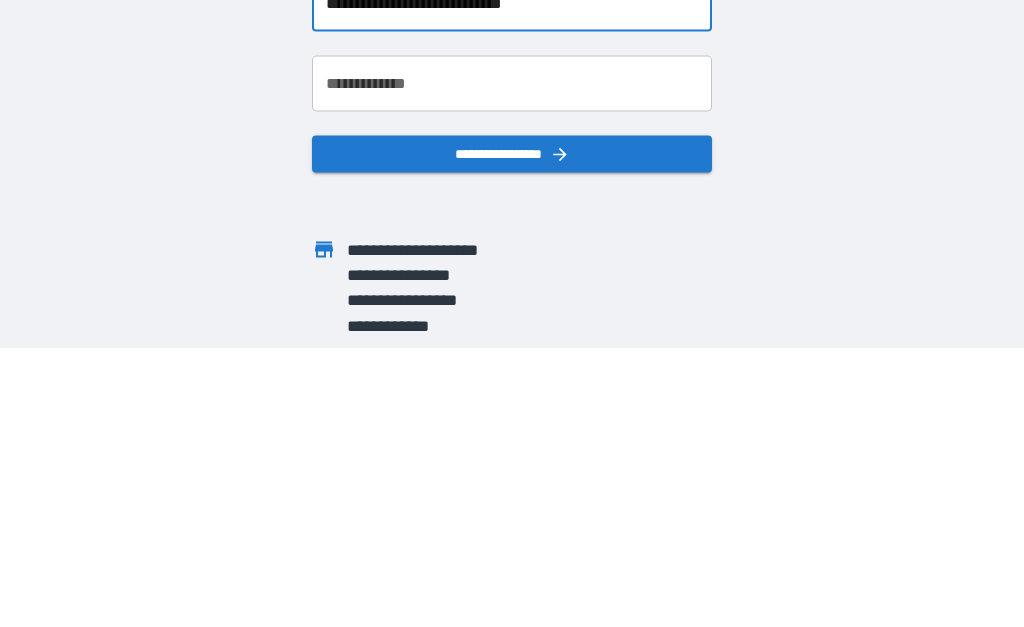 type on "**********" 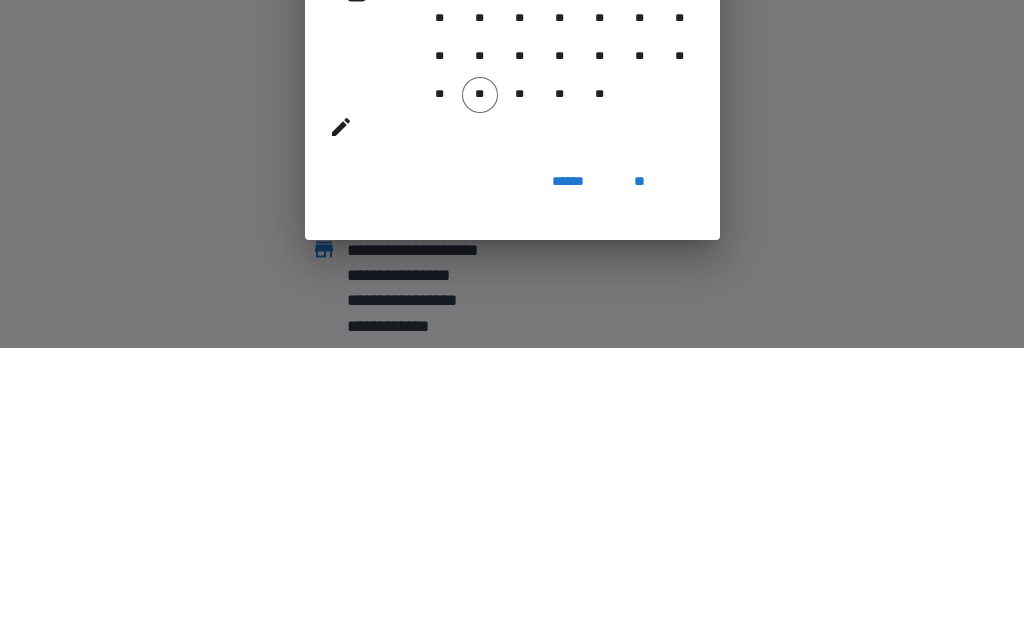 scroll, scrollTop: 92, scrollLeft: 0, axis: vertical 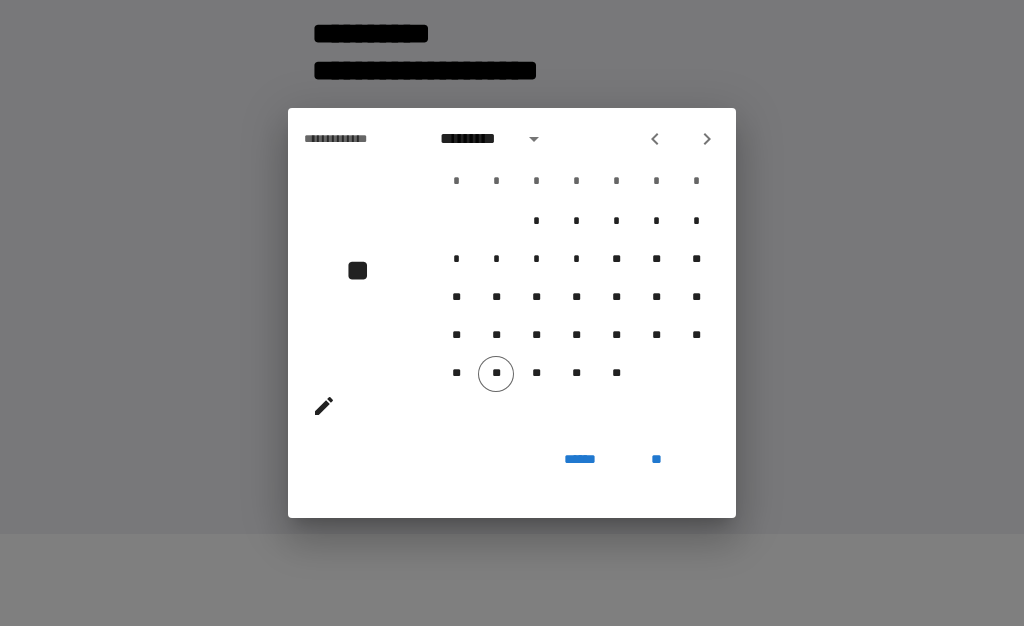 click at bounding box center [534, 140] 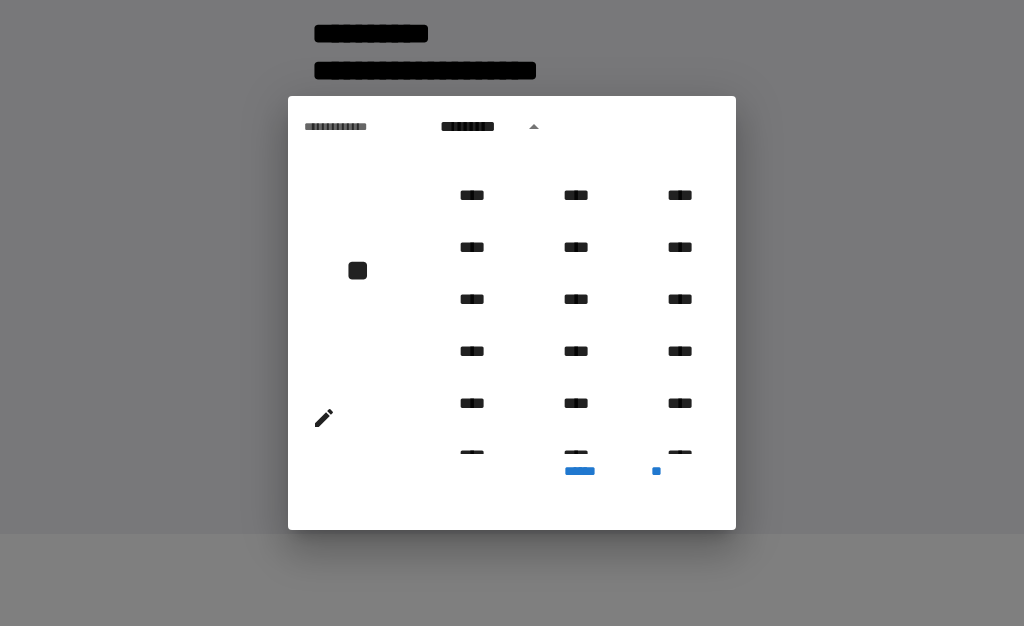 scroll, scrollTop: 967, scrollLeft: 0, axis: vertical 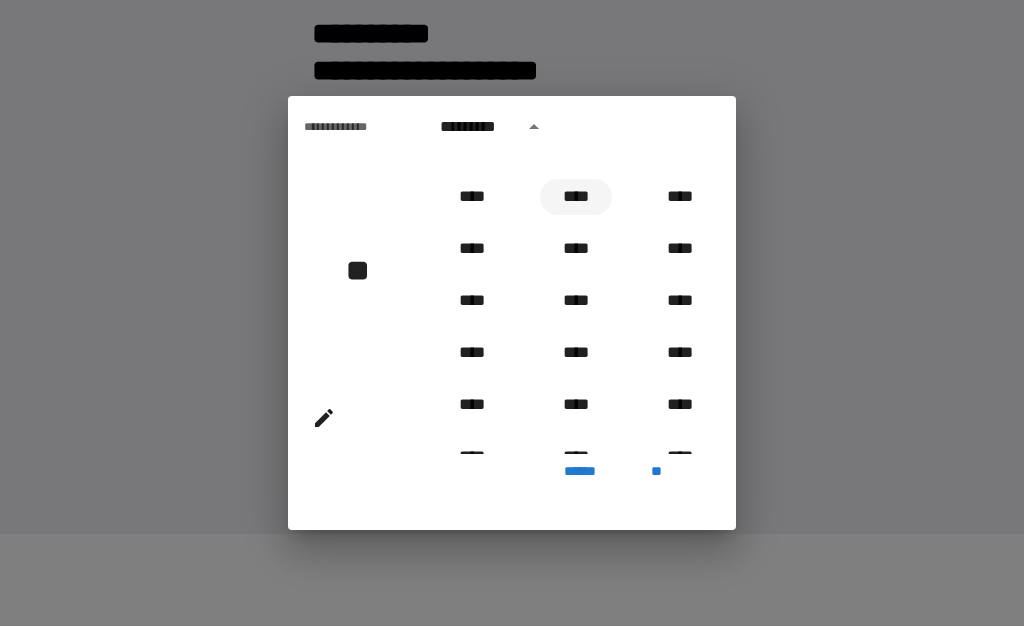 click on "****" at bounding box center [576, 198] 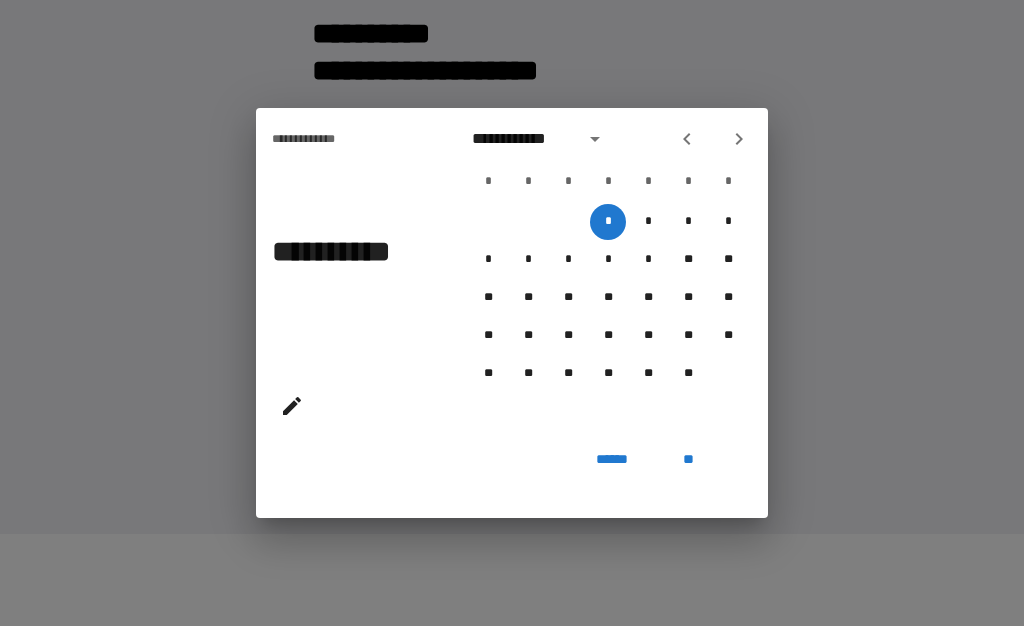 click 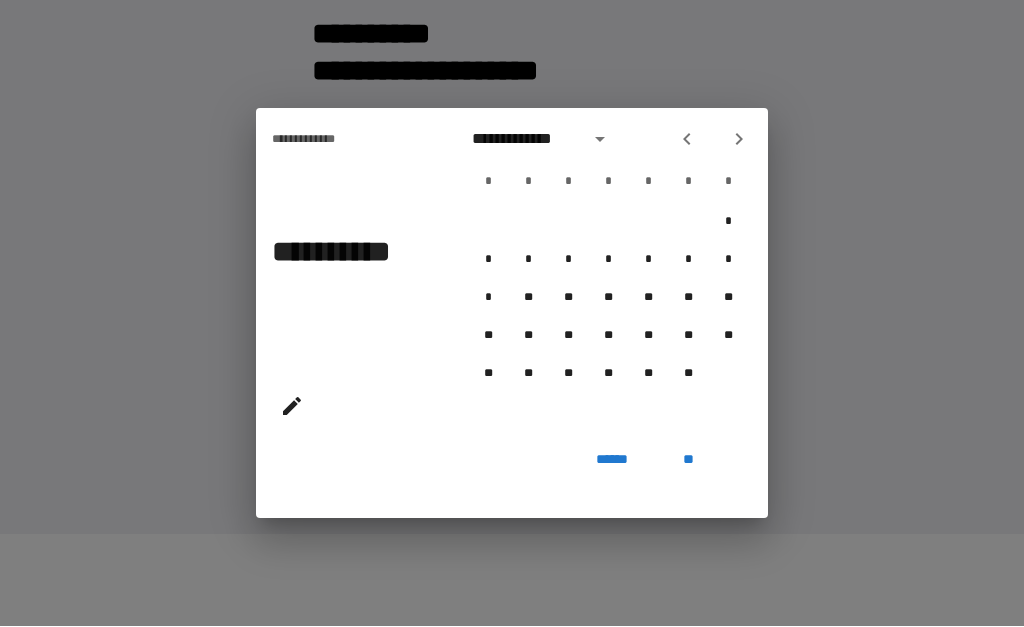 click 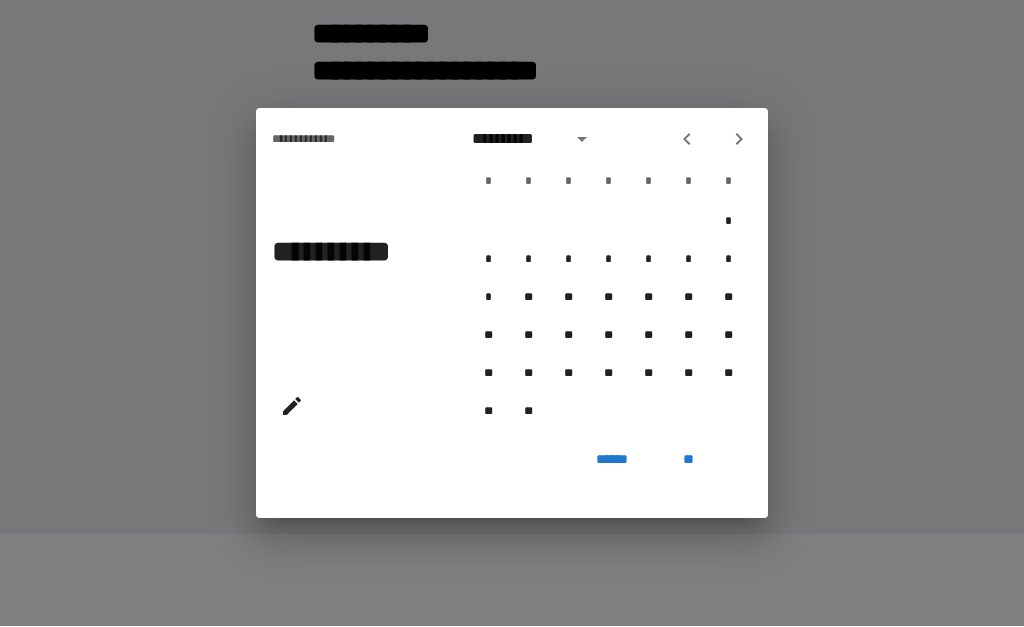 click 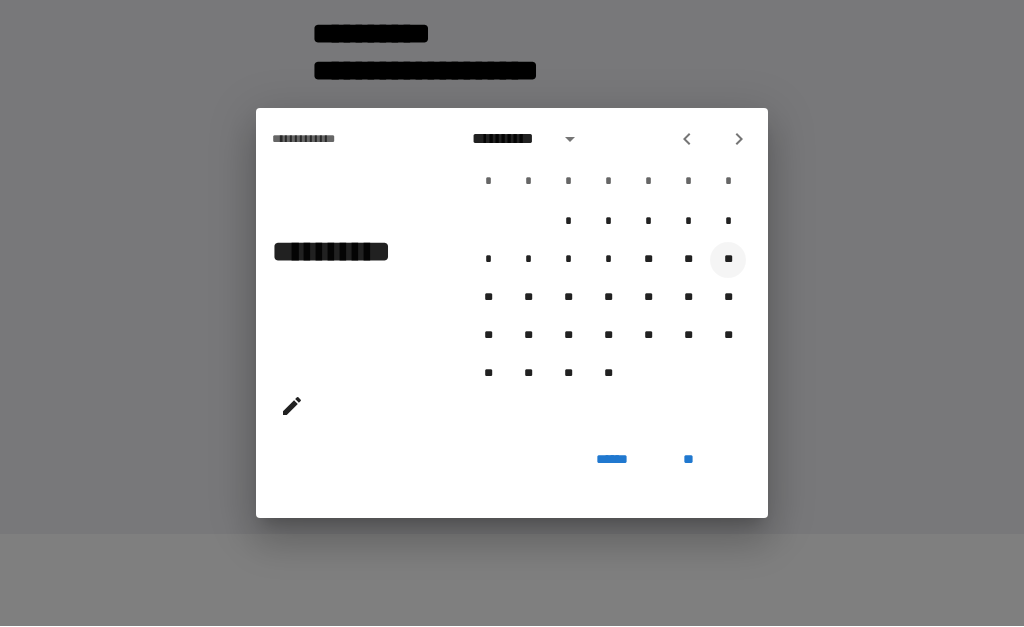click on "**" at bounding box center (728, 261) 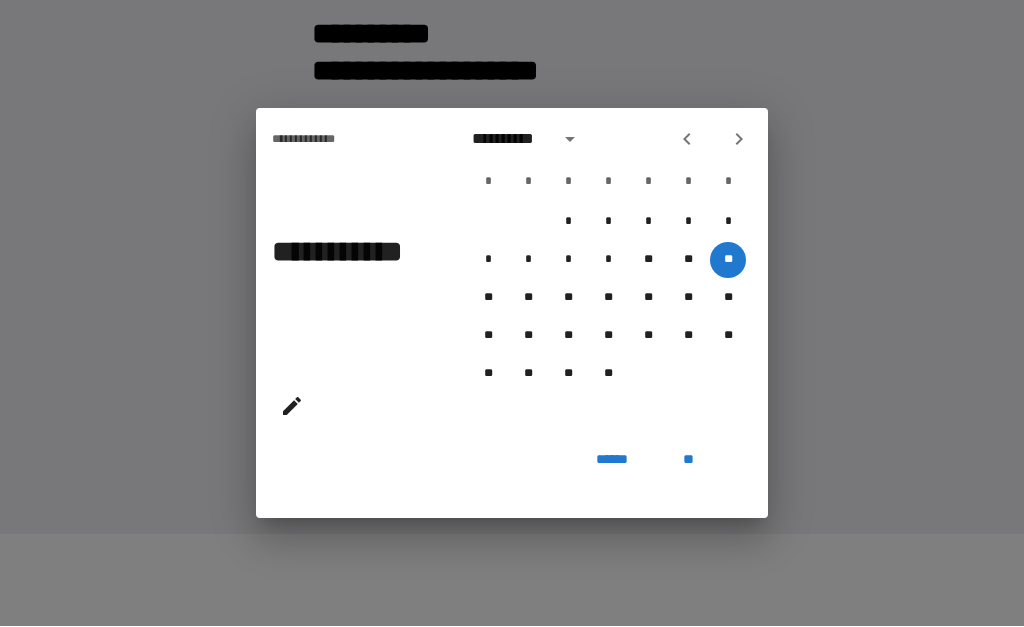 click on "**" at bounding box center (688, 461) 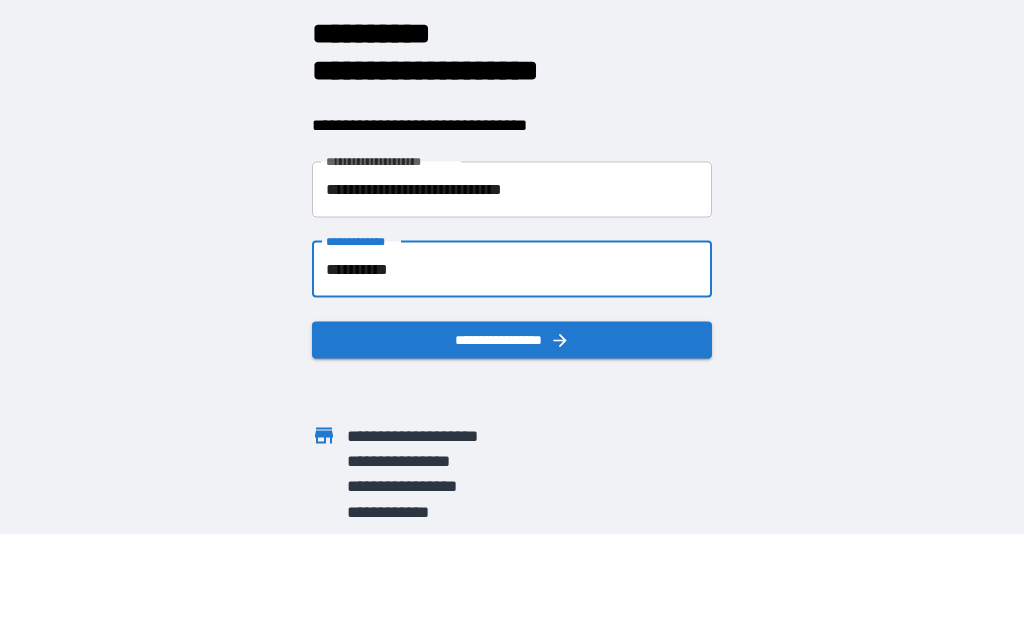 click on "**********" at bounding box center [512, 340] 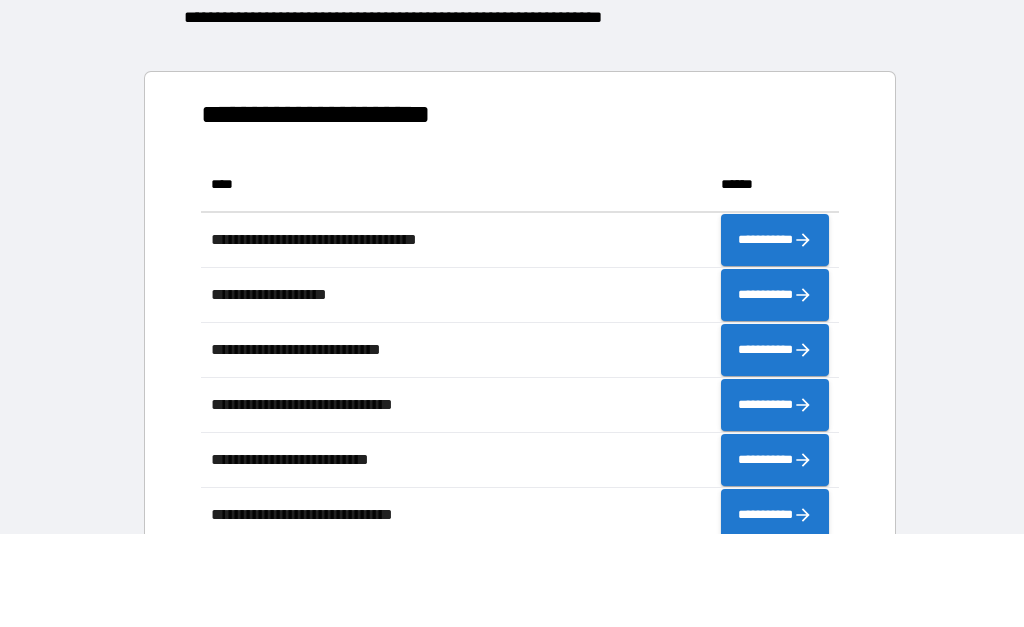 scroll, scrollTop: 1, scrollLeft: 1, axis: both 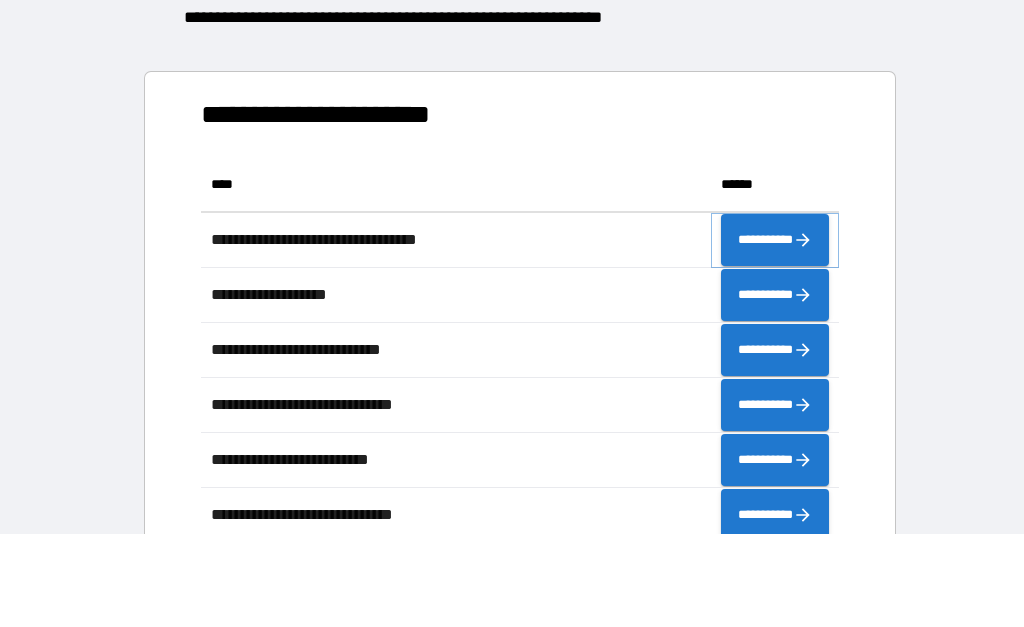 click 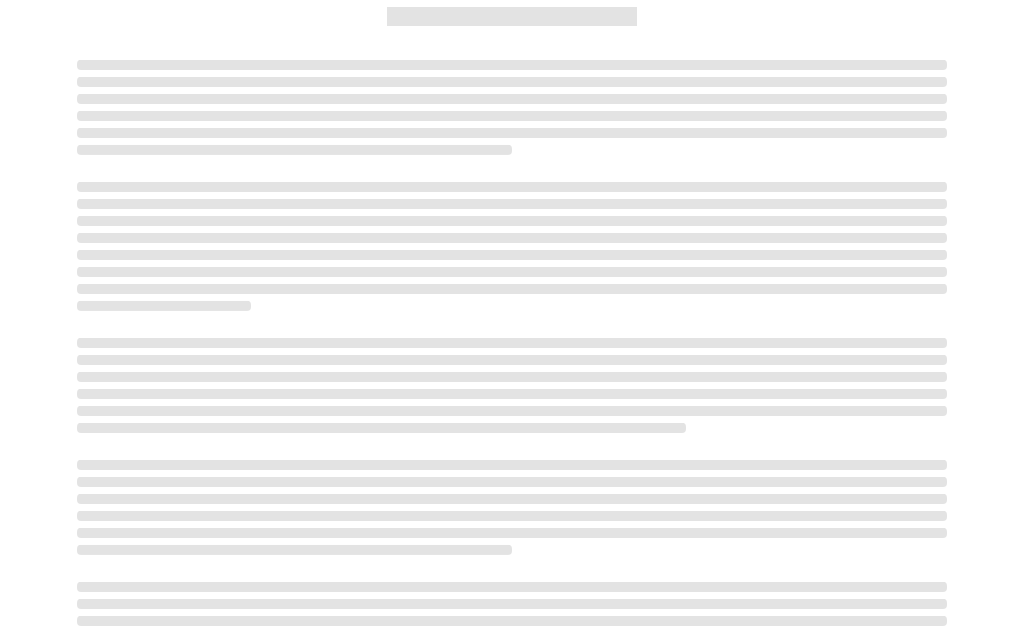 scroll, scrollTop: 92, scrollLeft: 0, axis: vertical 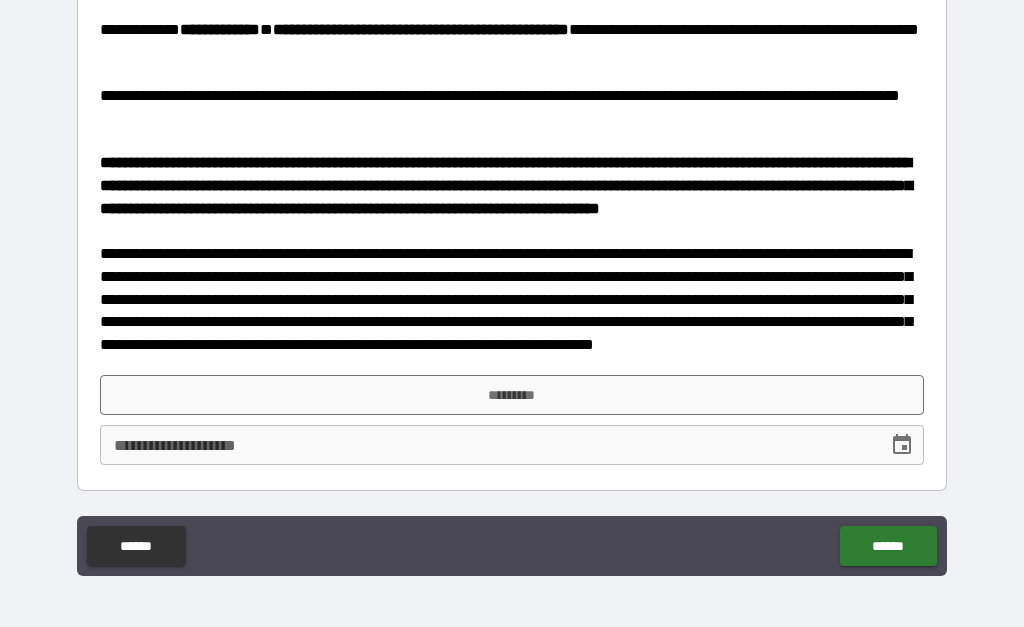 click on "*********" at bounding box center [512, 395] 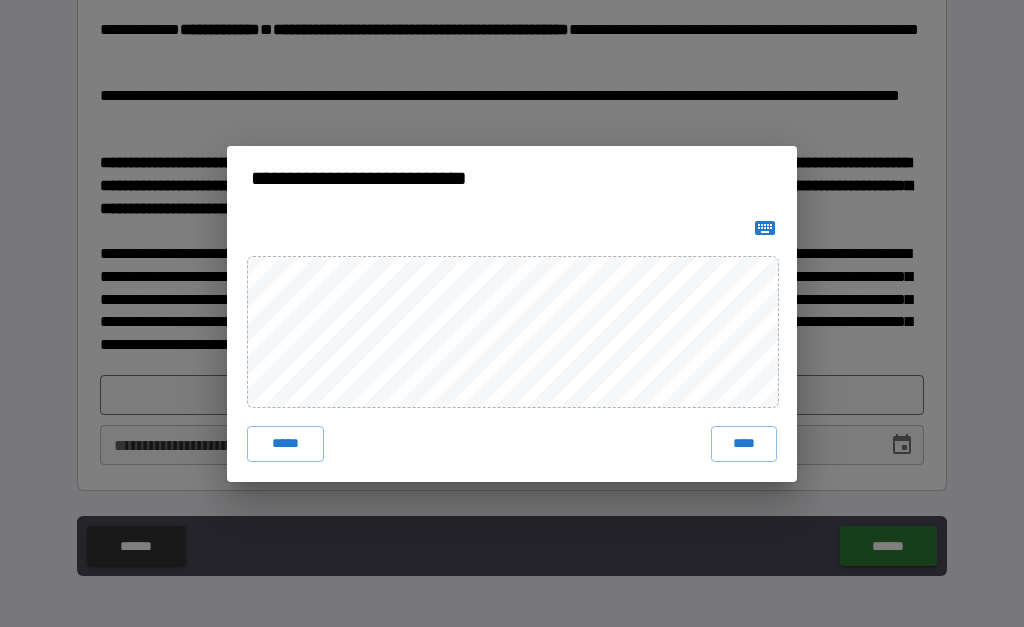 click on "****" at bounding box center [744, 444] 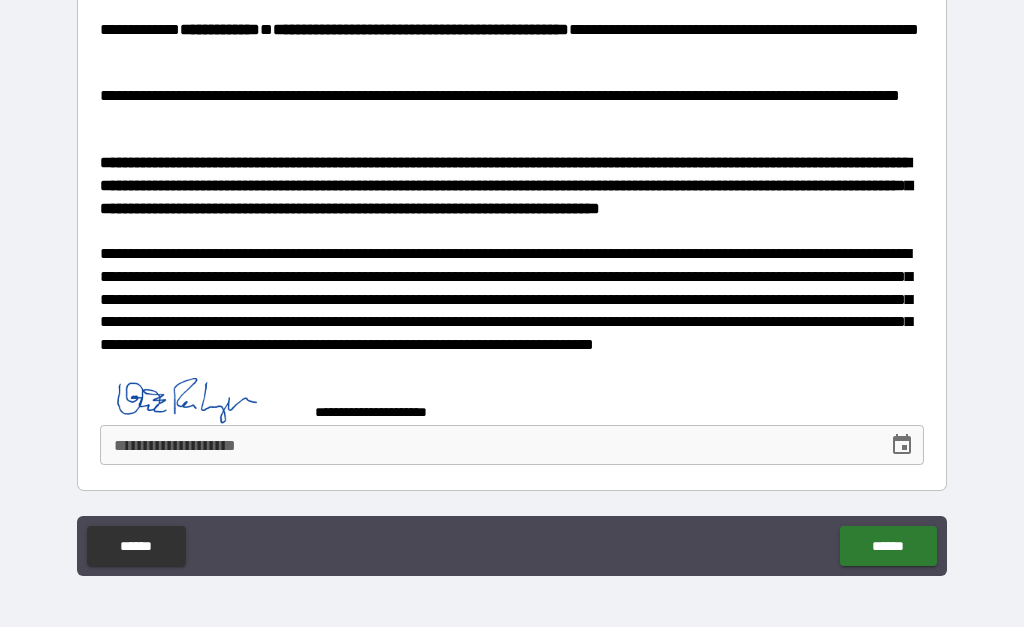 scroll, scrollTop: 235, scrollLeft: 0, axis: vertical 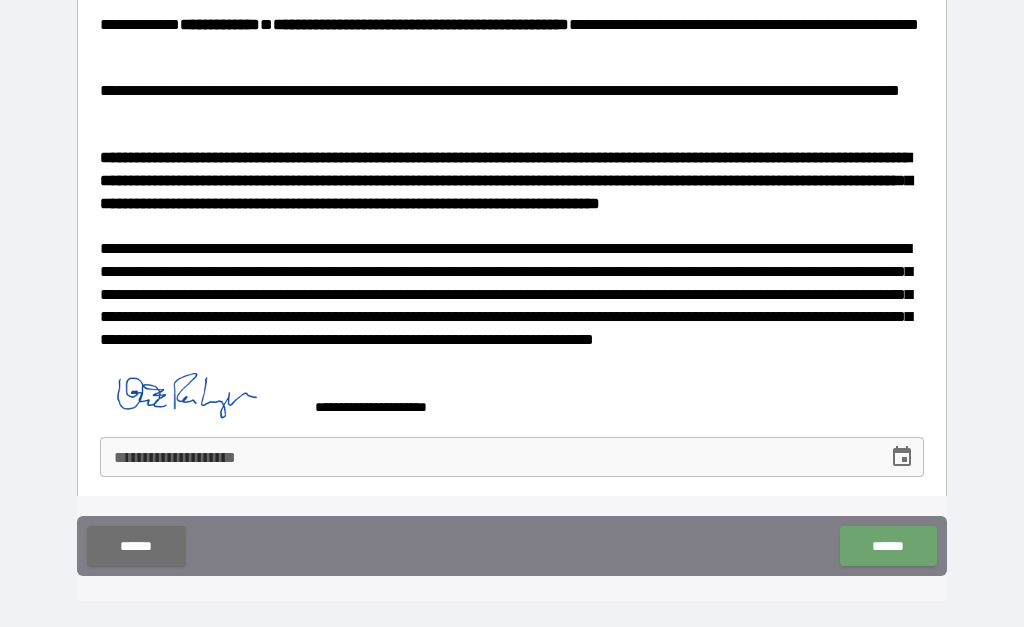click on "******" at bounding box center (888, 546) 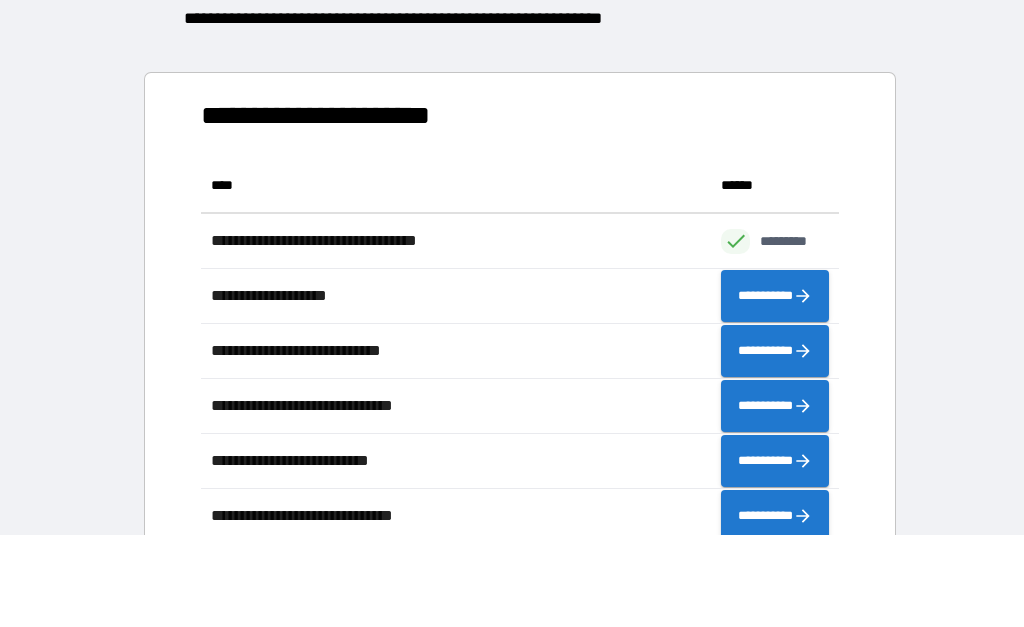 scroll, scrollTop: 1, scrollLeft: 1, axis: both 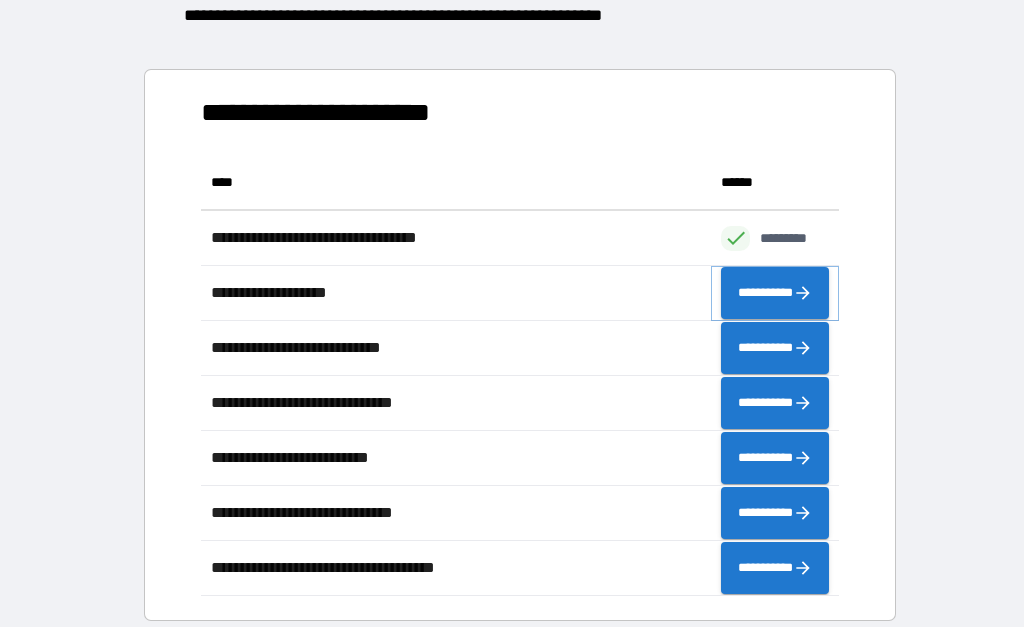 click 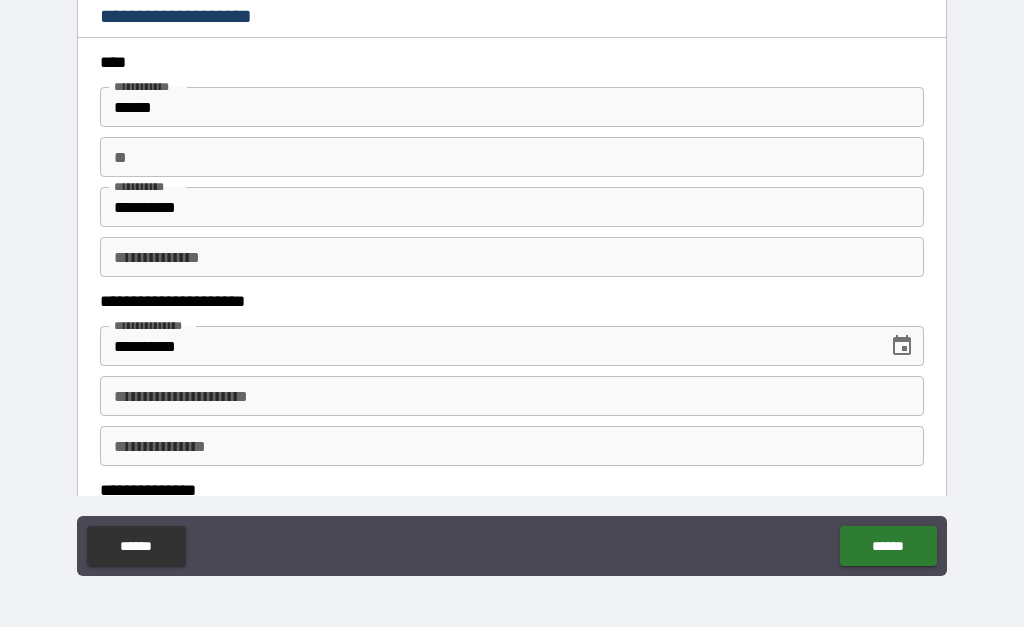 scroll, scrollTop: 105, scrollLeft: 0, axis: vertical 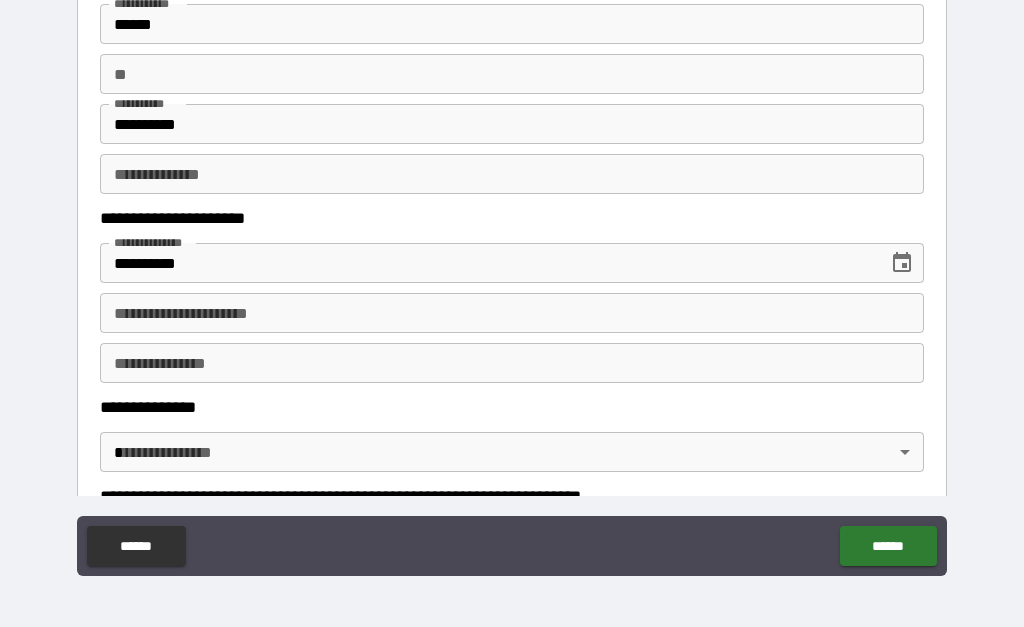 click on "**********" at bounding box center (512, 313) 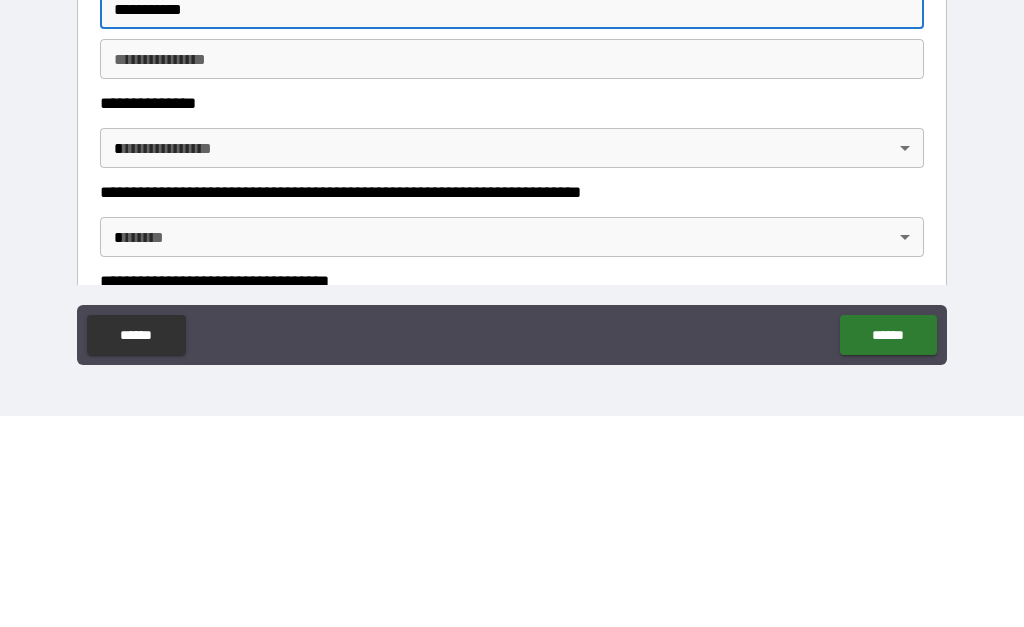 scroll, scrollTop: 201, scrollLeft: 0, axis: vertical 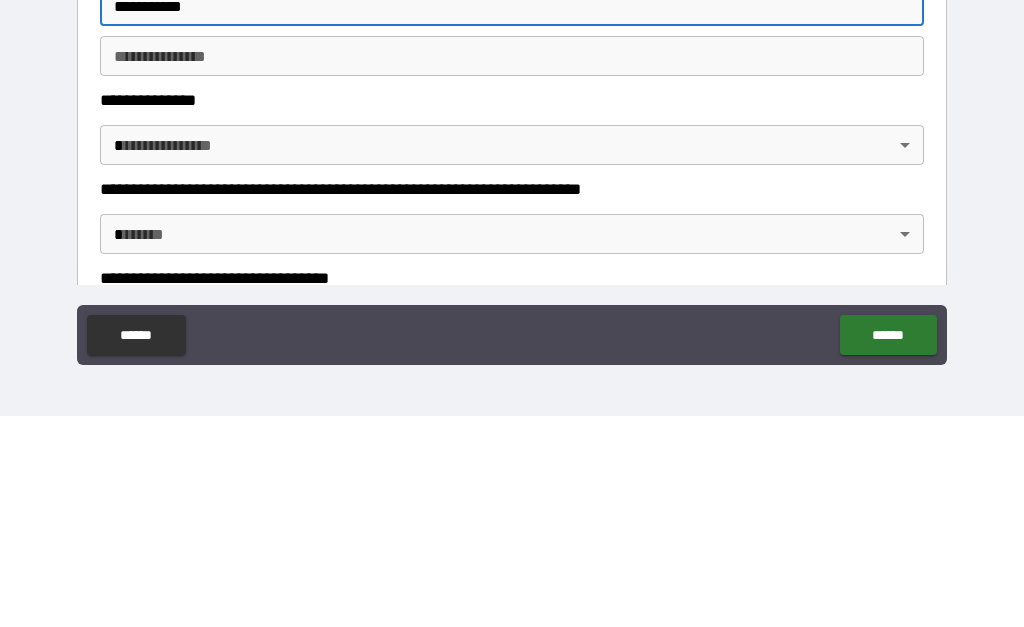 type on "**********" 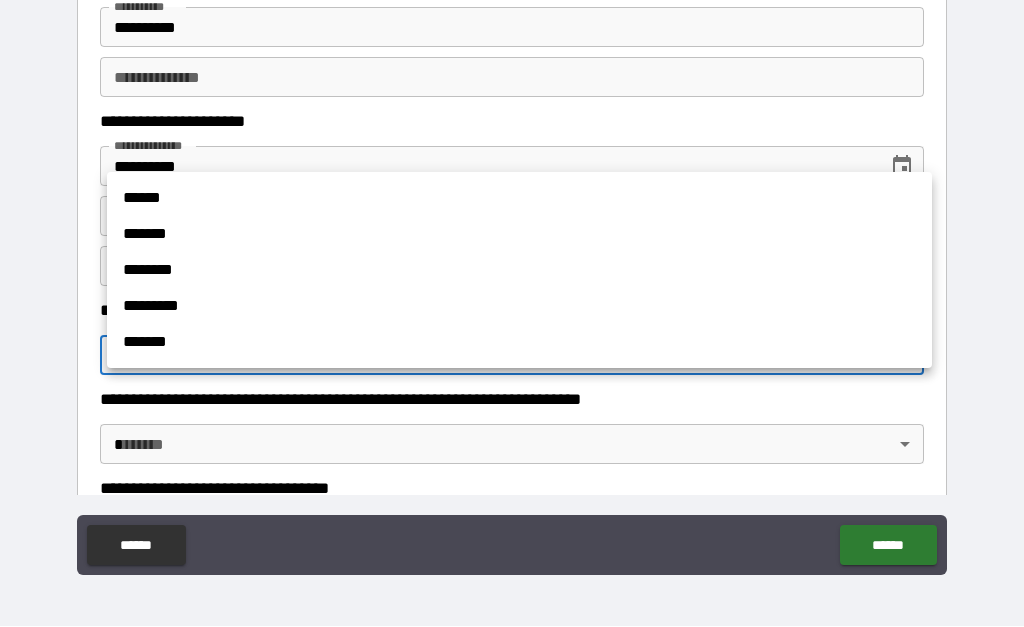 click on "*******" at bounding box center [519, 235] 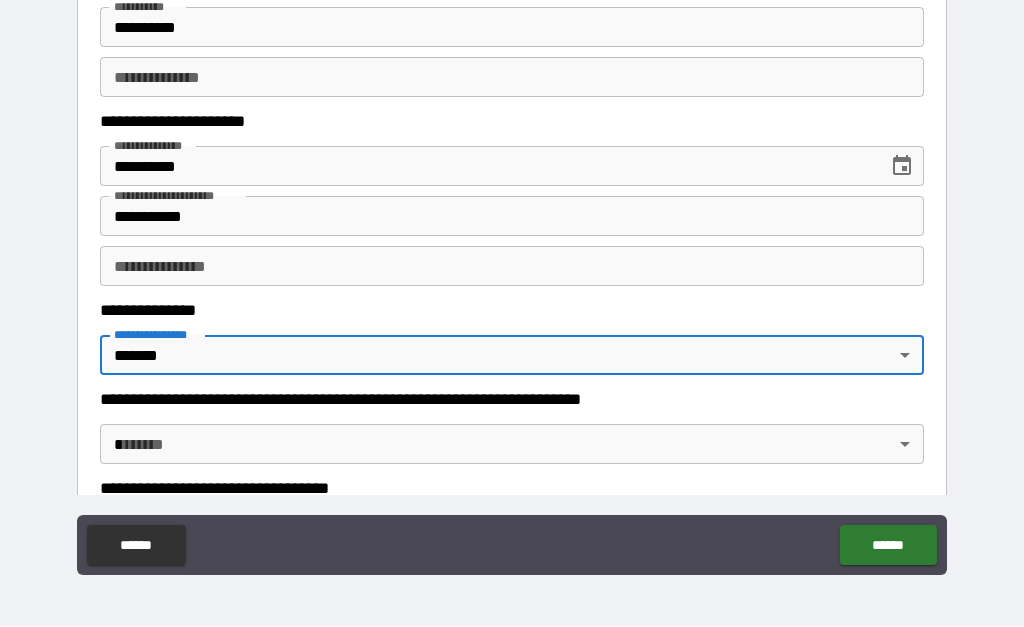 type on "*" 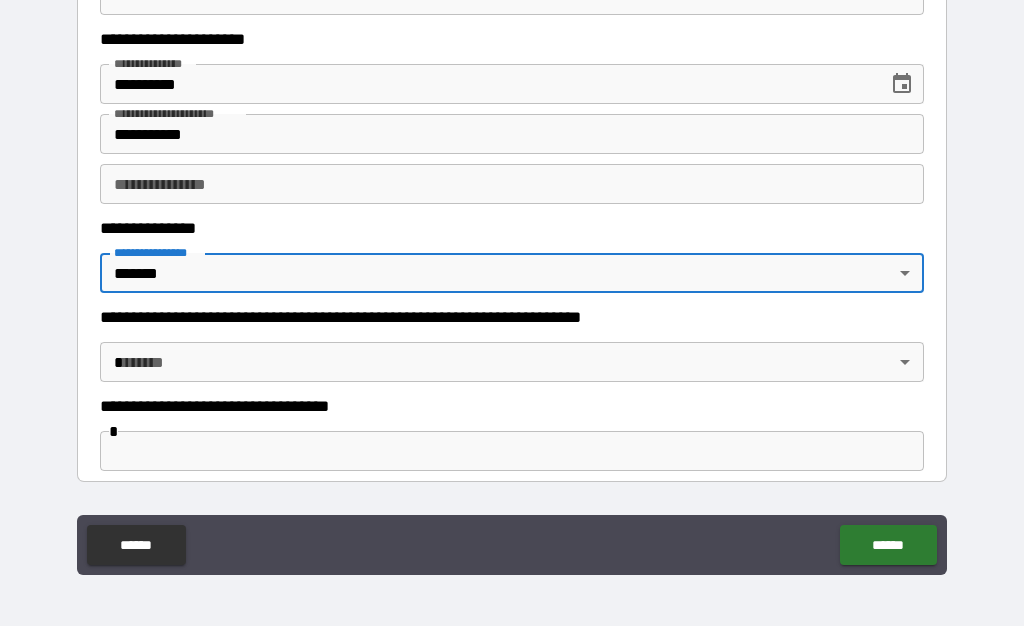 scroll, scrollTop: 285, scrollLeft: 0, axis: vertical 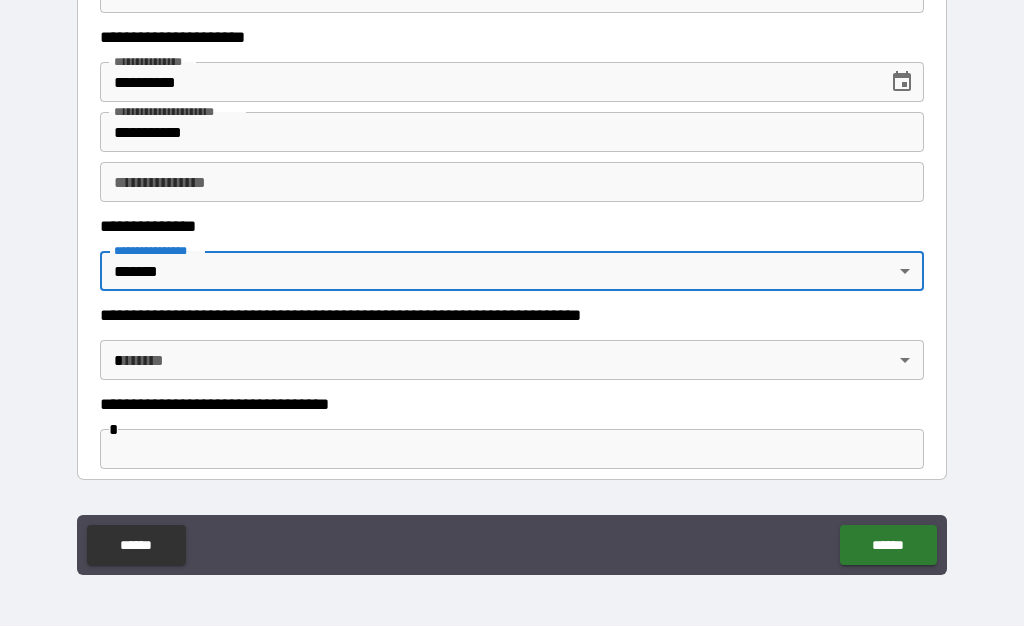 click on "**********" at bounding box center [512, 267] 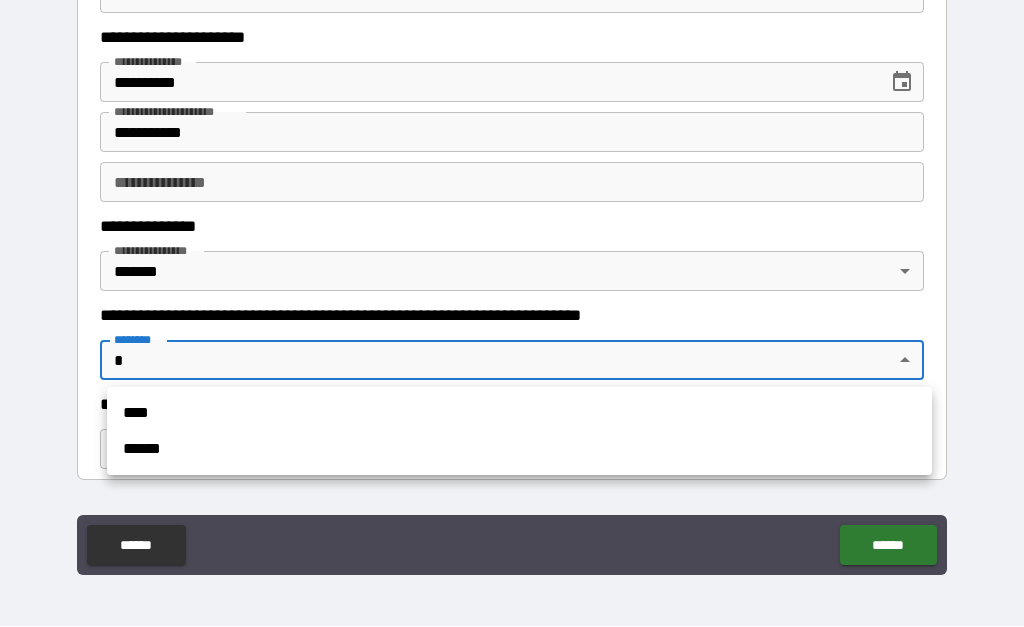 click on "****" at bounding box center (519, 414) 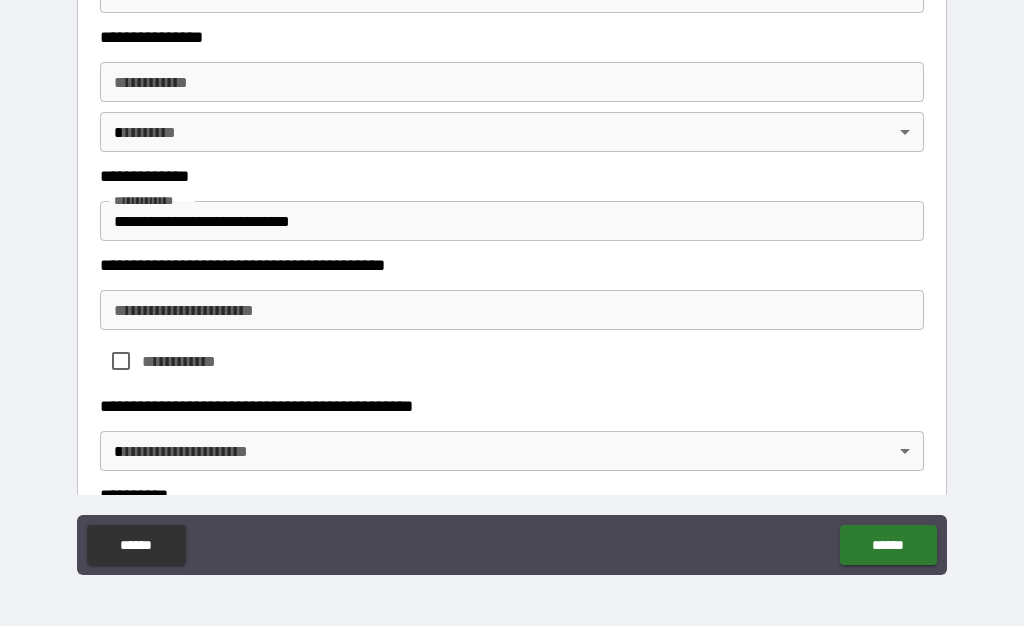scroll, scrollTop: 1233, scrollLeft: 0, axis: vertical 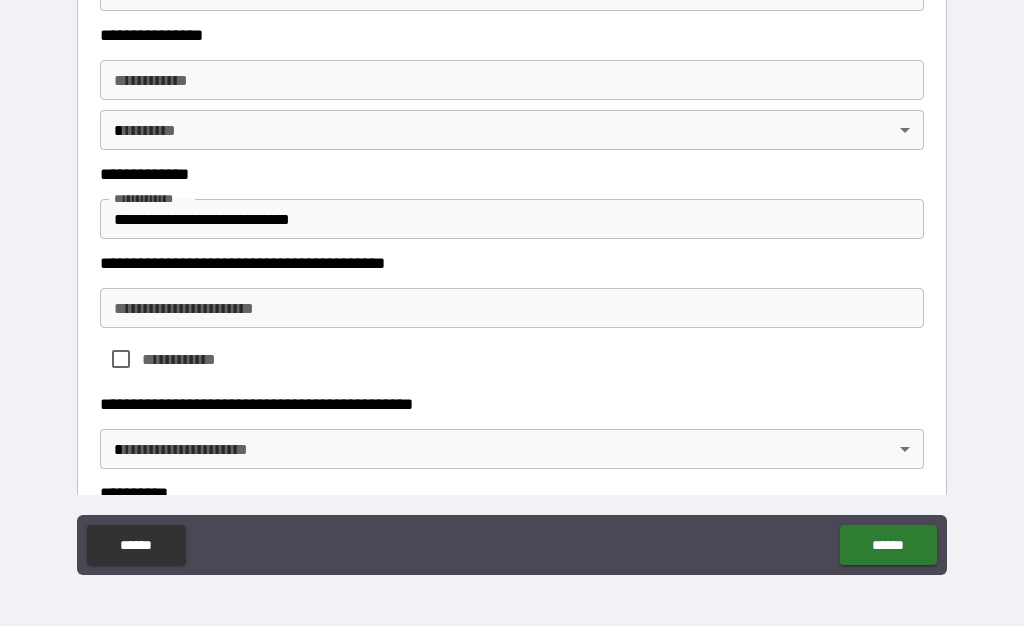 click on "**********" at bounding box center [512, 309] 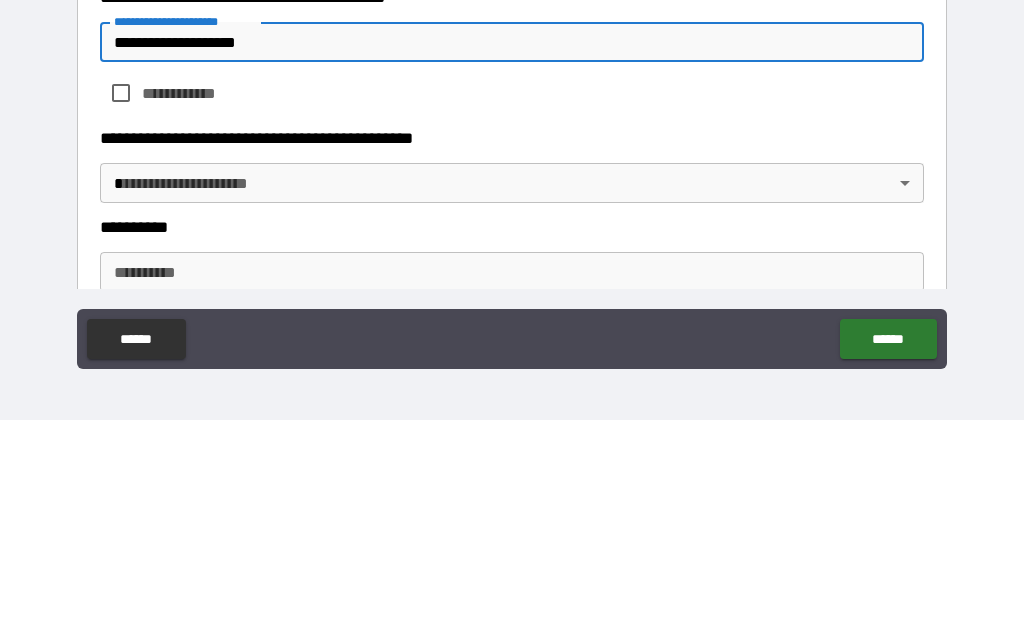 scroll, scrollTop: 1321, scrollLeft: 0, axis: vertical 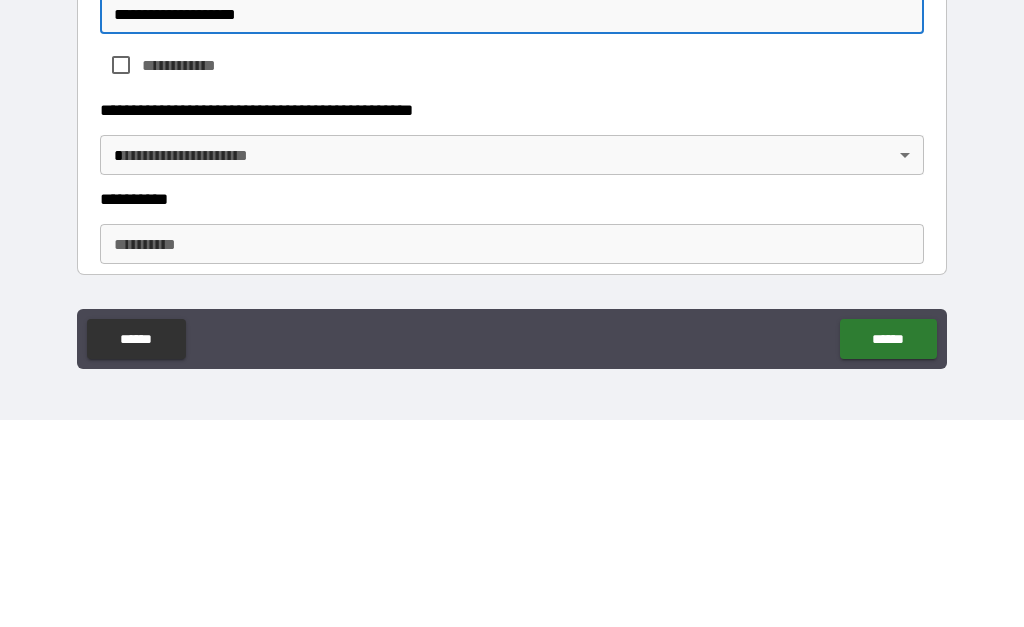 type on "**********" 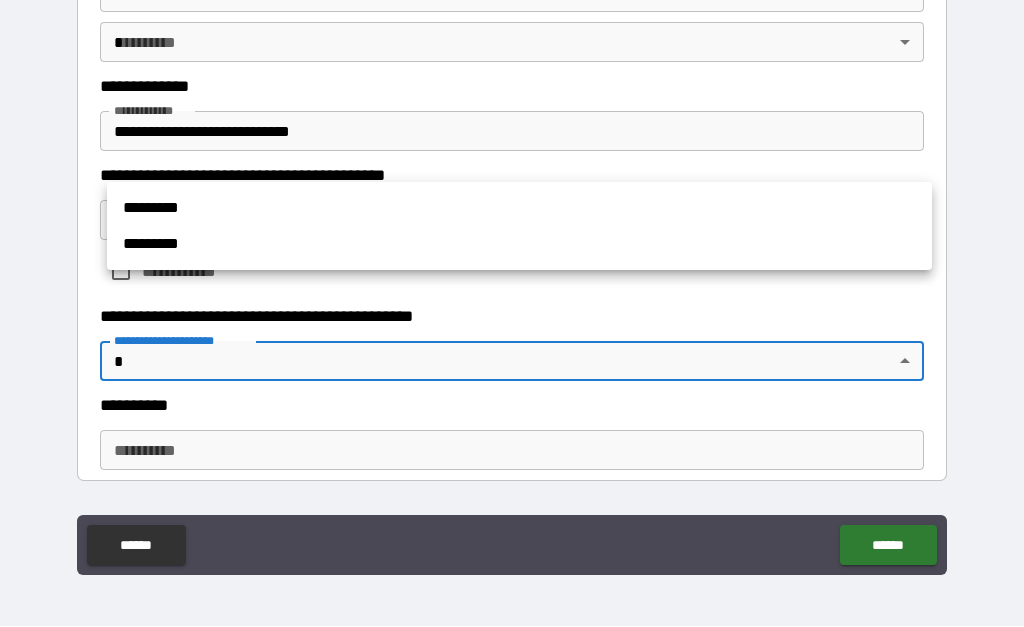 click on "*********" at bounding box center [519, 209] 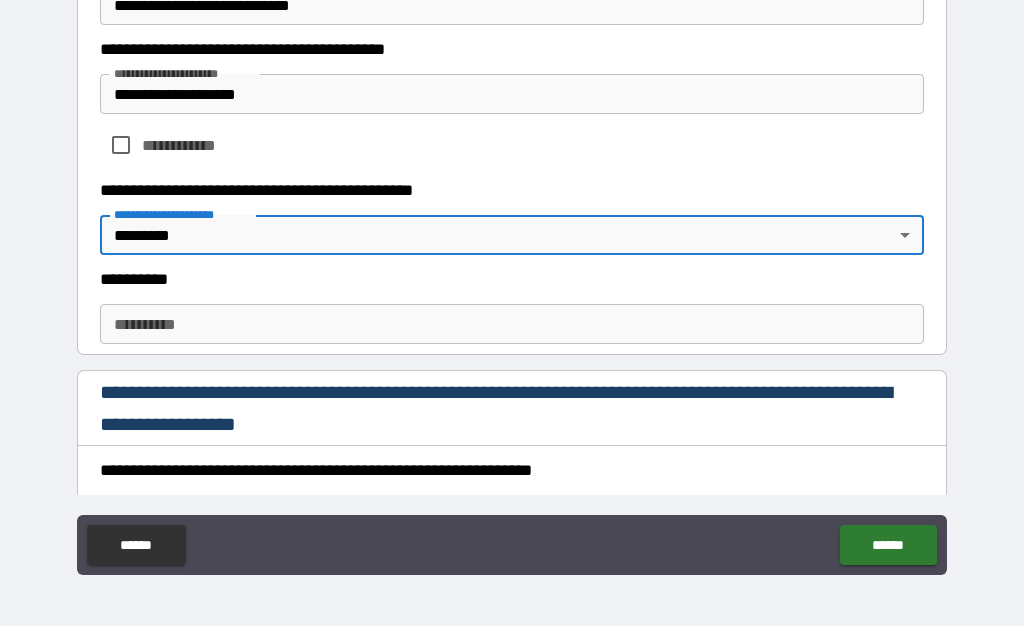 scroll, scrollTop: 1463, scrollLeft: 0, axis: vertical 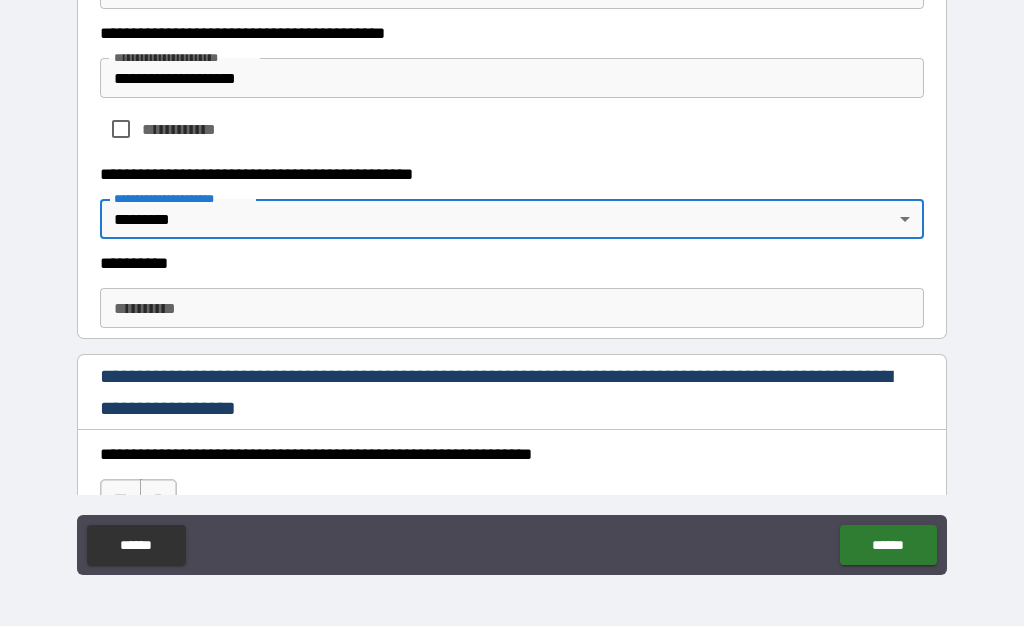 click on "**********" at bounding box center (512, 309) 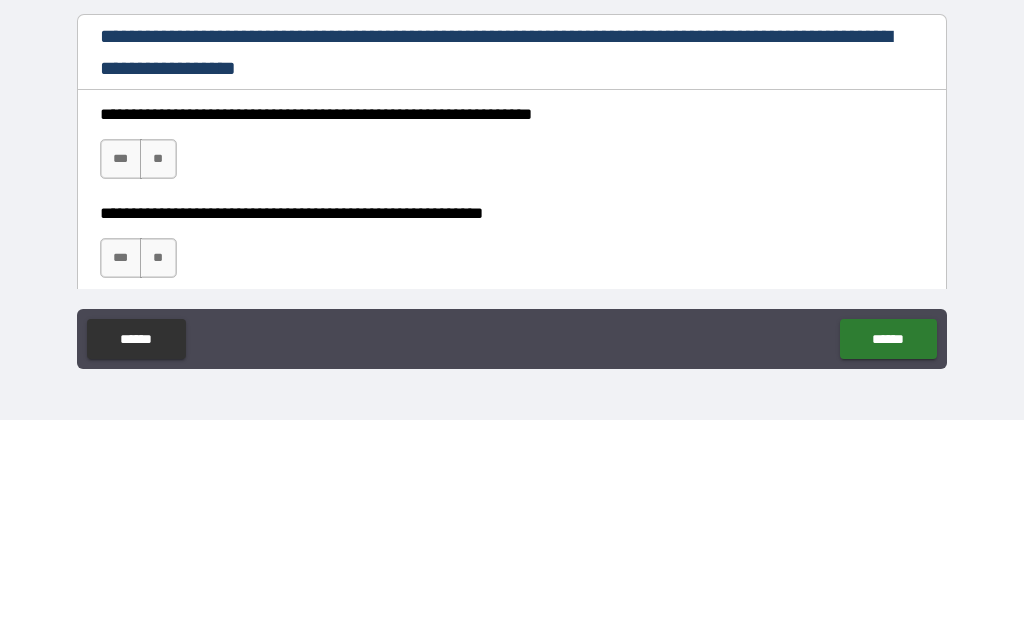 scroll, scrollTop: 1596, scrollLeft: 0, axis: vertical 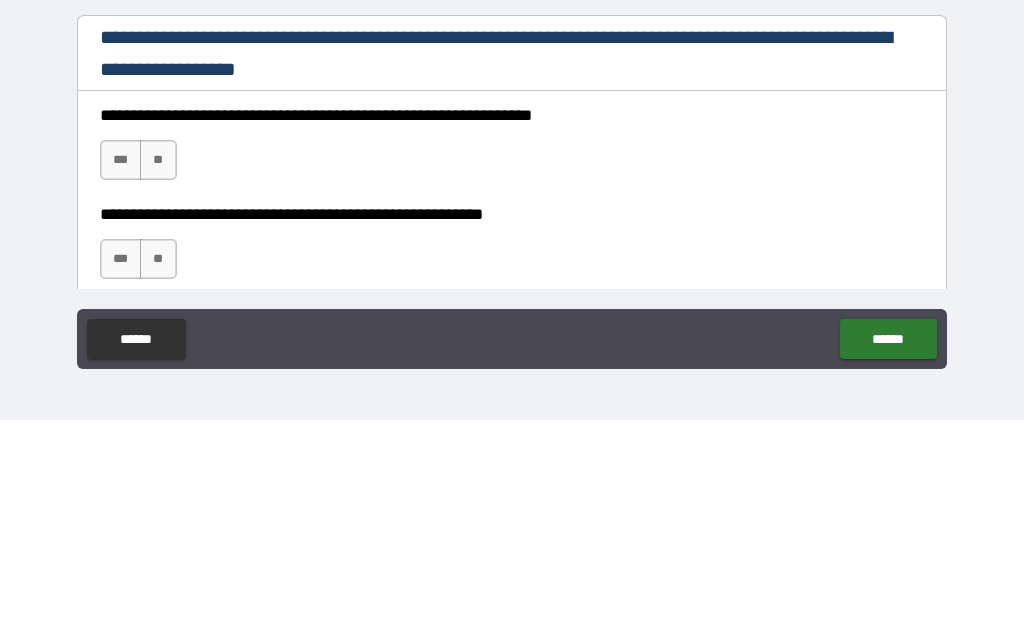type on "**********" 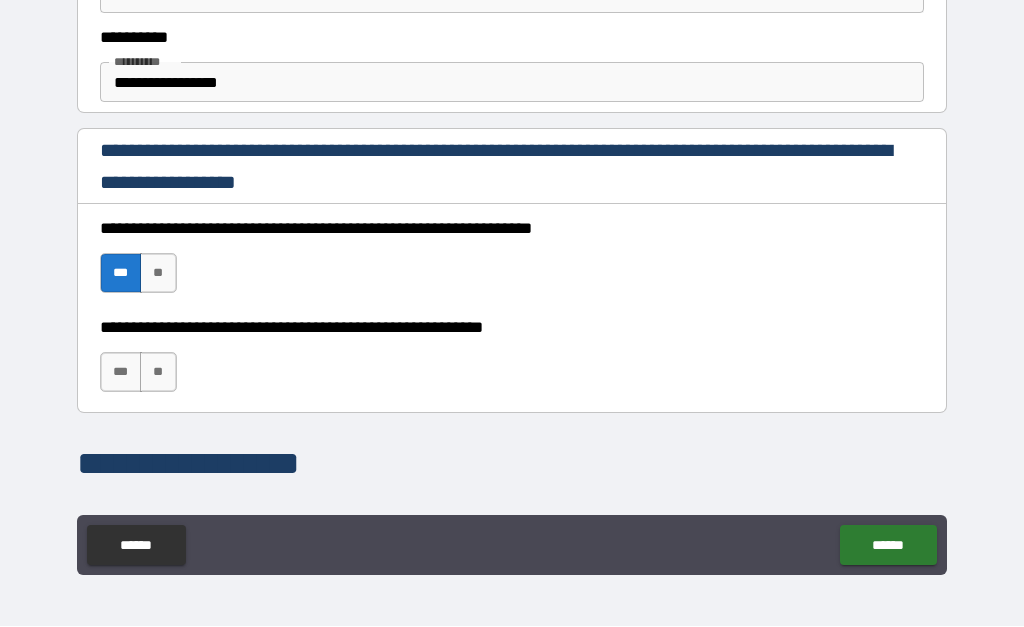 scroll, scrollTop: 1692, scrollLeft: 0, axis: vertical 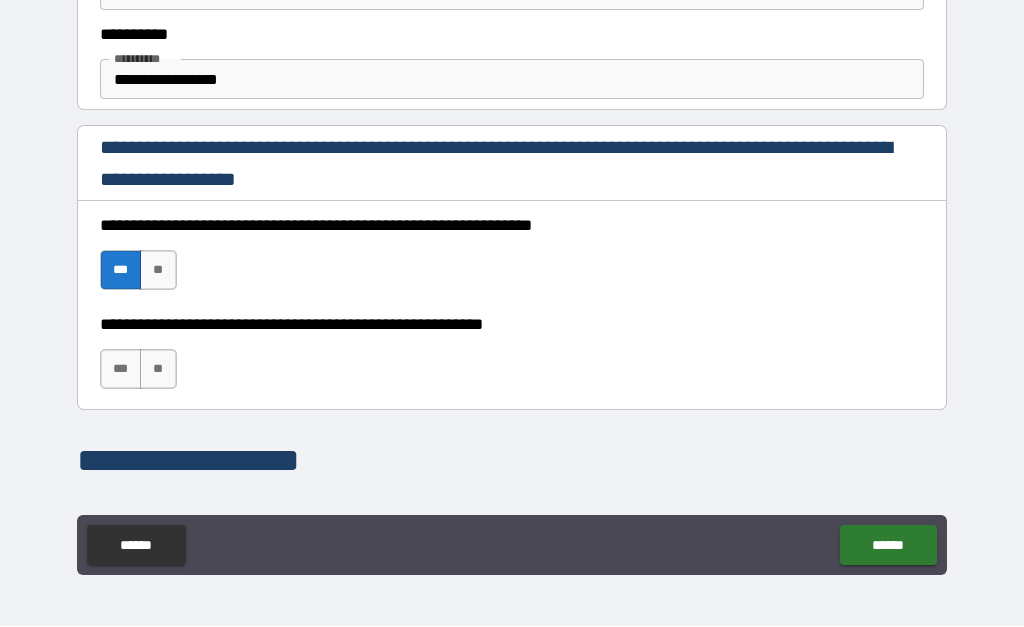 click on "***" at bounding box center [121, 370] 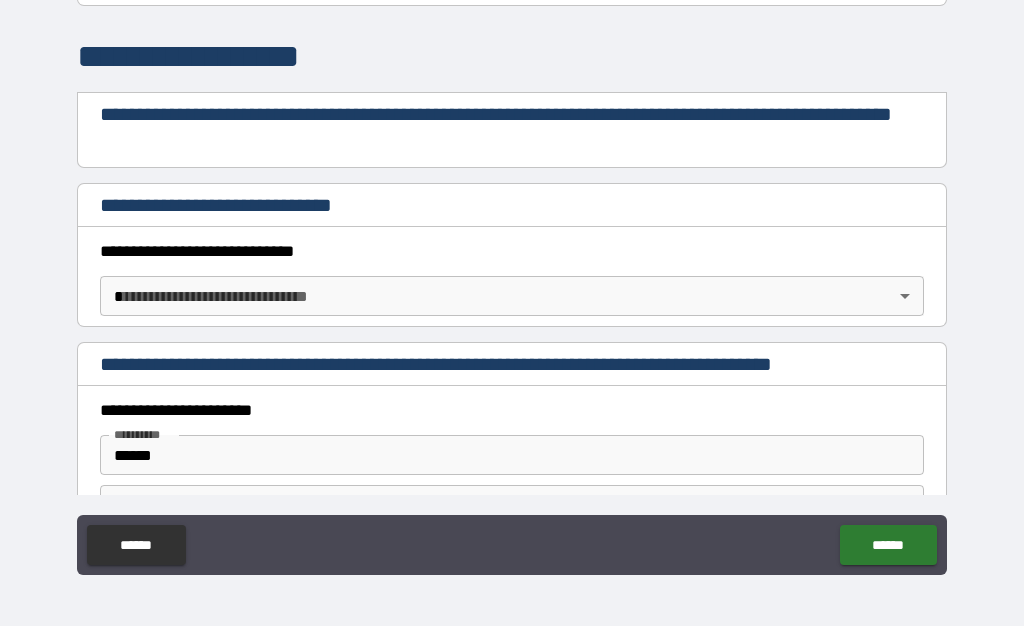 scroll, scrollTop: 2097, scrollLeft: 0, axis: vertical 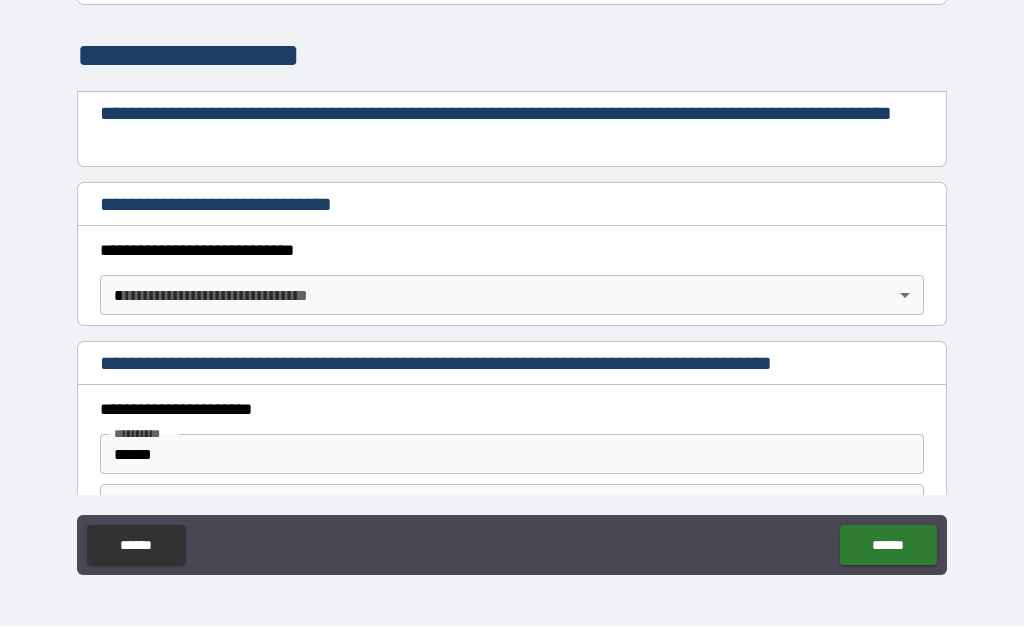 click on "**********" at bounding box center (512, 267) 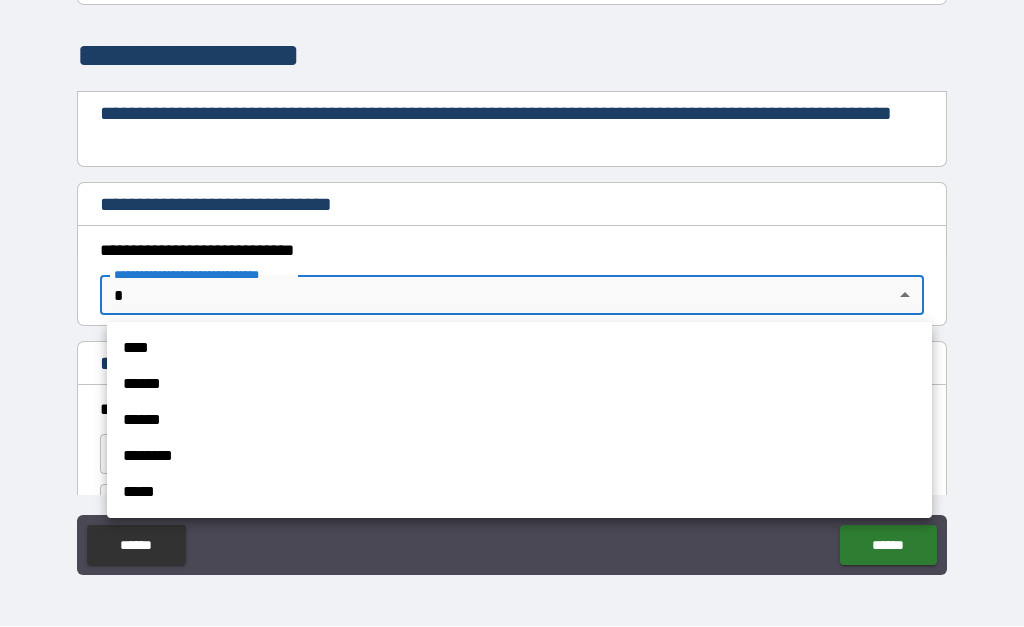 click on "****" at bounding box center [519, 349] 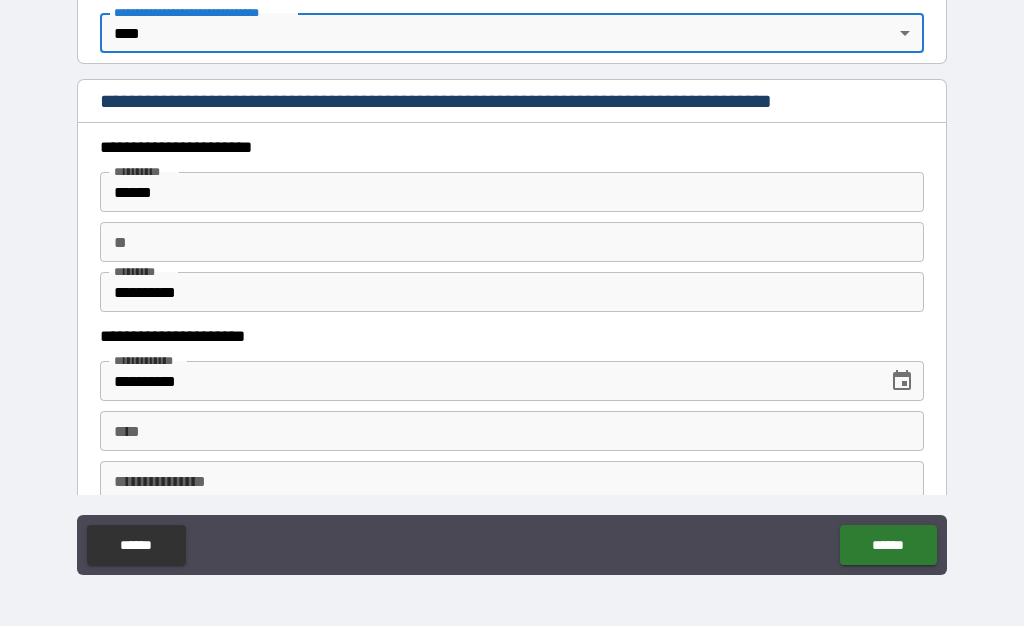 scroll, scrollTop: 2365, scrollLeft: 0, axis: vertical 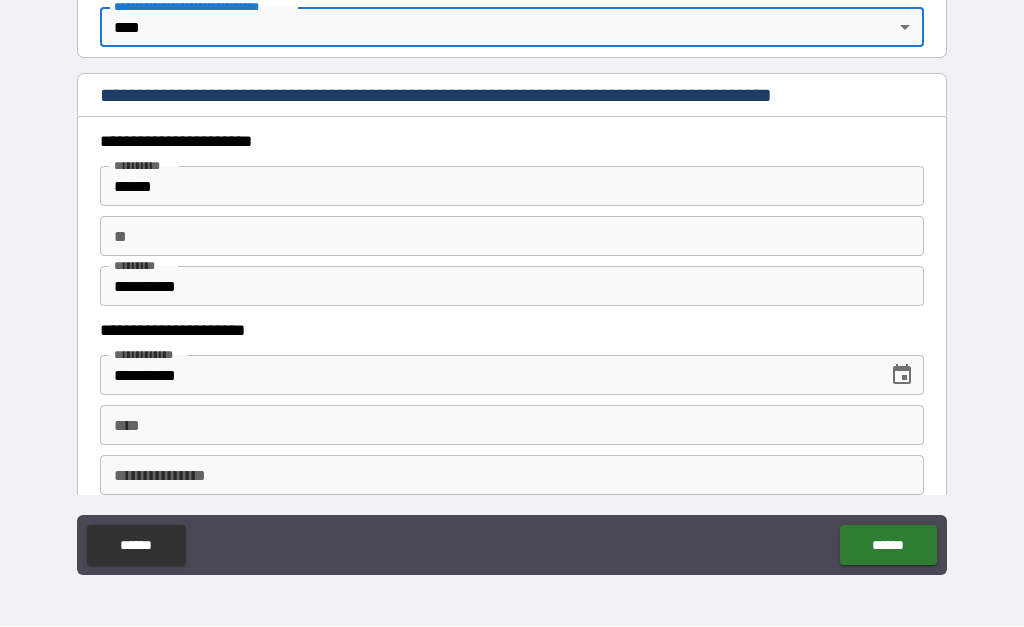 click on "**" at bounding box center [512, 237] 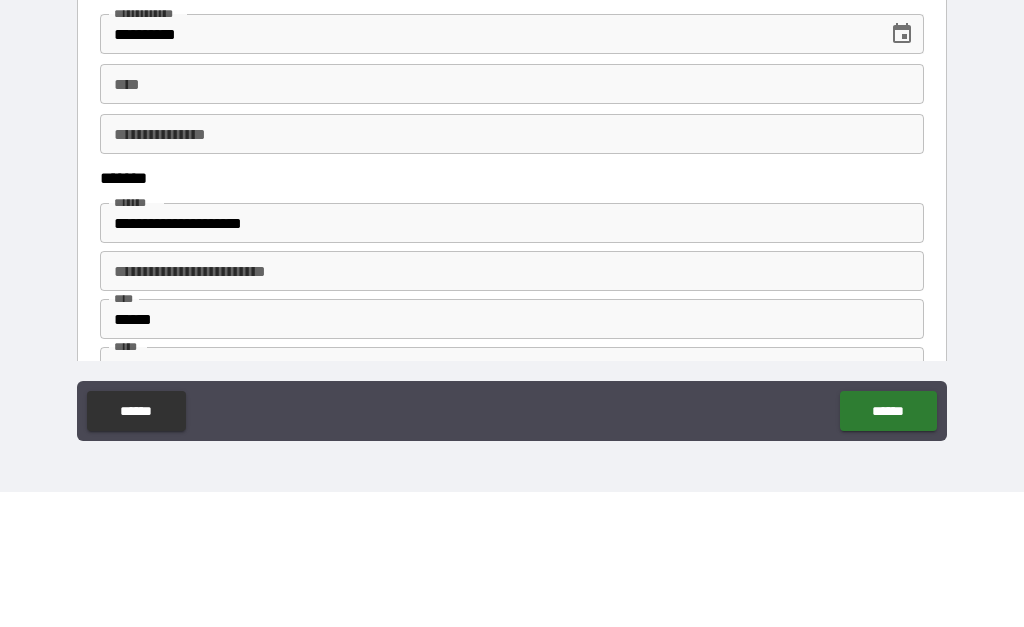 scroll, scrollTop: 2565, scrollLeft: 0, axis: vertical 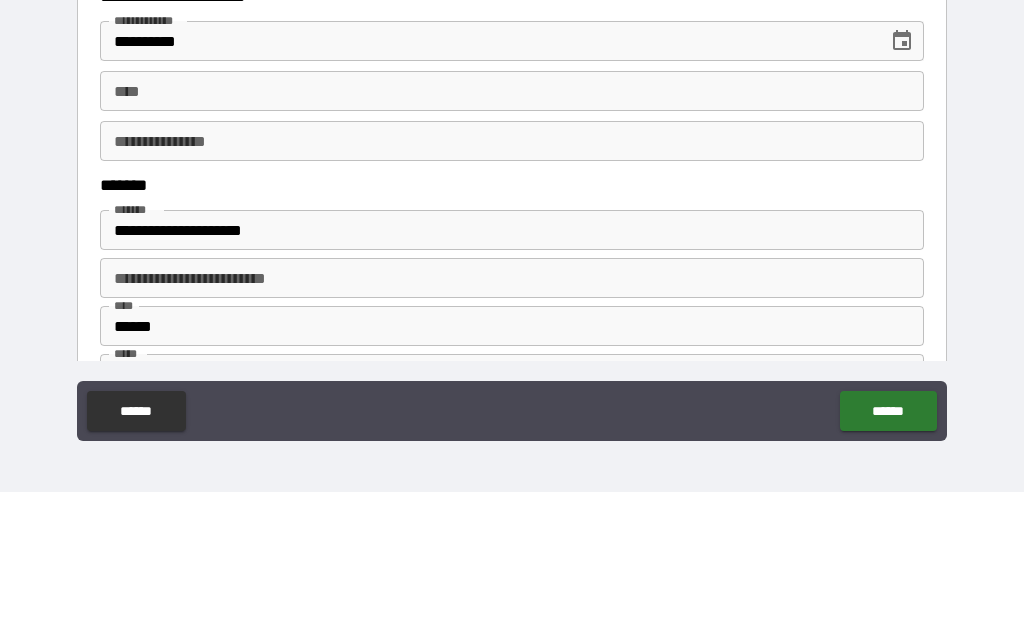 type on "*" 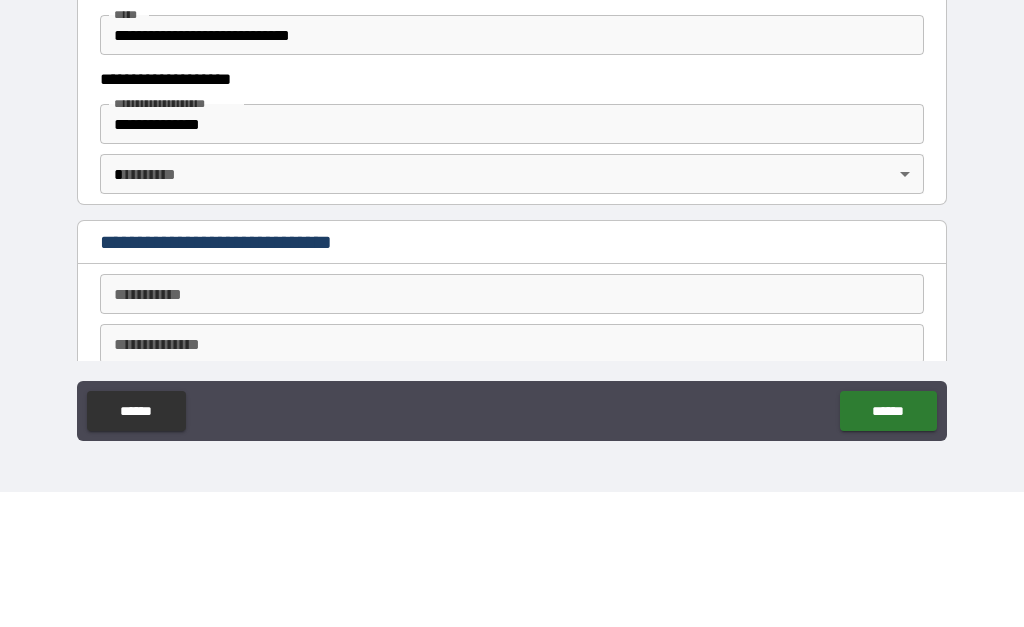 scroll, scrollTop: 3056, scrollLeft: 0, axis: vertical 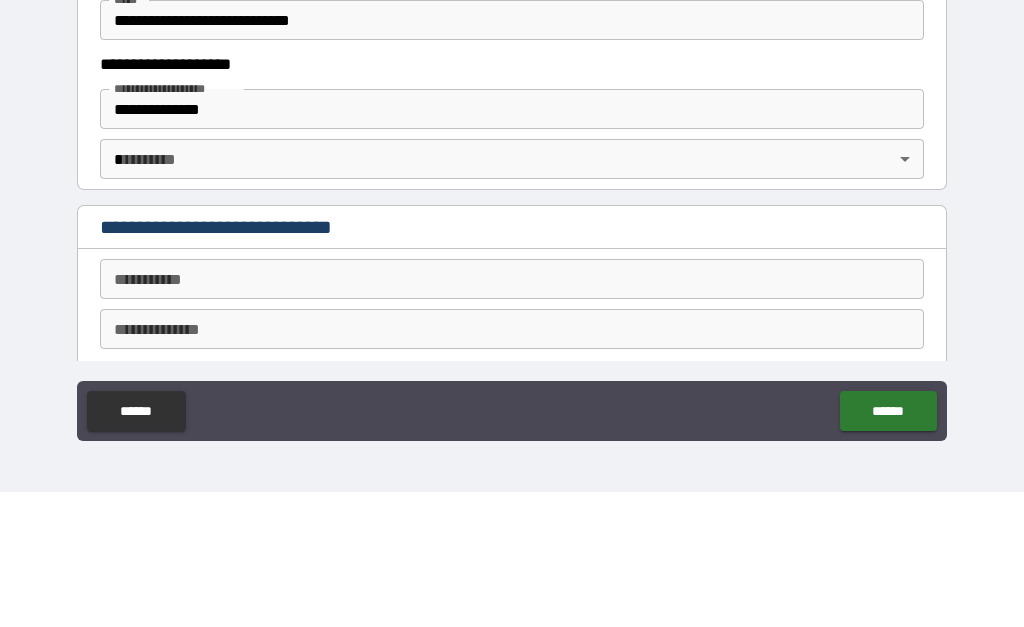 type on "**********" 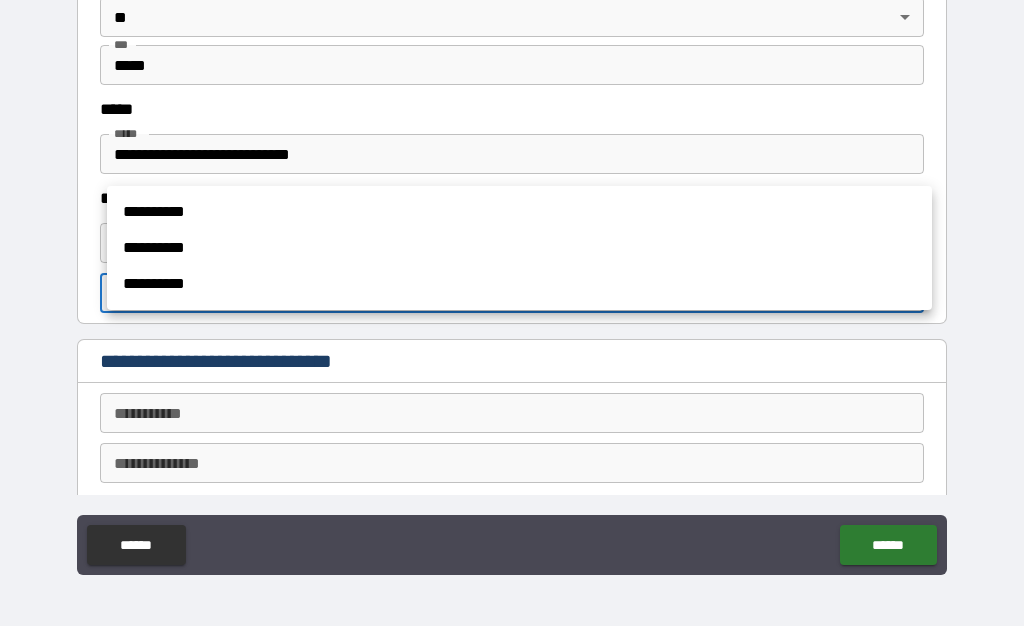 click on "**********" at bounding box center (519, 213) 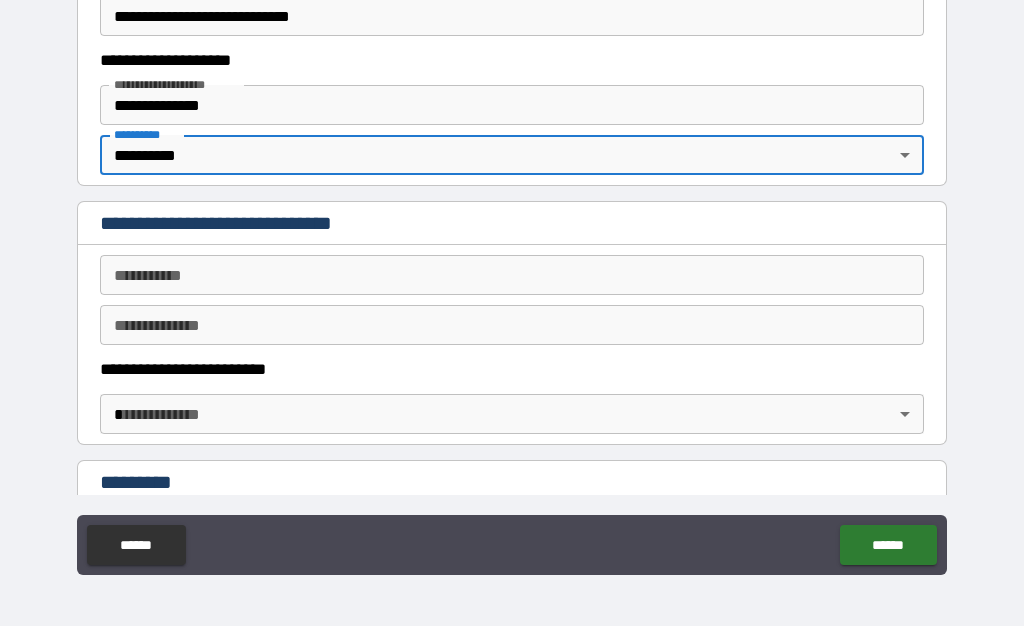 scroll, scrollTop: 3195, scrollLeft: 0, axis: vertical 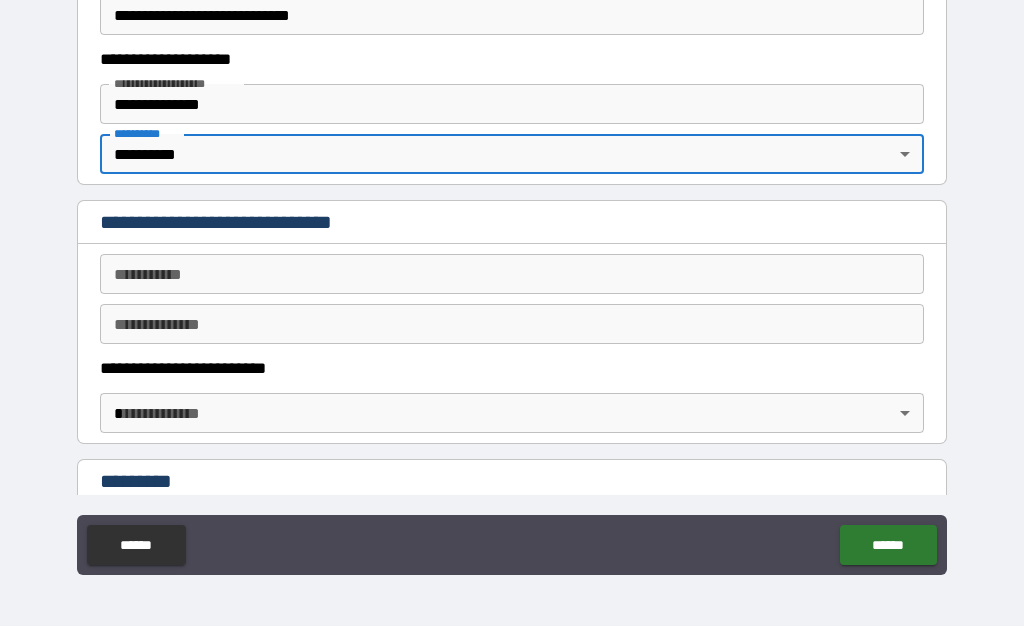 click on "*********   *" at bounding box center (512, 275) 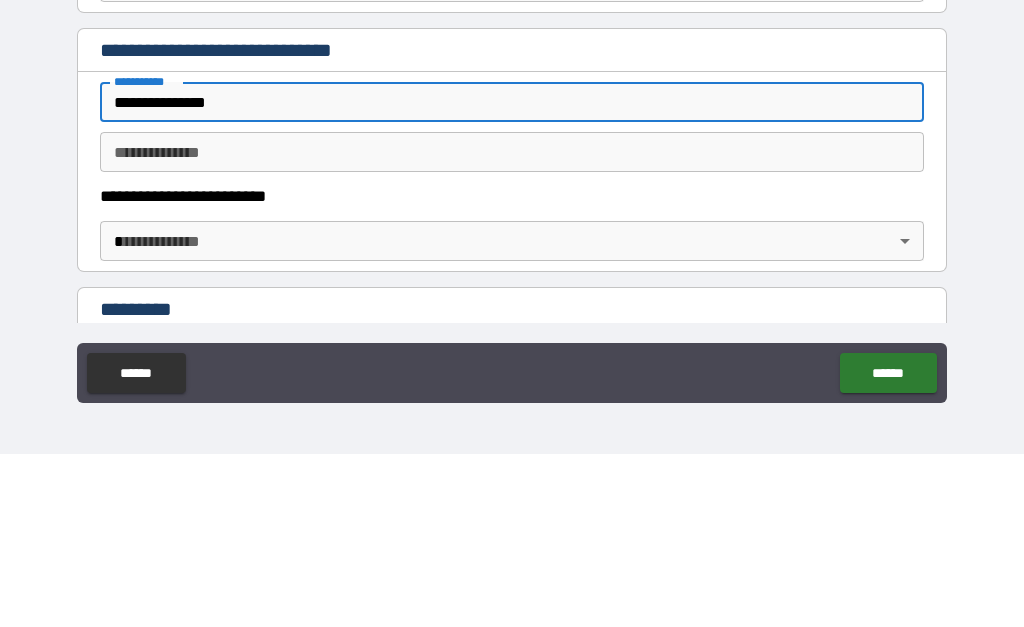 type on "**********" 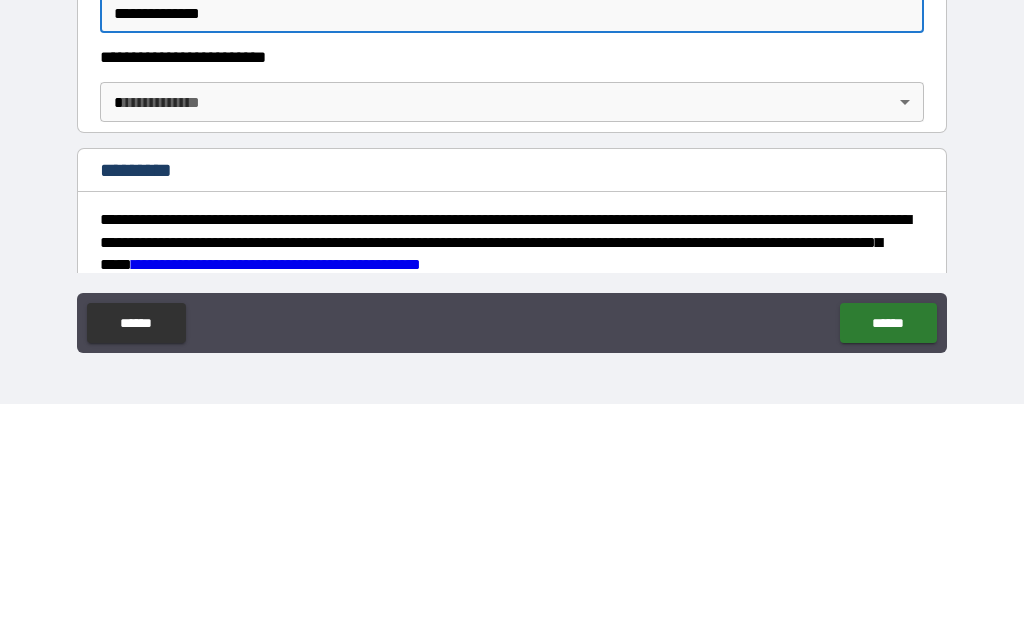 scroll, scrollTop: 3287, scrollLeft: 0, axis: vertical 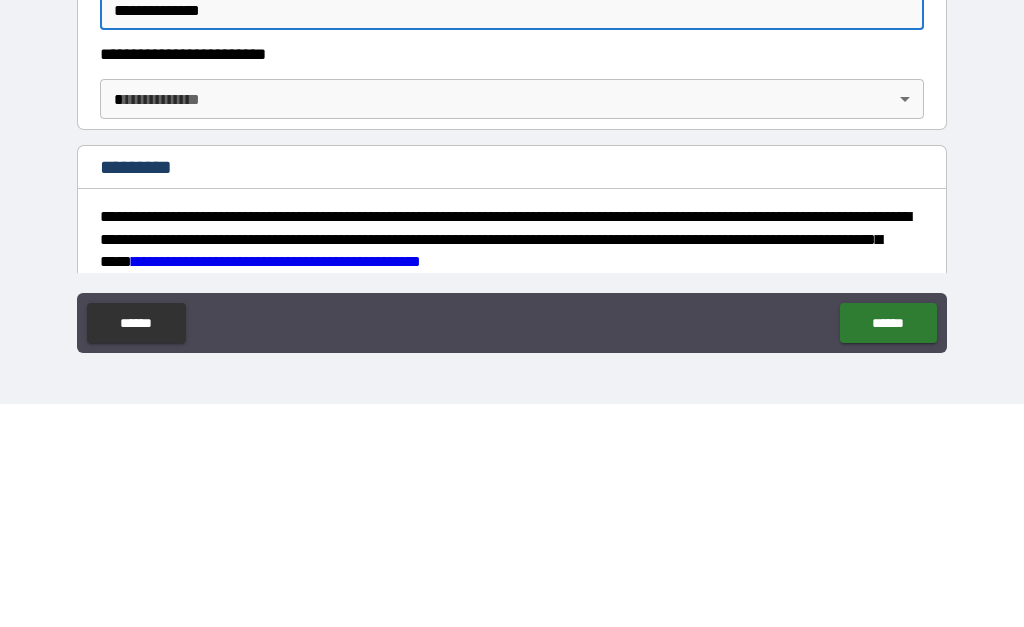 type on "**********" 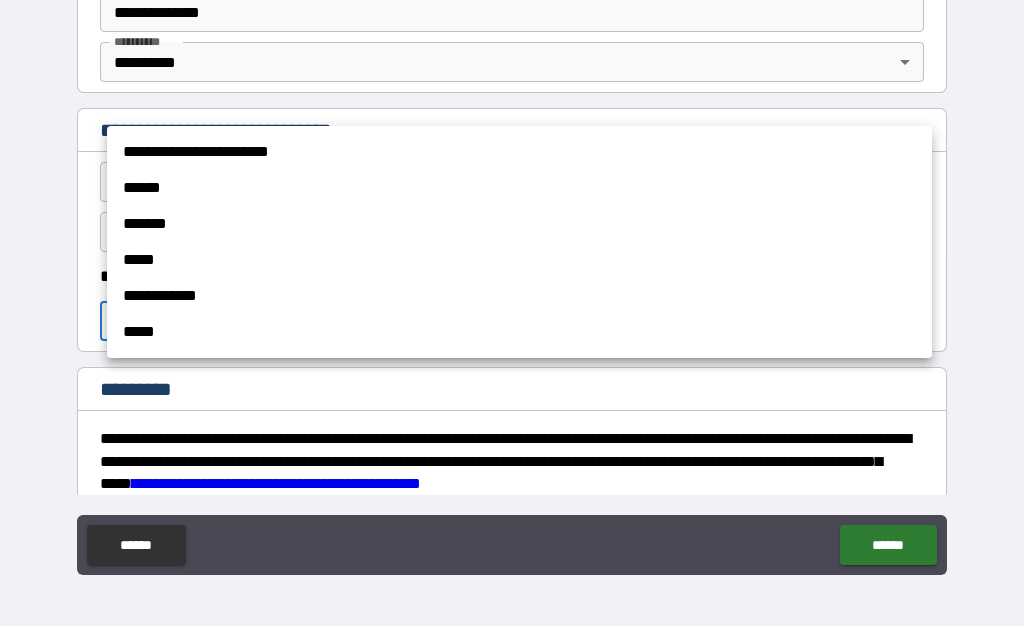 click on "**********" at bounding box center [519, 153] 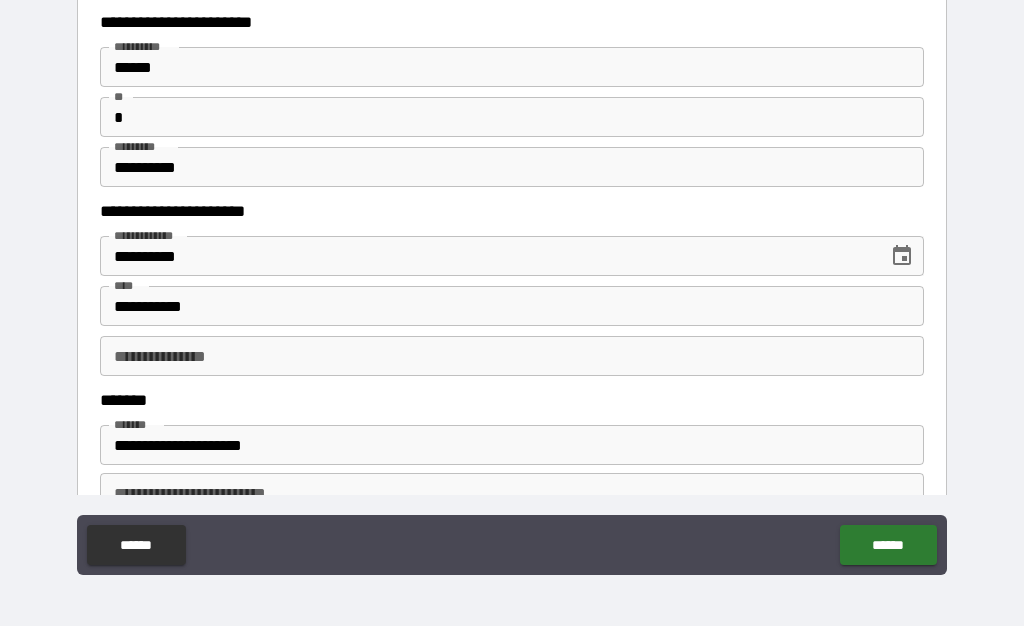 scroll, scrollTop: 2455, scrollLeft: 0, axis: vertical 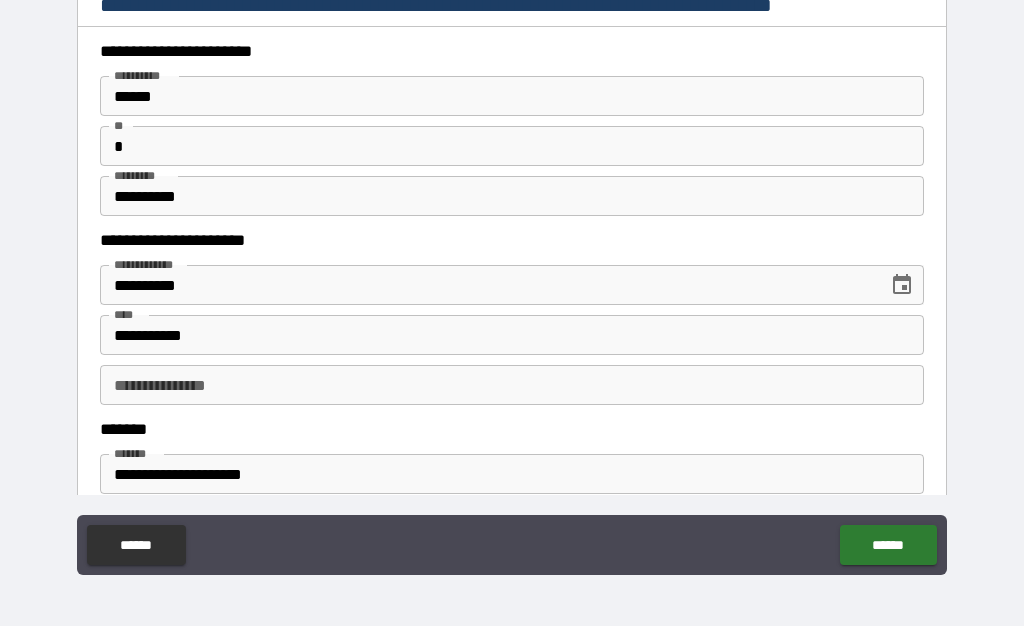 click on "**********" at bounding box center [512, 386] 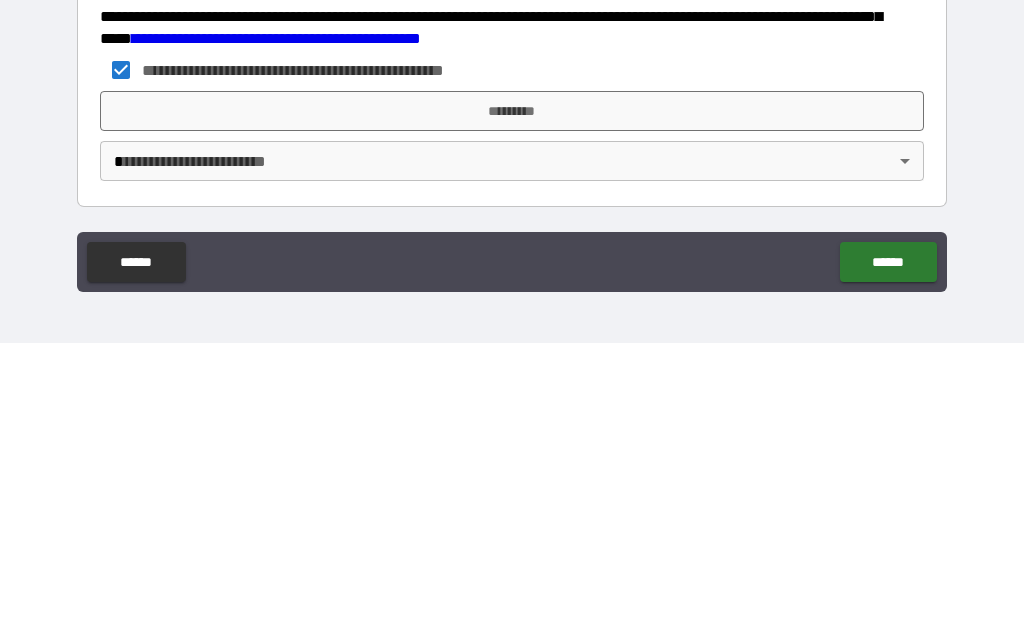 scroll, scrollTop: 3449, scrollLeft: 0, axis: vertical 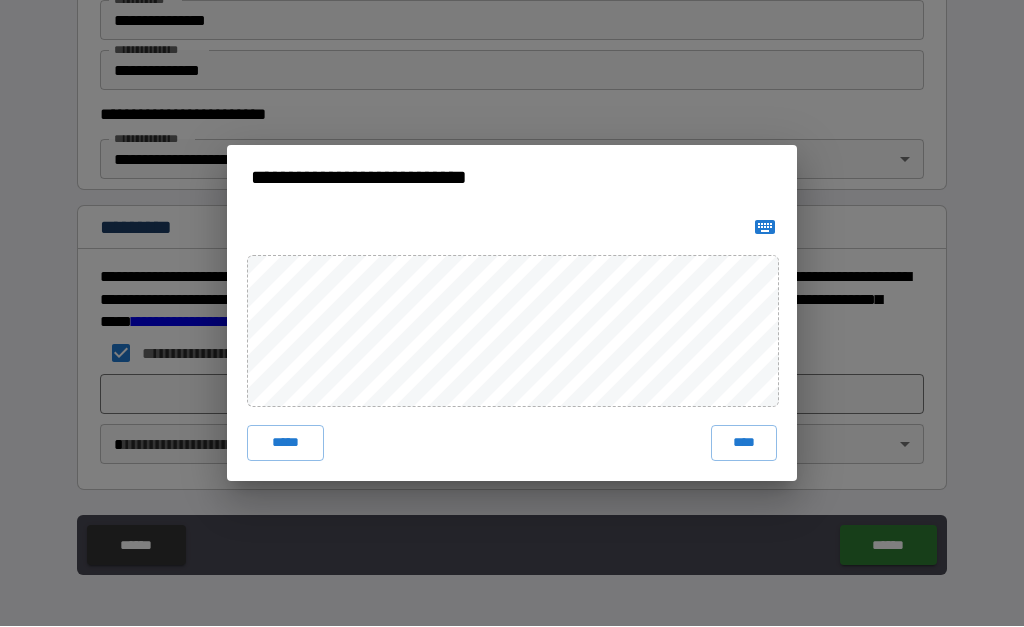 click on "****" at bounding box center [744, 444] 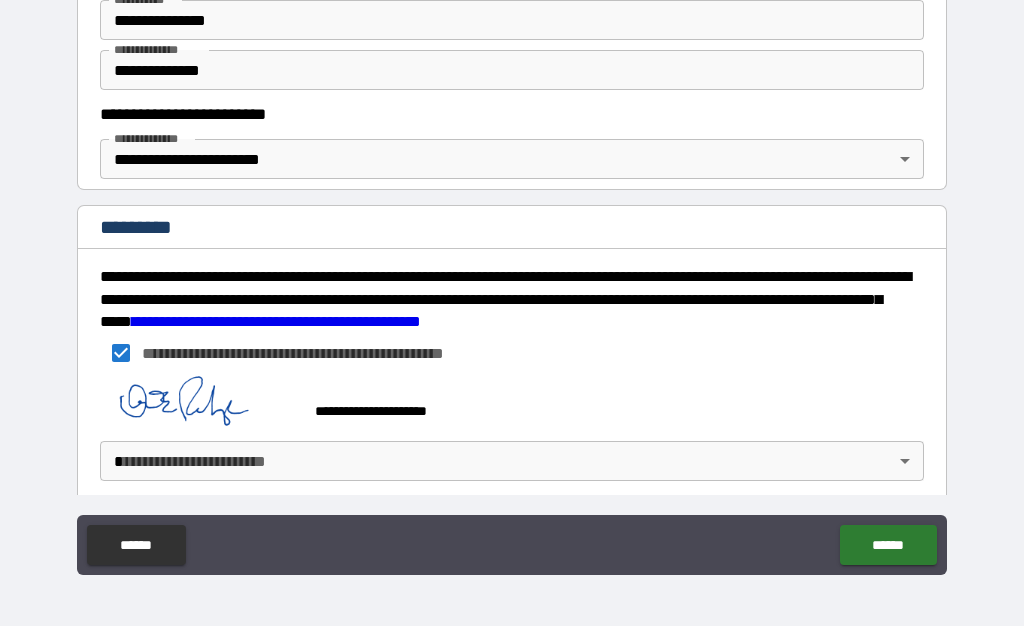 scroll, scrollTop: 3439, scrollLeft: 0, axis: vertical 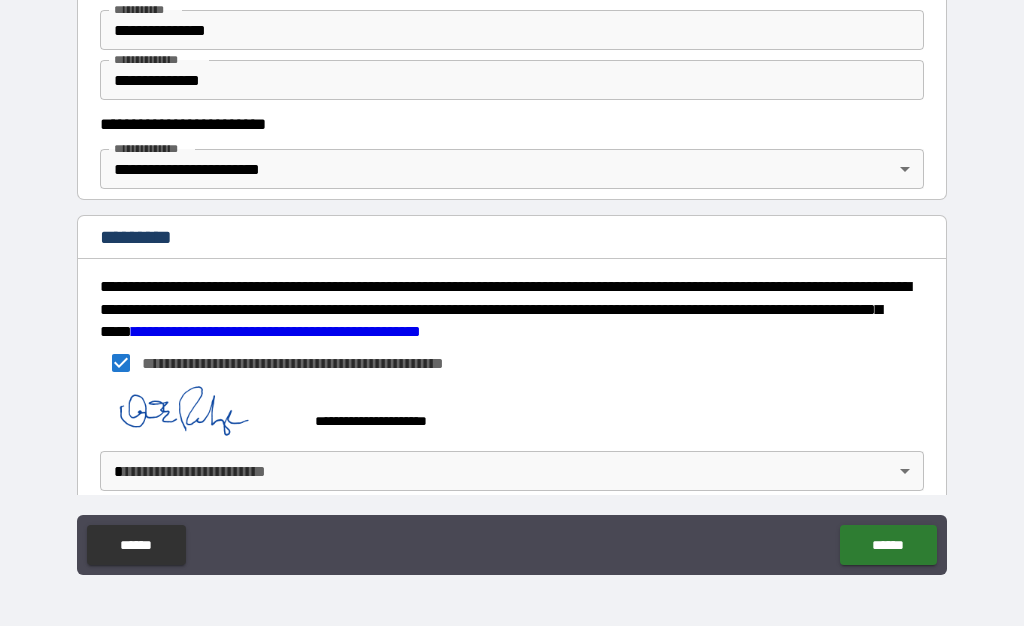 click on "******" at bounding box center (888, 546) 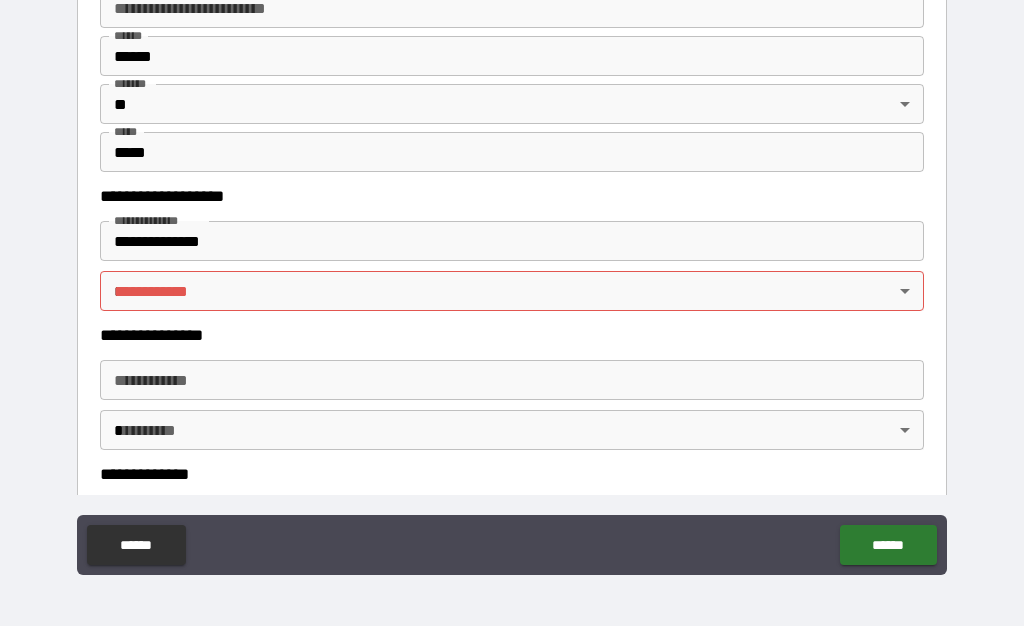 scroll, scrollTop: 932, scrollLeft: 0, axis: vertical 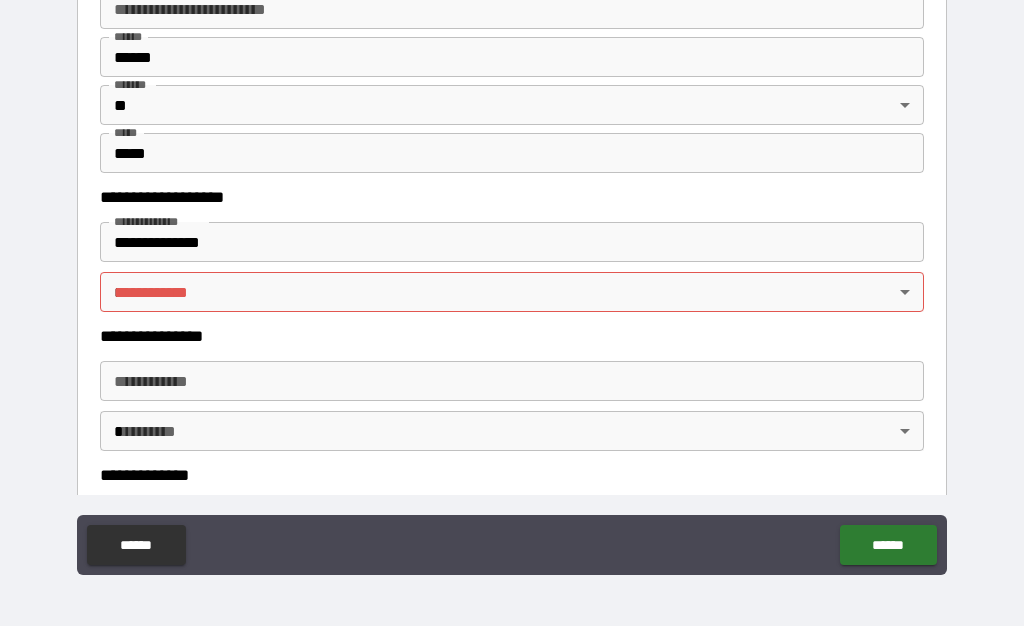 click on "**********" at bounding box center (512, 267) 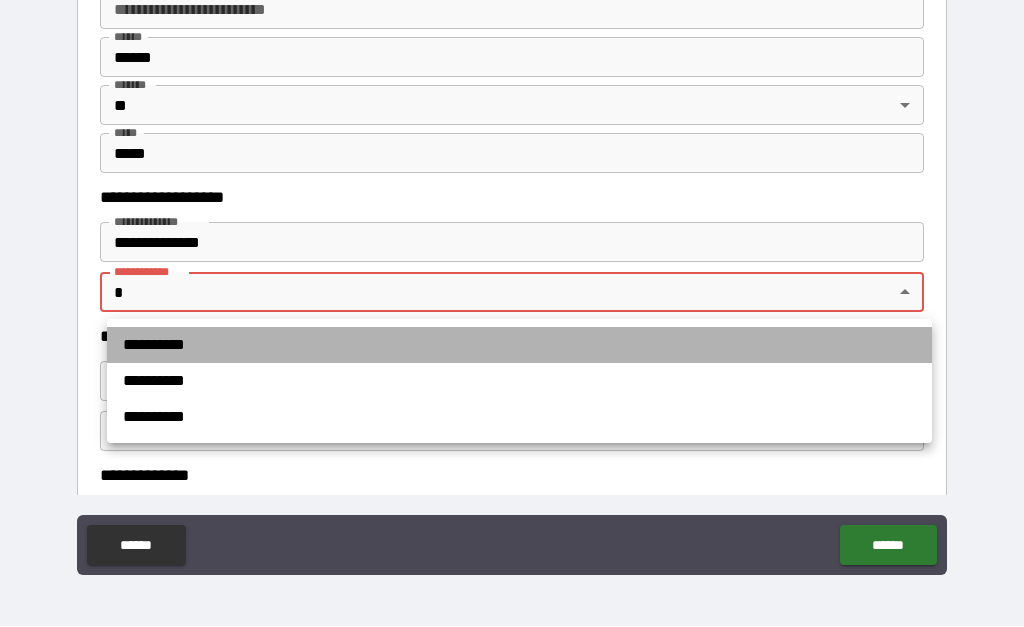 click on "**********" at bounding box center [519, 346] 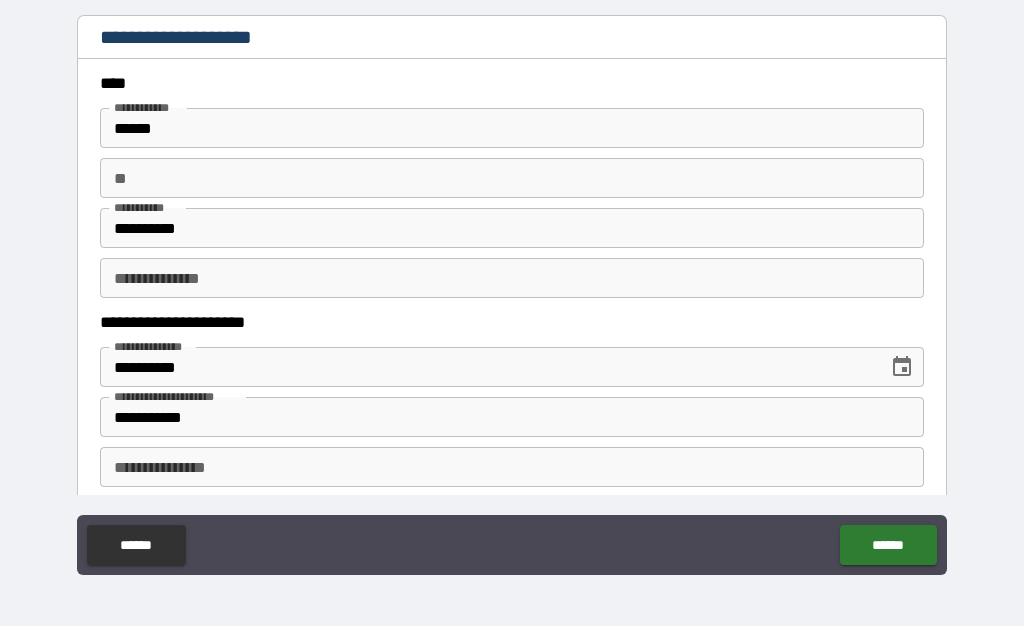scroll, scrollTop: 0, scrollLeft: 0, axis: both 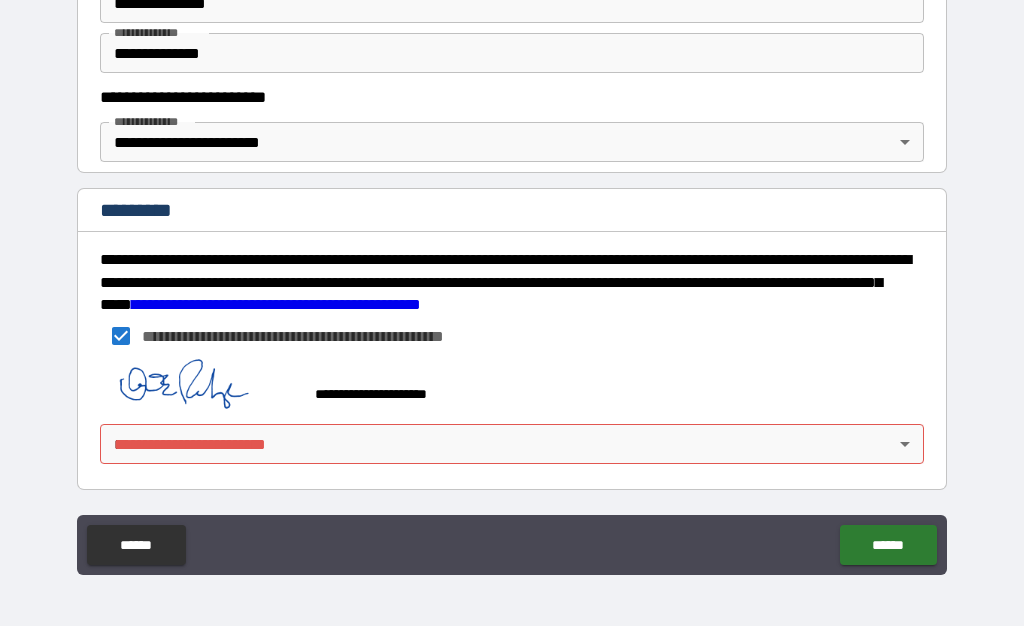 click on "**********" at bounding box center [512, 267] 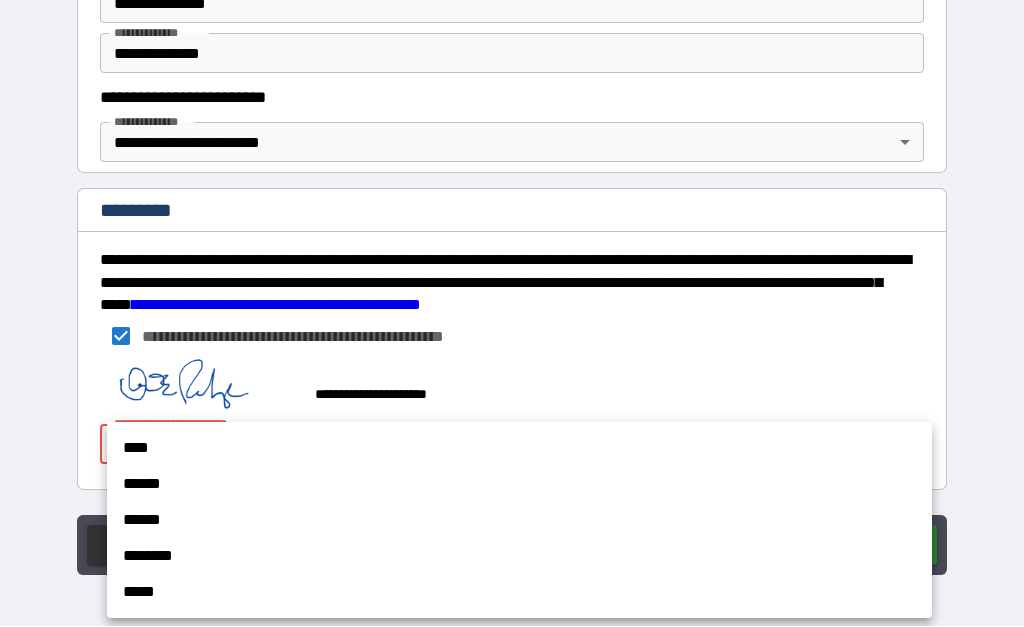 click on "****" at bounding box center (519, 449) 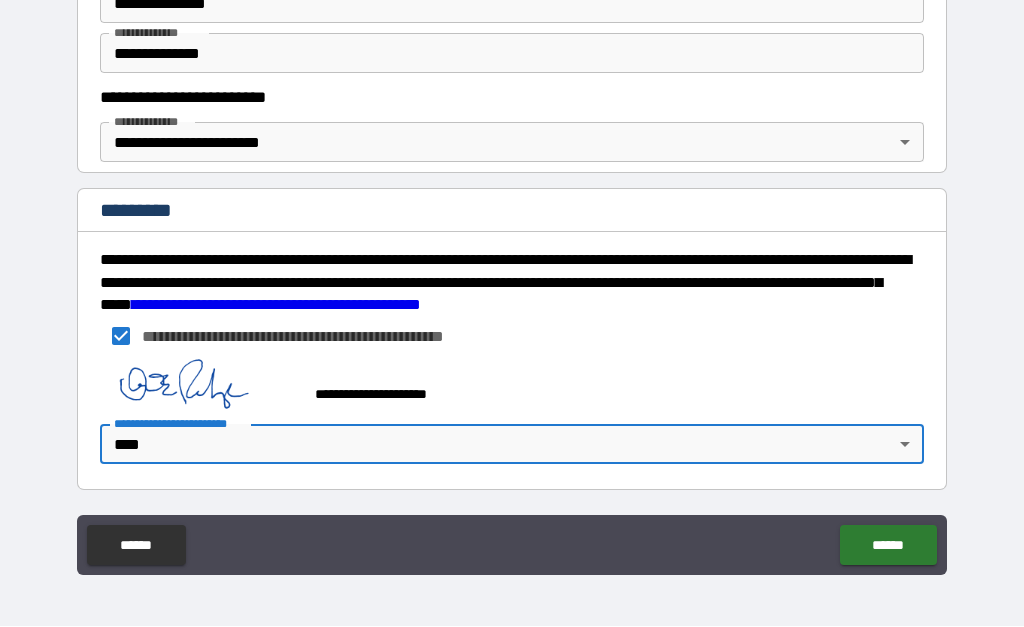 click on "******" at bounding box center [888, 546] 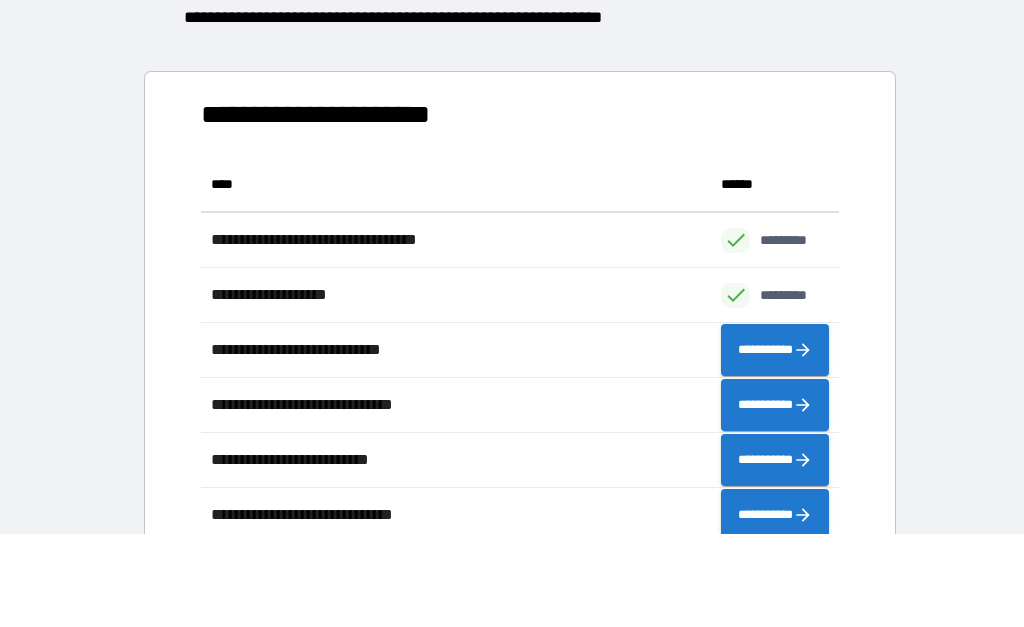 scroll, scrollTop: 441, scrollLeft: 638, axis: both 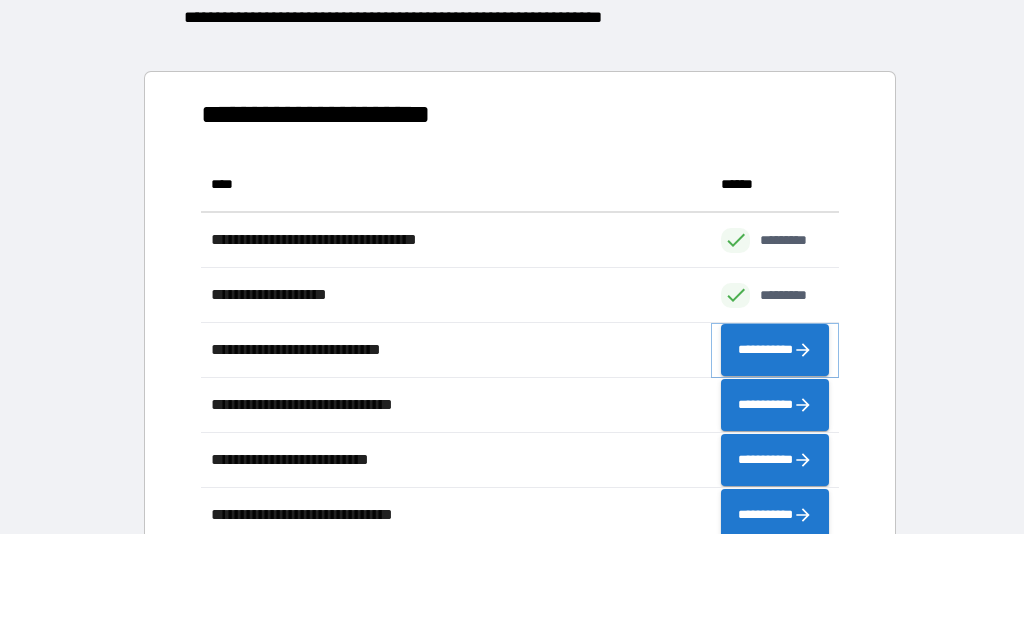 click on "**********" at bounding box center (775, 351) 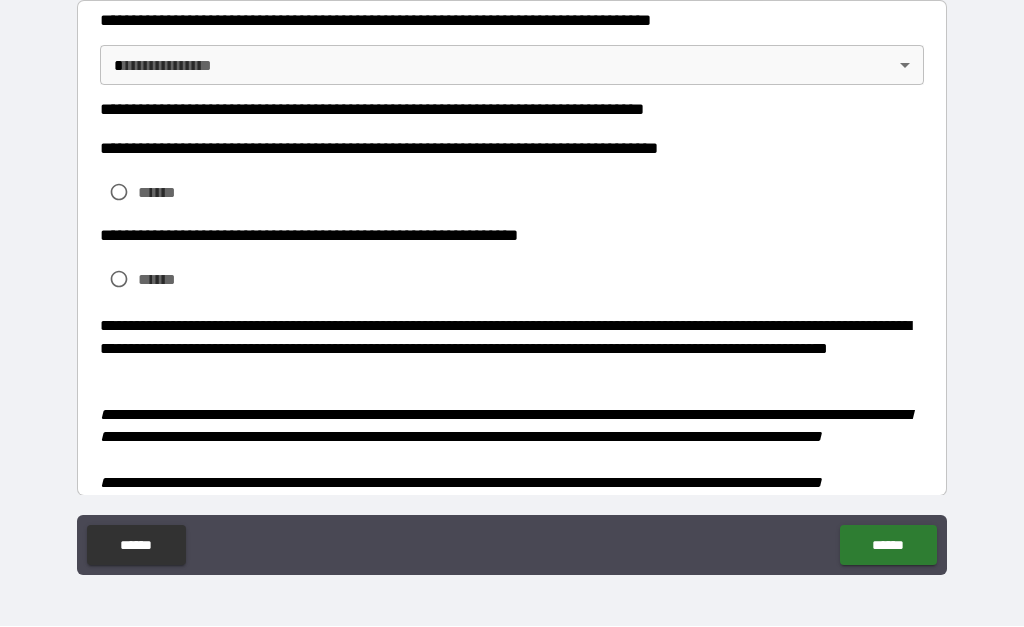 scroll, scrollTop: 0, scrollLeft: 0, axis: both 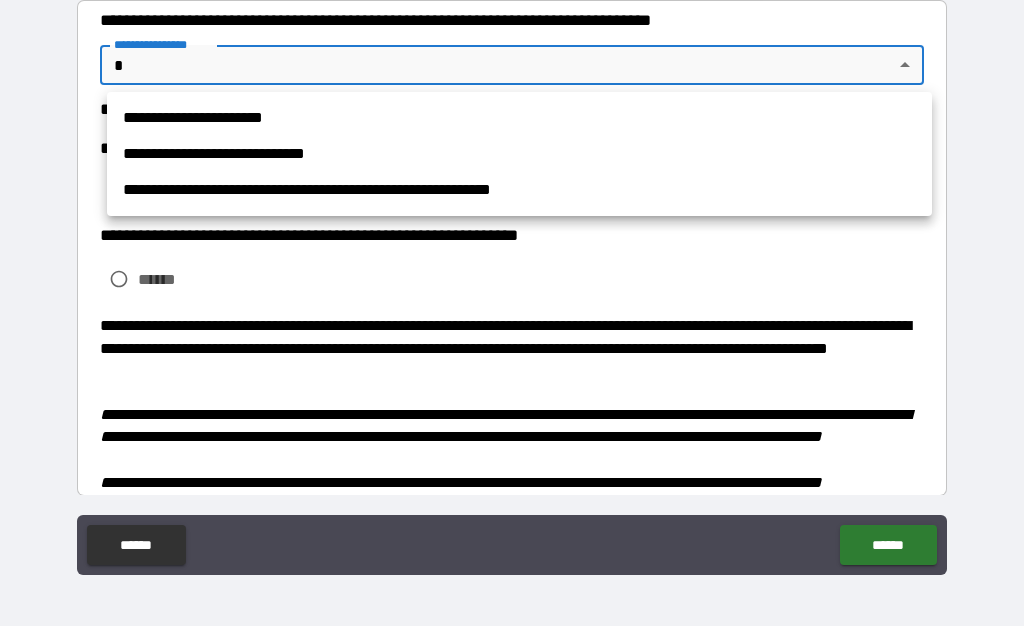 click on "**********" at bounding box center (519, 119) 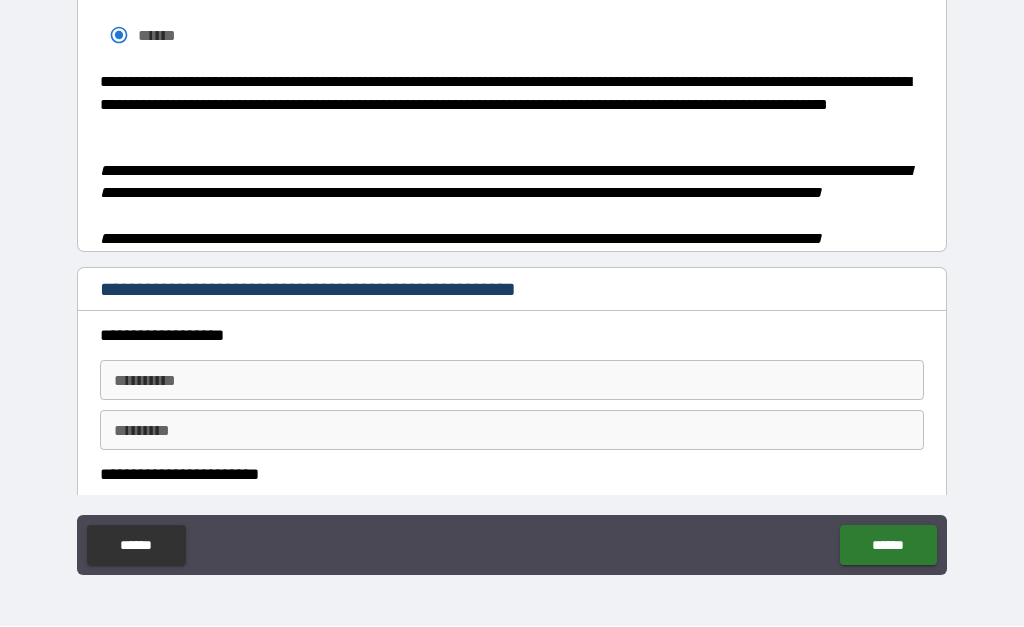 scroll, scrollTop: 242, scrollLeft: 0, axis: vertical 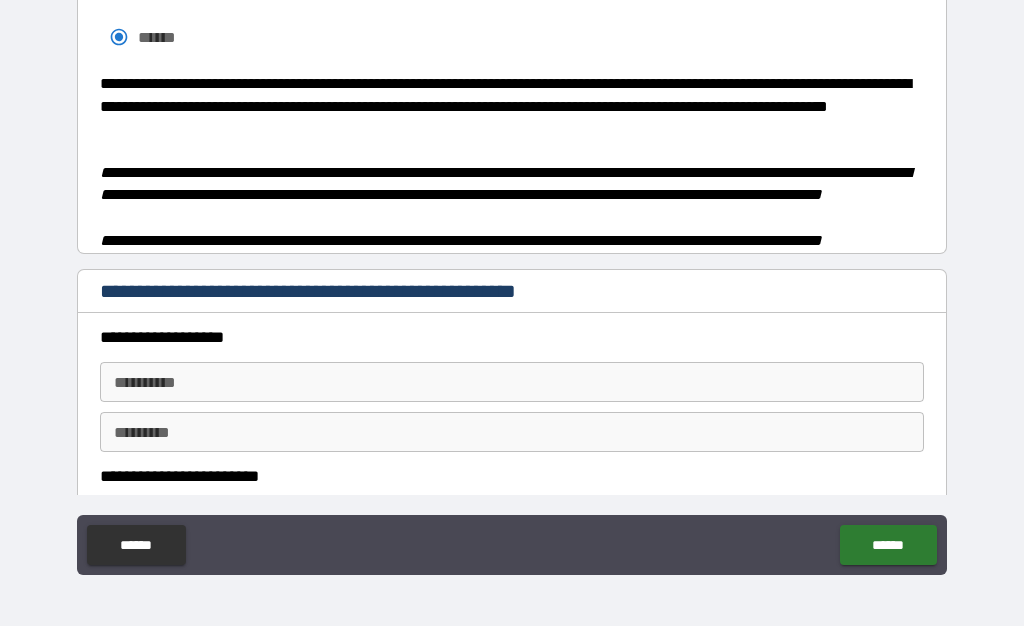 click on "**********" at bounding box center (339, 292) 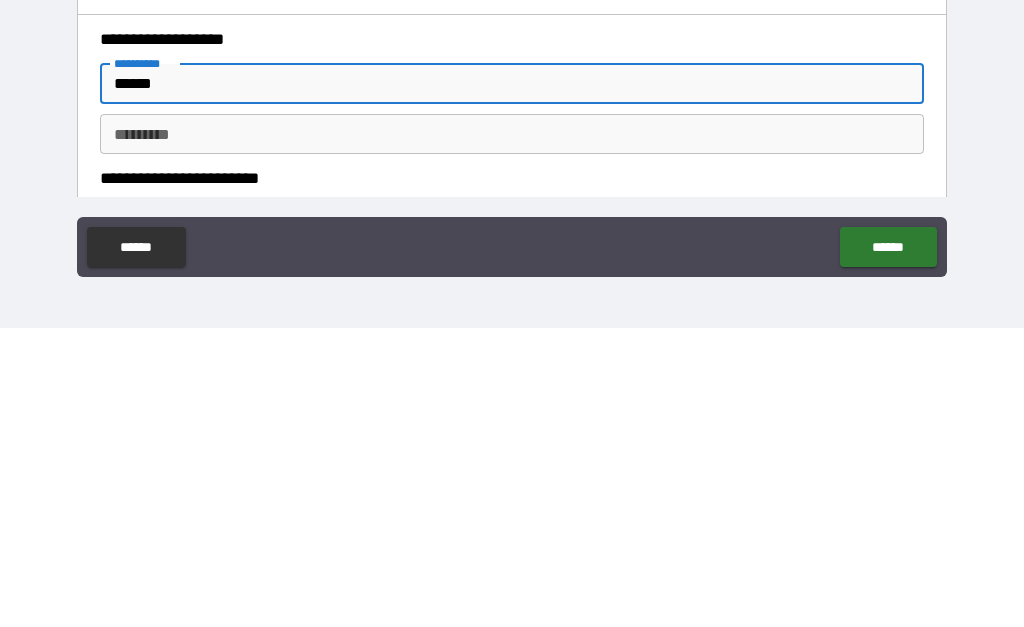 type on "******" 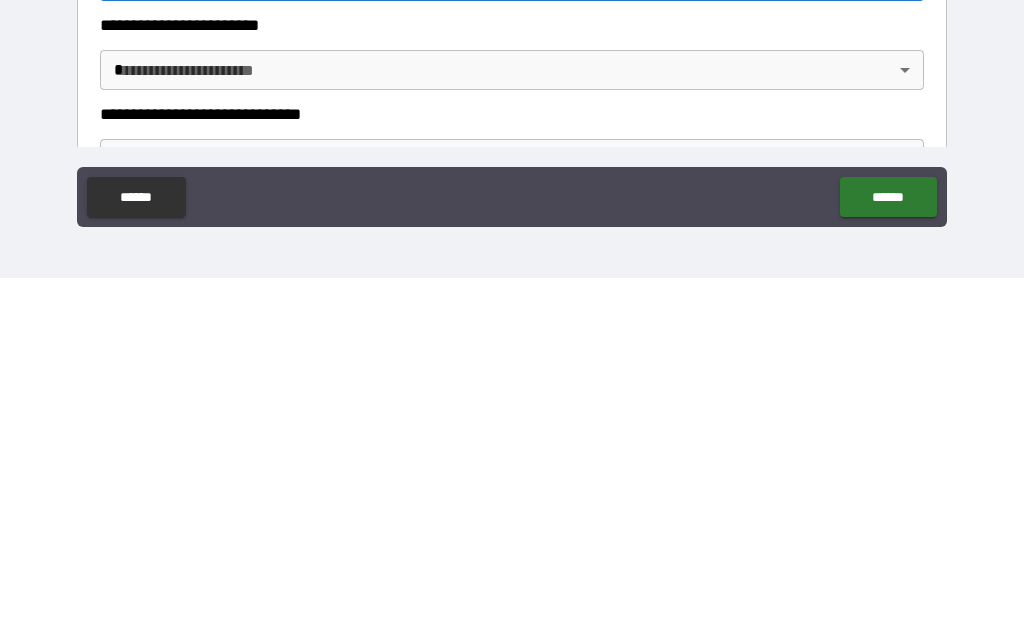 scroll, scrollTop: 347, scrollLeft: 0, axis: vertical 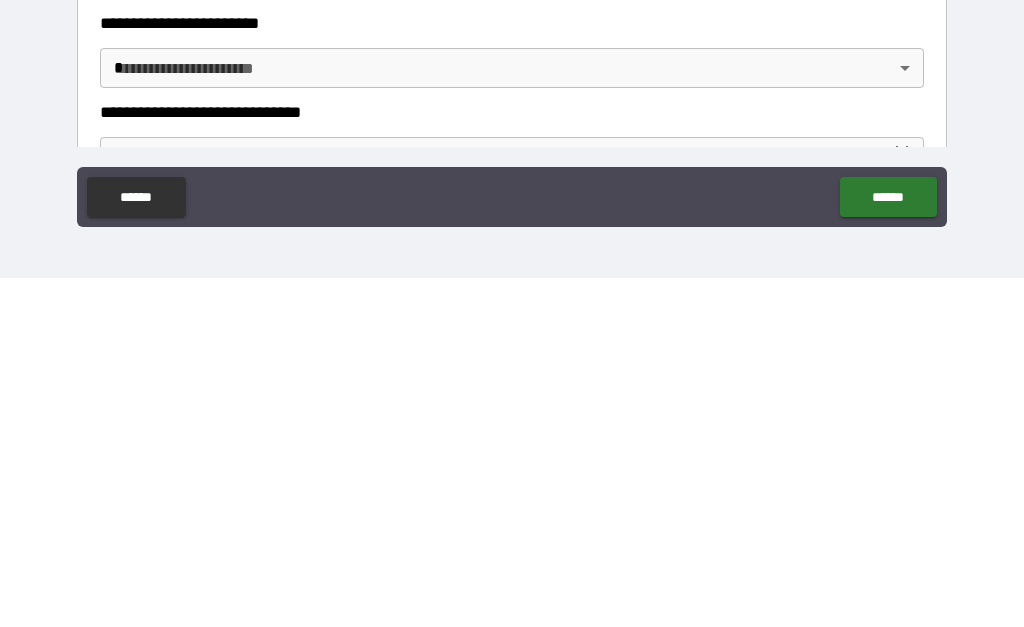 type on "**********" 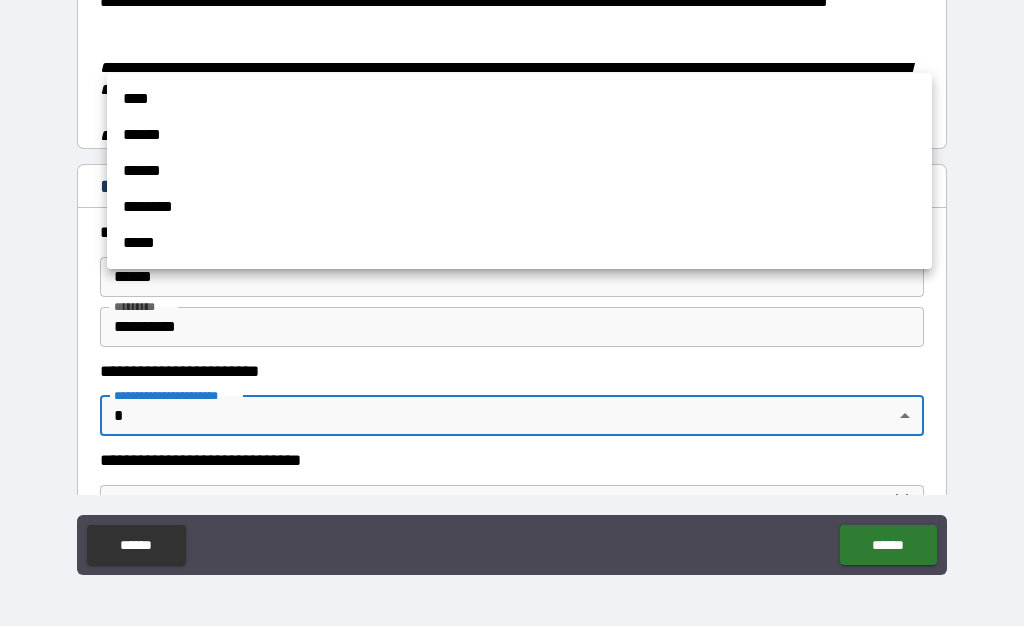 click on "****" at bounding box center (519, 100) 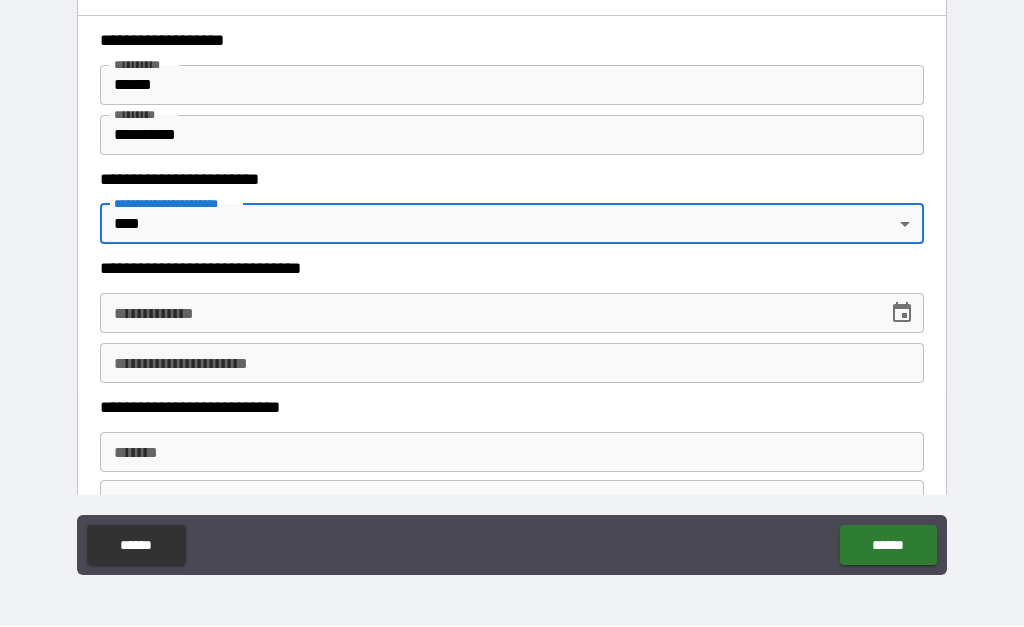 scroll, scrollTop: 542, scrollLeft: 0, axis: vertical 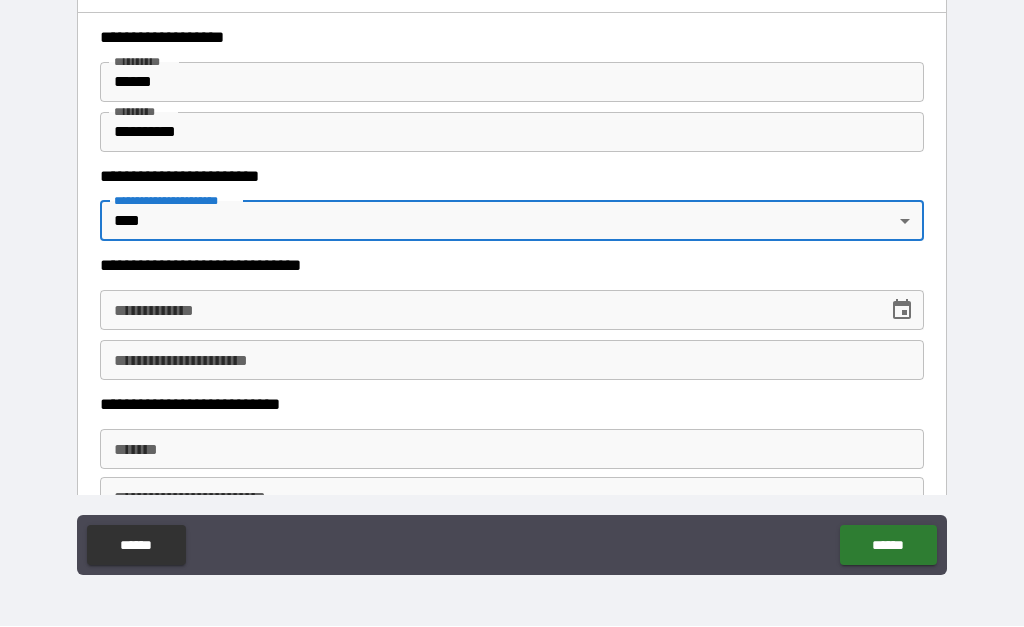 click on "**********" at bounding box center (487, 311) 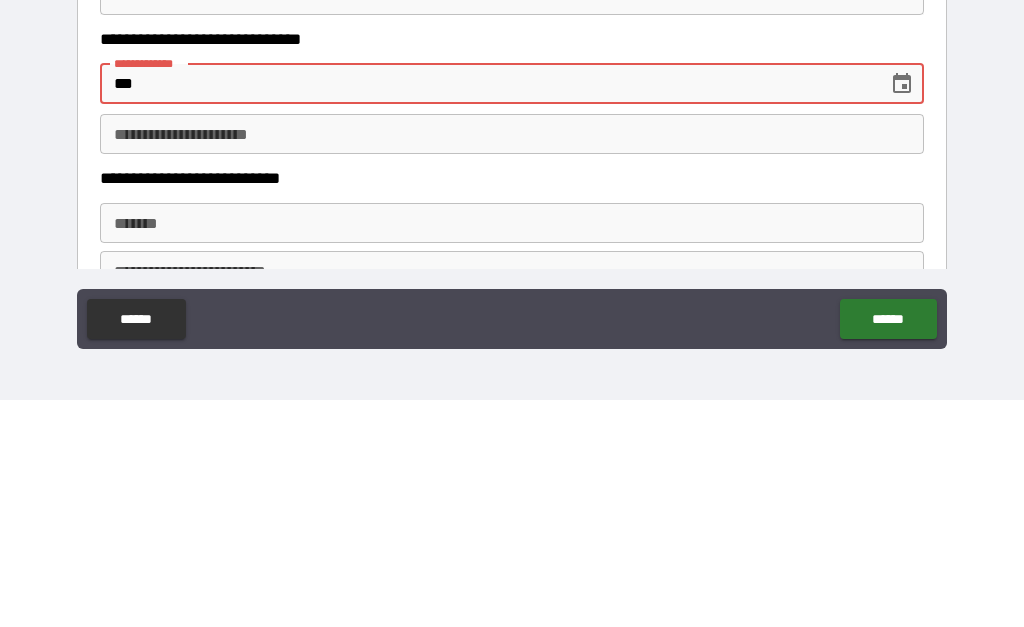 type on "*" 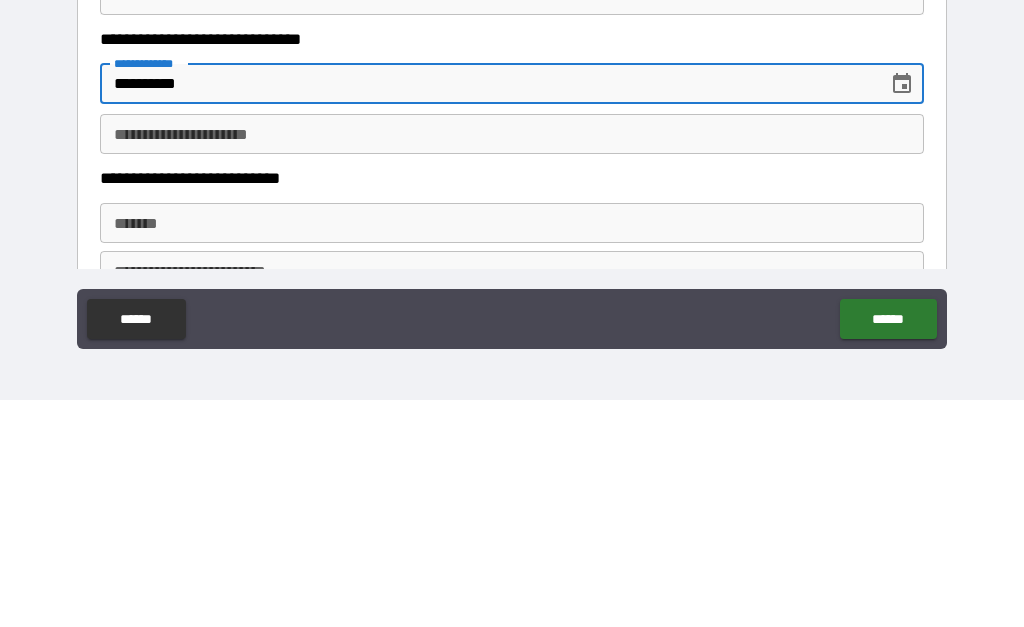 type on "**********" 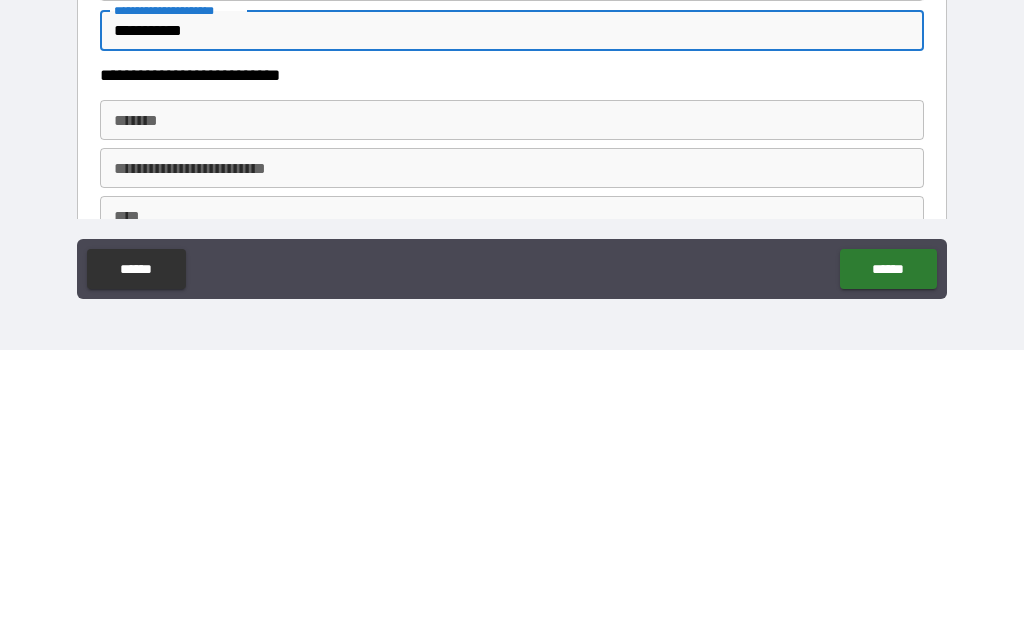 scroll, scrollTop: 599, scrollLeft: 0, axis: vertical 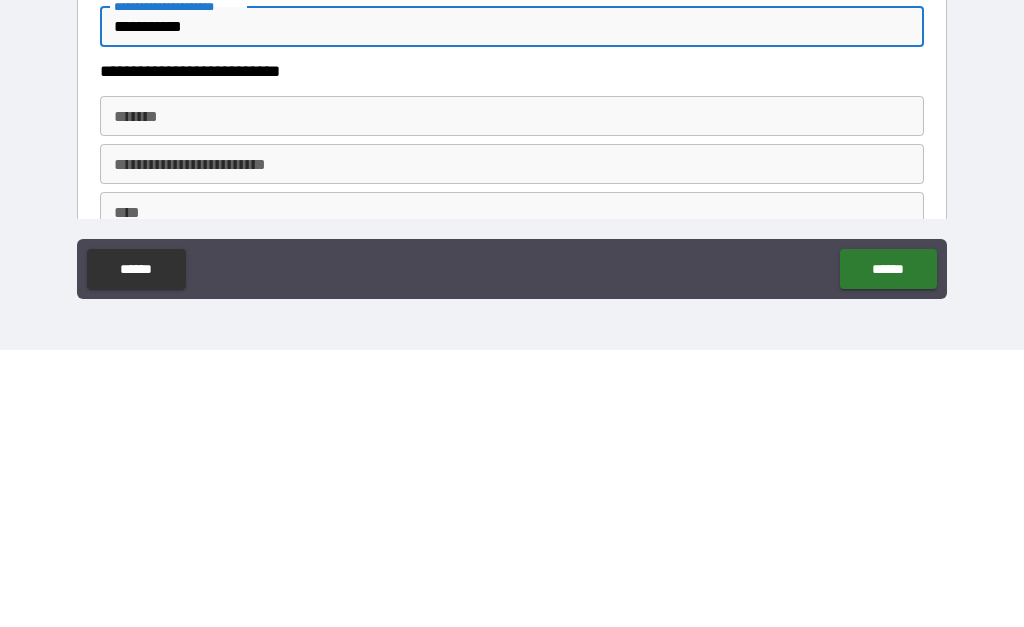 type on "**********" 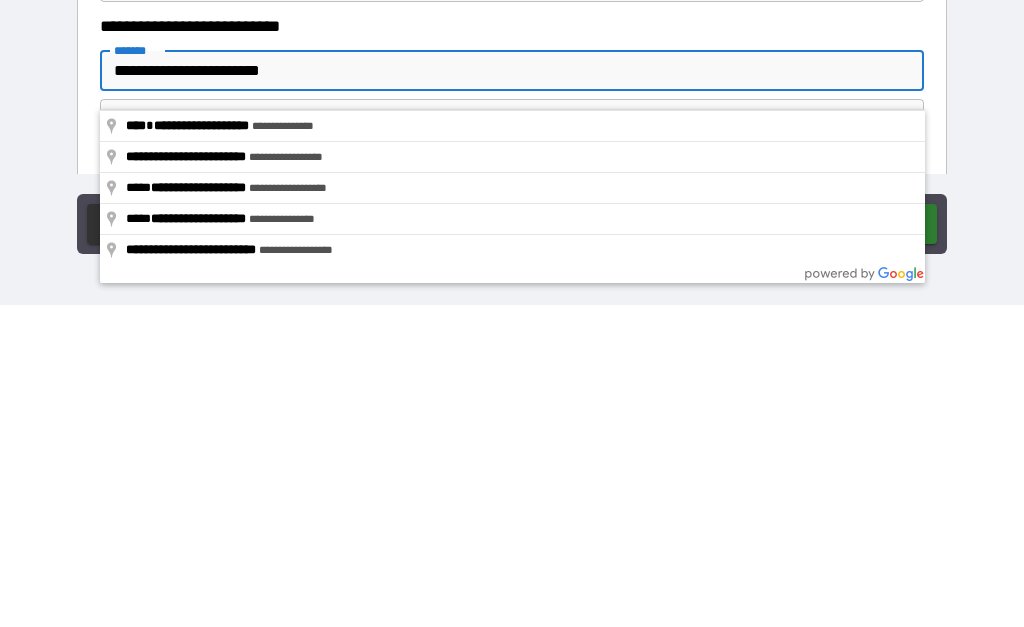 type on "**********" 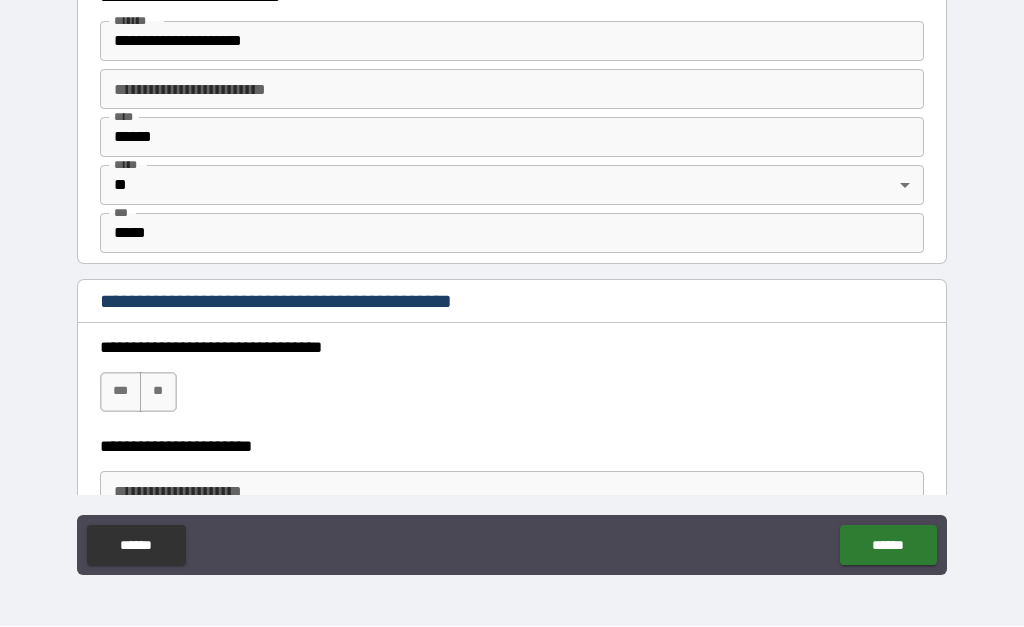 scroll, scrollTop: 955, scrollLeft: 0, axis: vertical 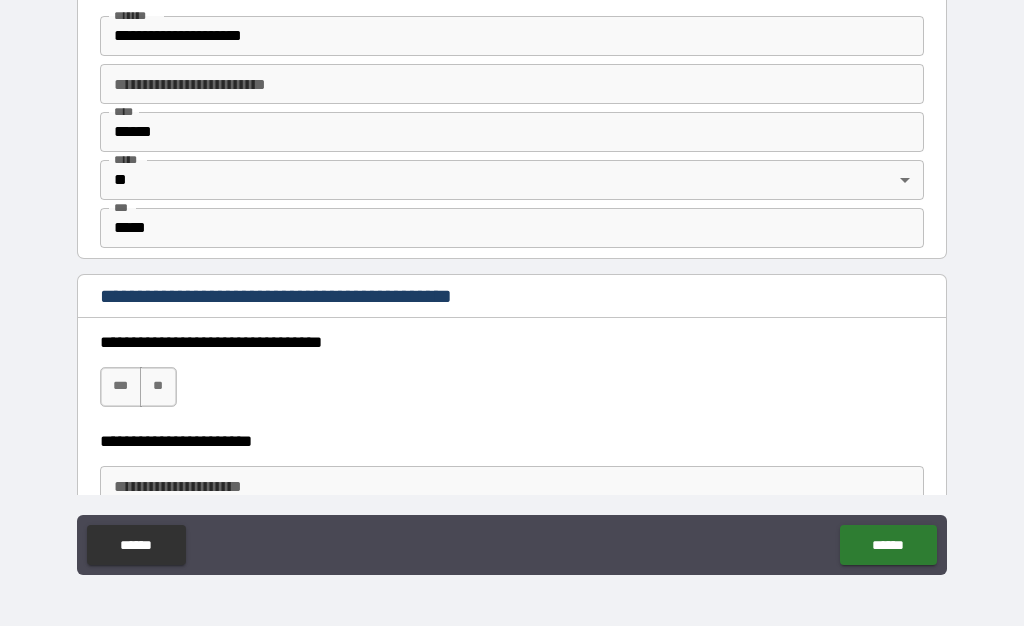 click on "***" at bounding box center [121, 388] 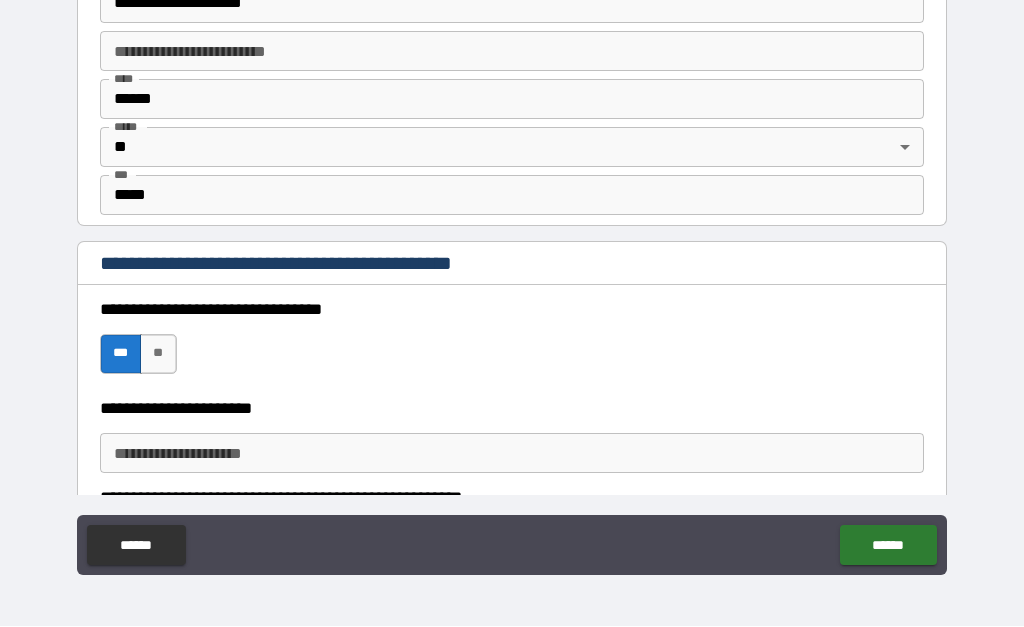 scroll, scrollTop: 1070, scrollLeft: 0, axis: vertical 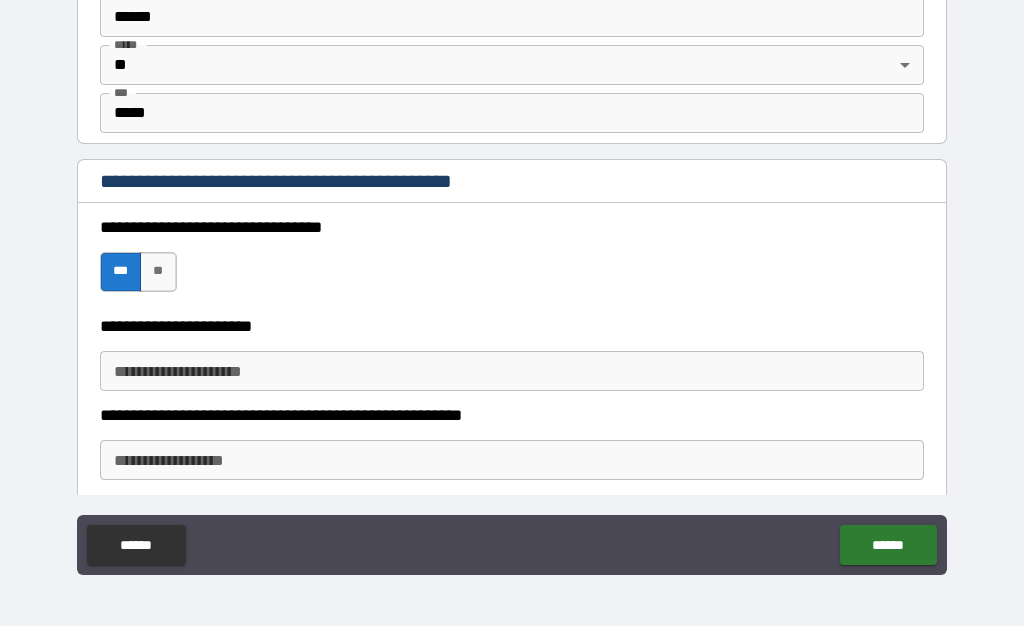click on "**********" at bounding box center (512, 372) 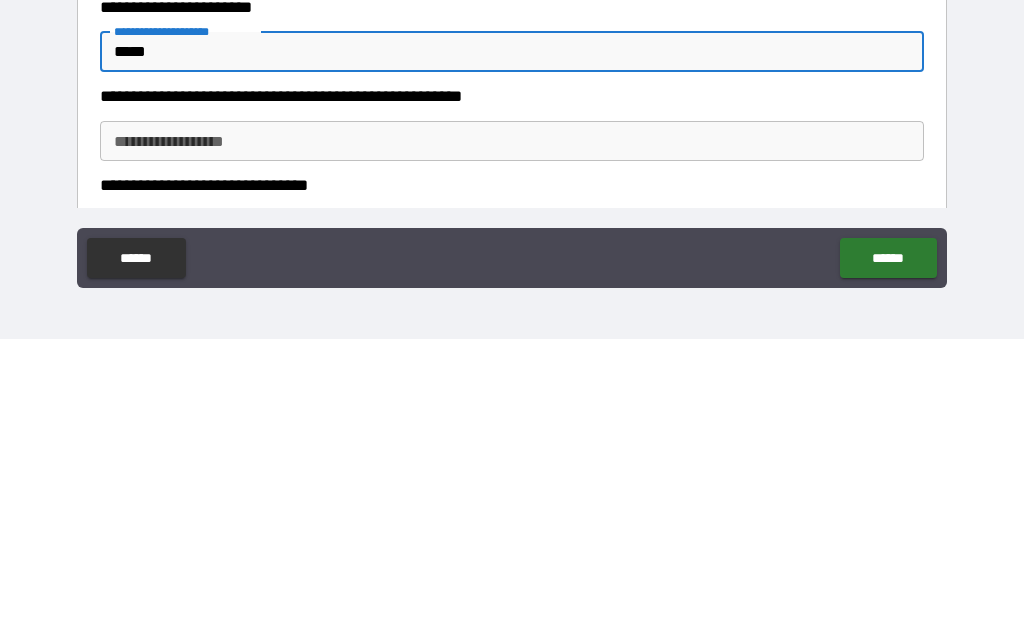 scroll, scrollTop: 1101, scrollLeft: 0, axis: vertical 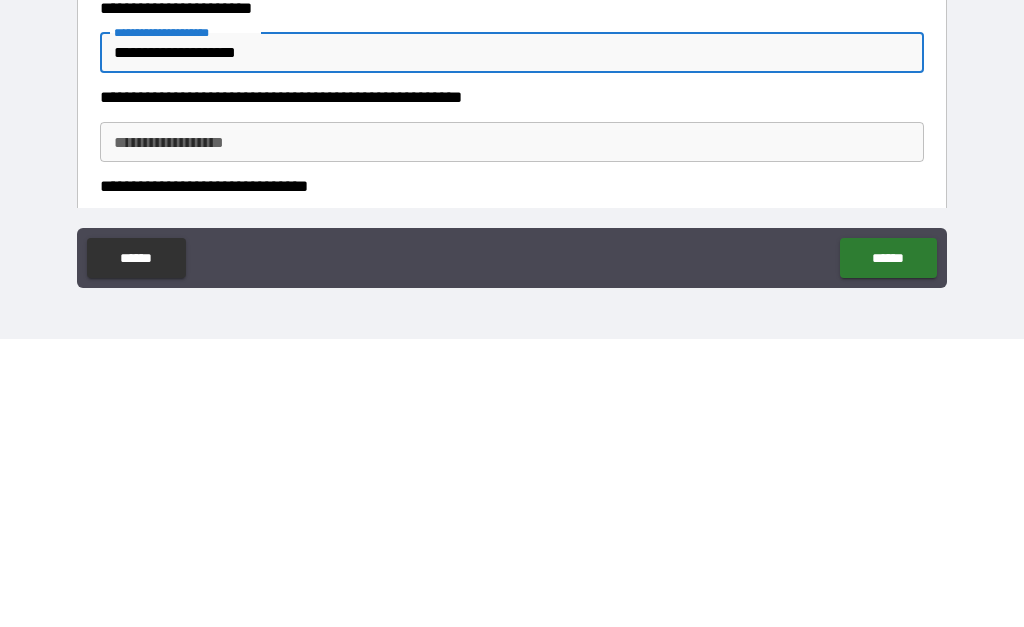 type on "**********" 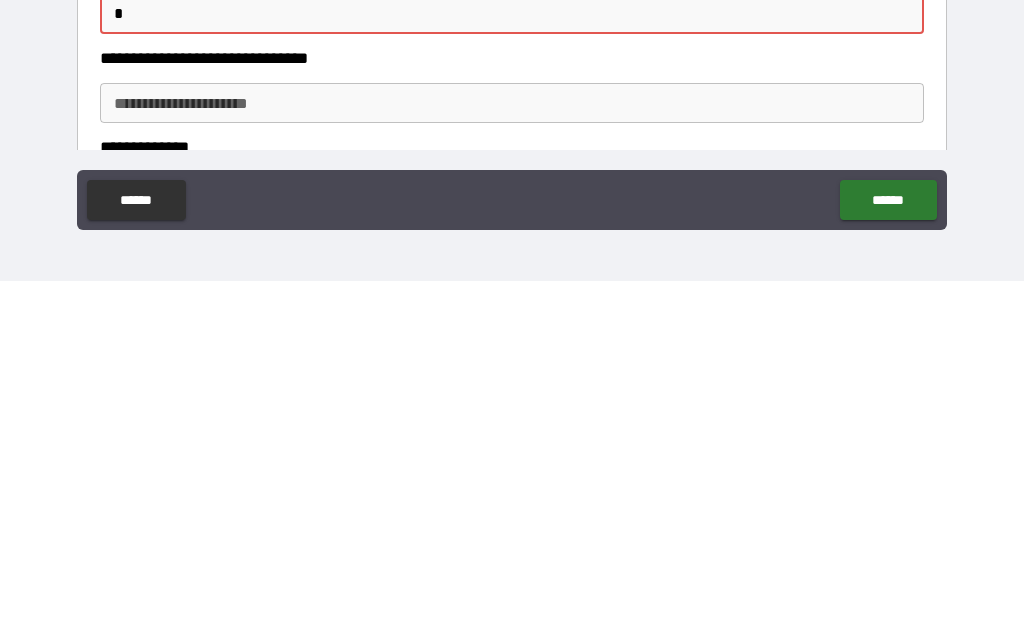 scroll, scrollTop: 1176, scrollLeft: 0, axis: vertical 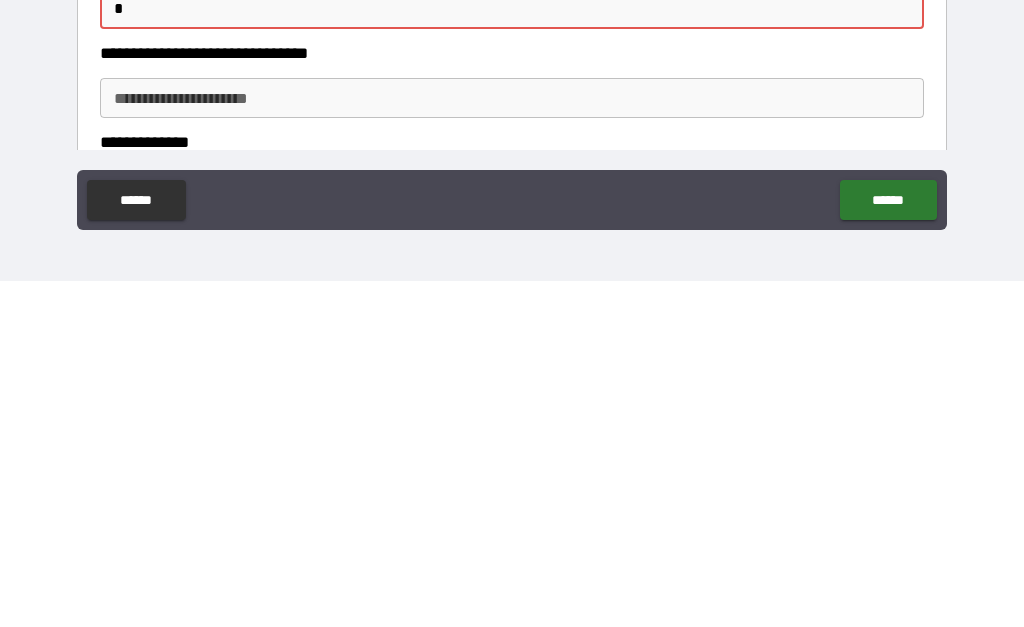 click on "**********" at bounding box center (512, 444) 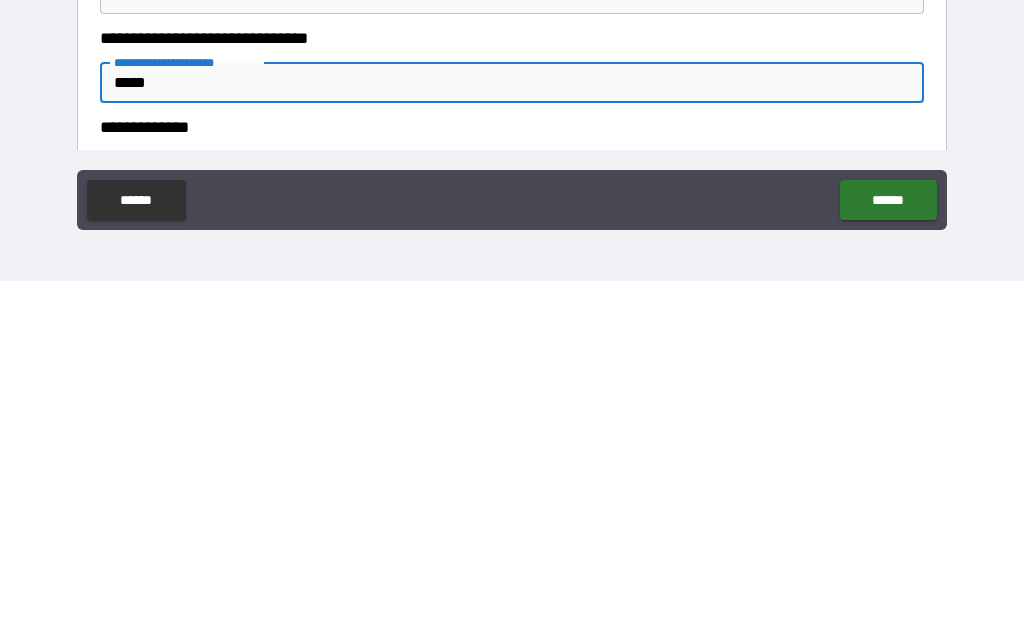 scroll, scrollTop: 1196, scrollLeft: 0, axis: vertical 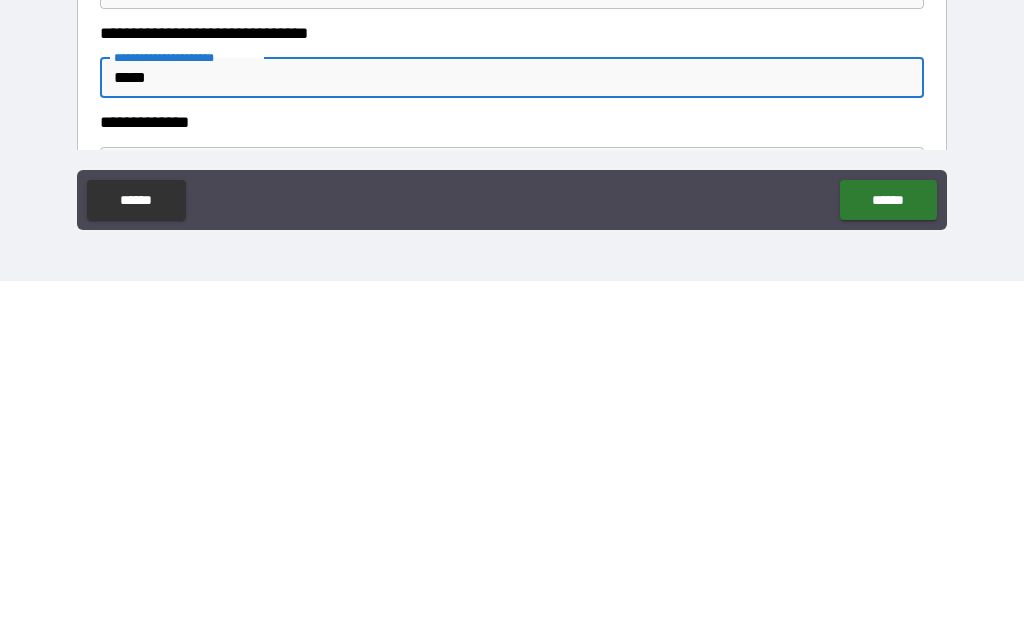 click on "*****" at bounding box center [512, 424] 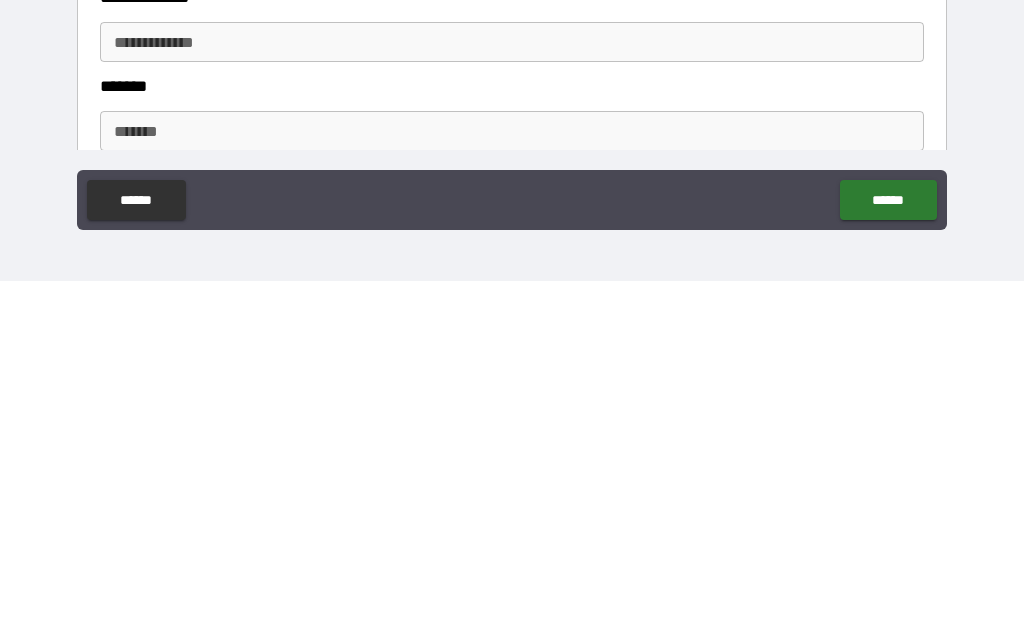 scroll, scrollTop: 1320, scrollLeft: 0, axis: vertical 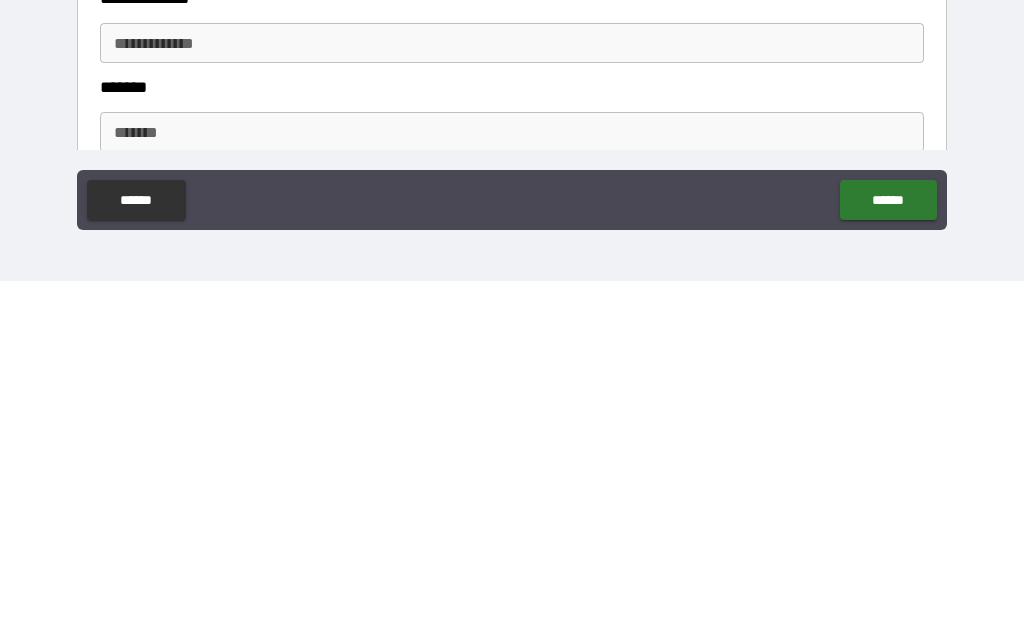 type on "**********" 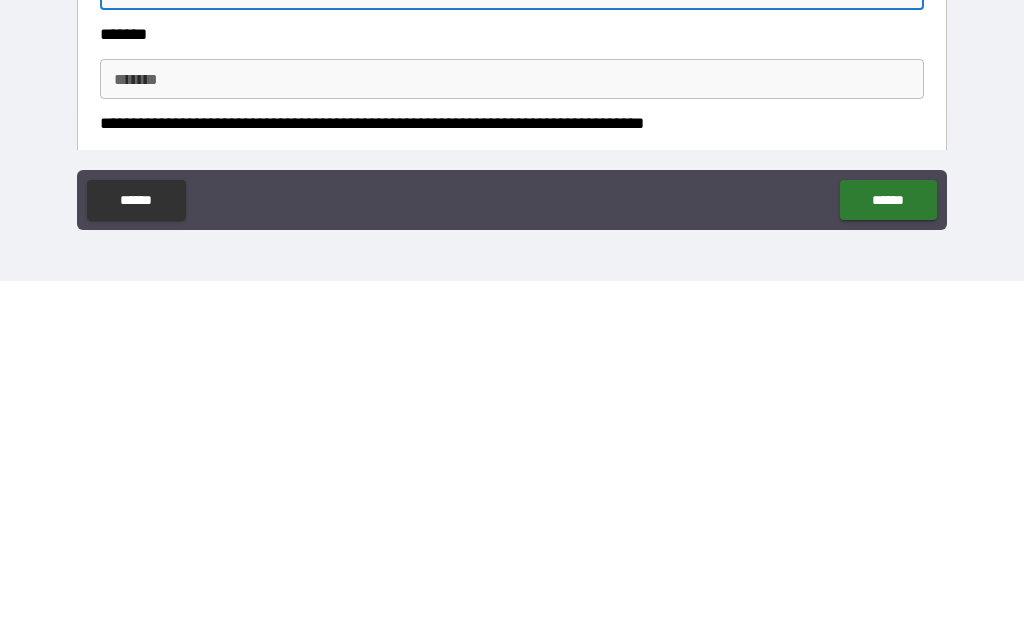 scroll, scrollTop: 1396, scrollLeft: 0, axis: vertical 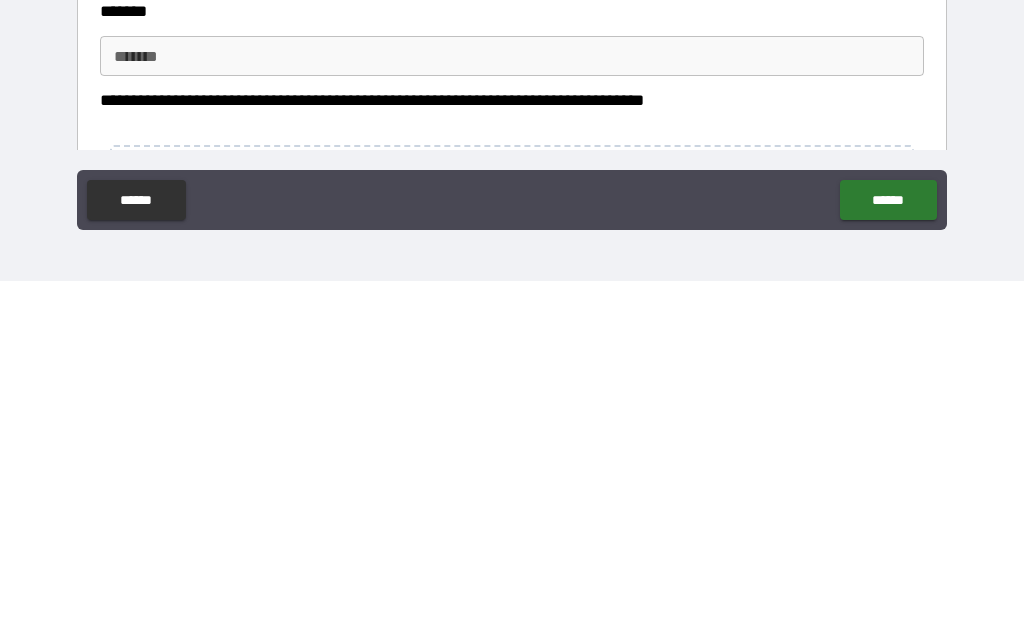 type on "****" 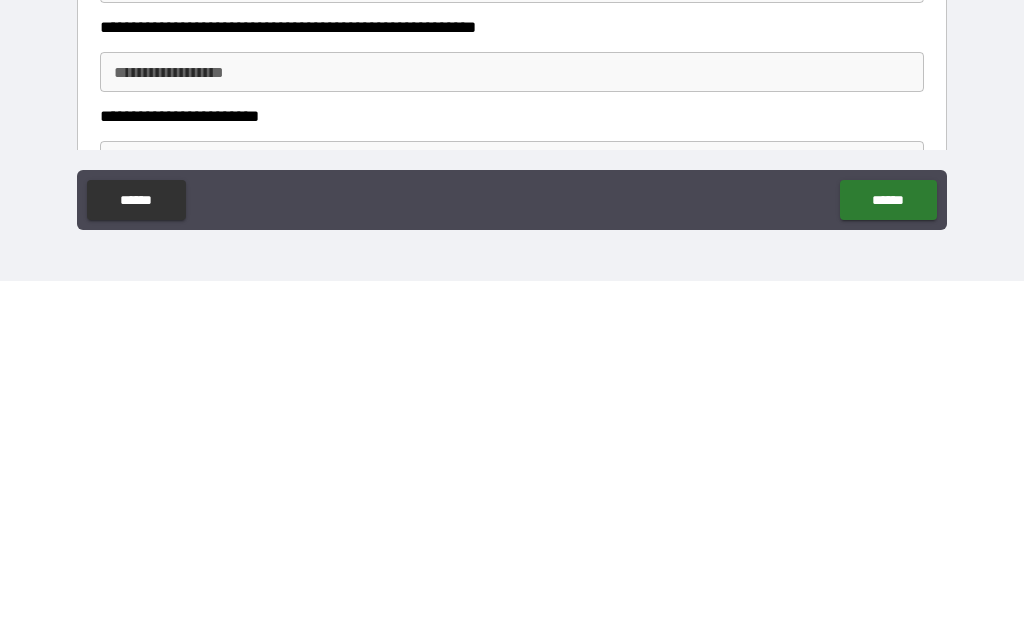 scroll, scrollTop: 2937, scrollLeft: 0, axis: vertical 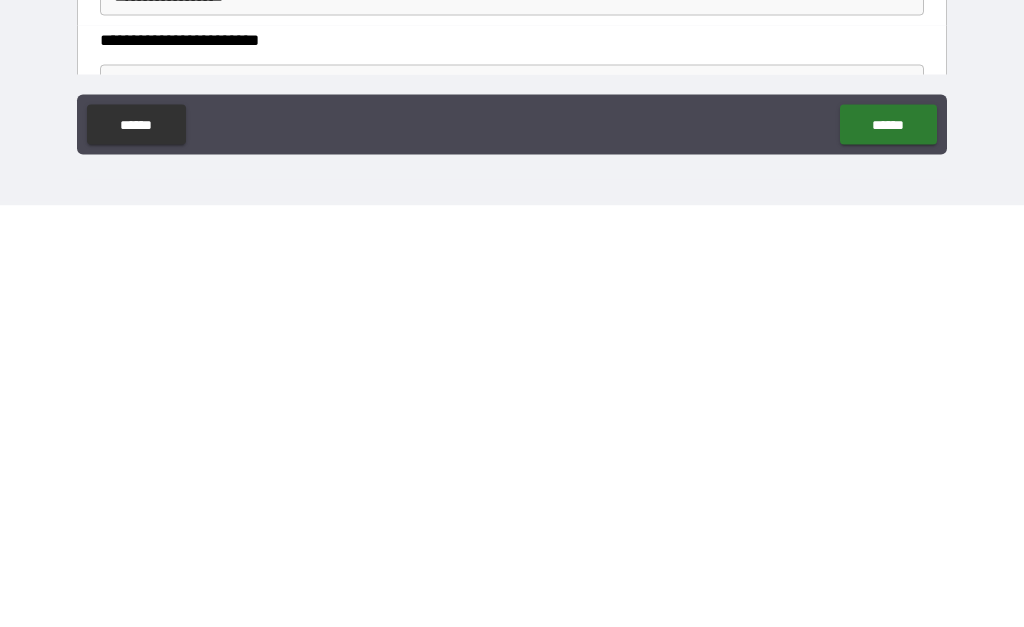 type on "****" 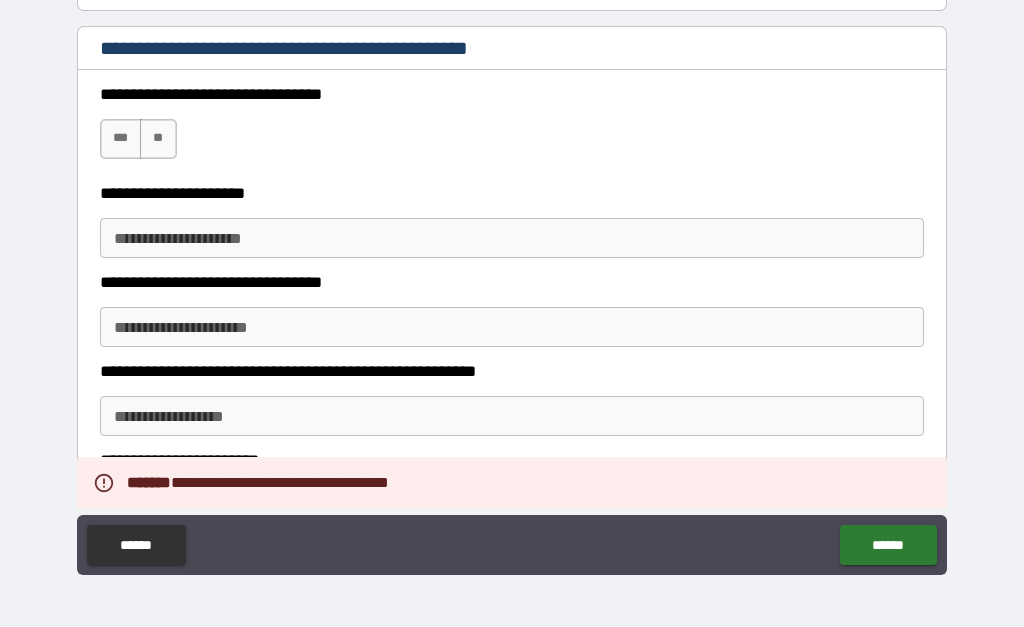 click on "***" at bounding box center (121, 140) 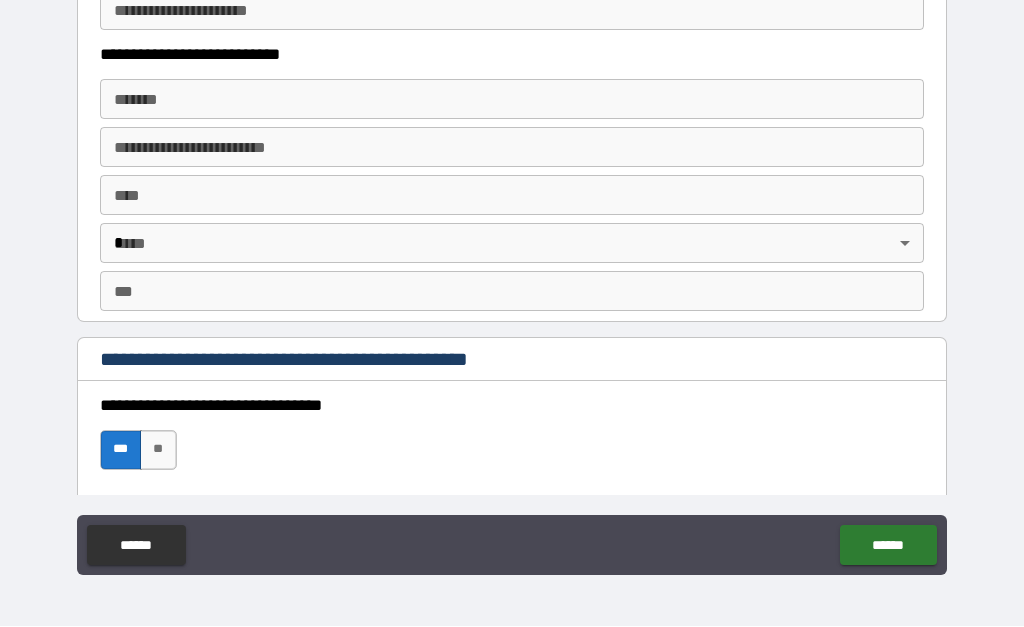 scroll, scrollTop: 2627, scrollLeft: 0, axis: vertical 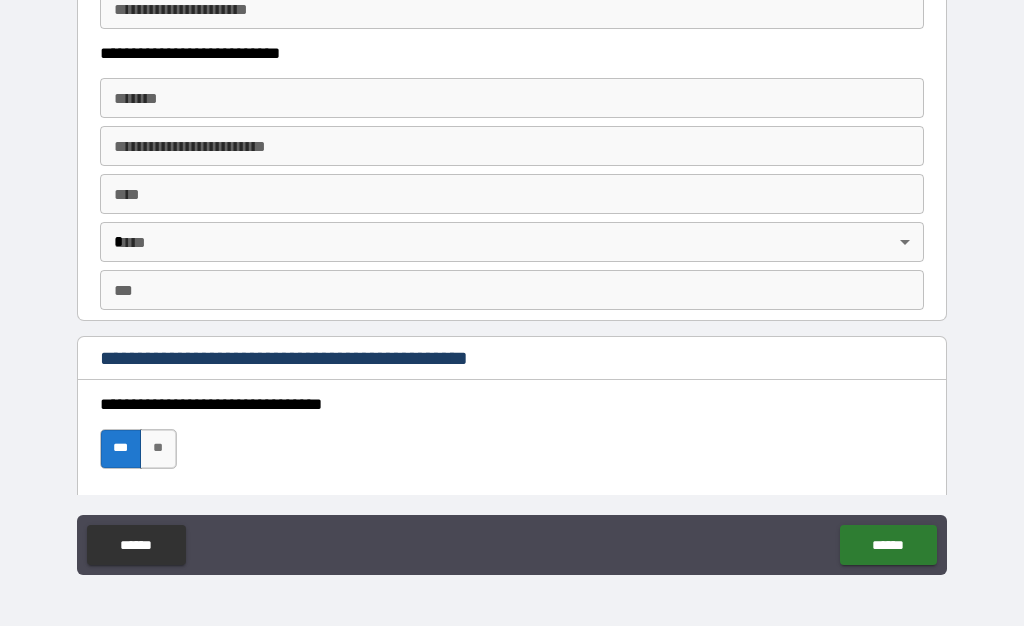 click on "**" at bounding box center [158, 450] 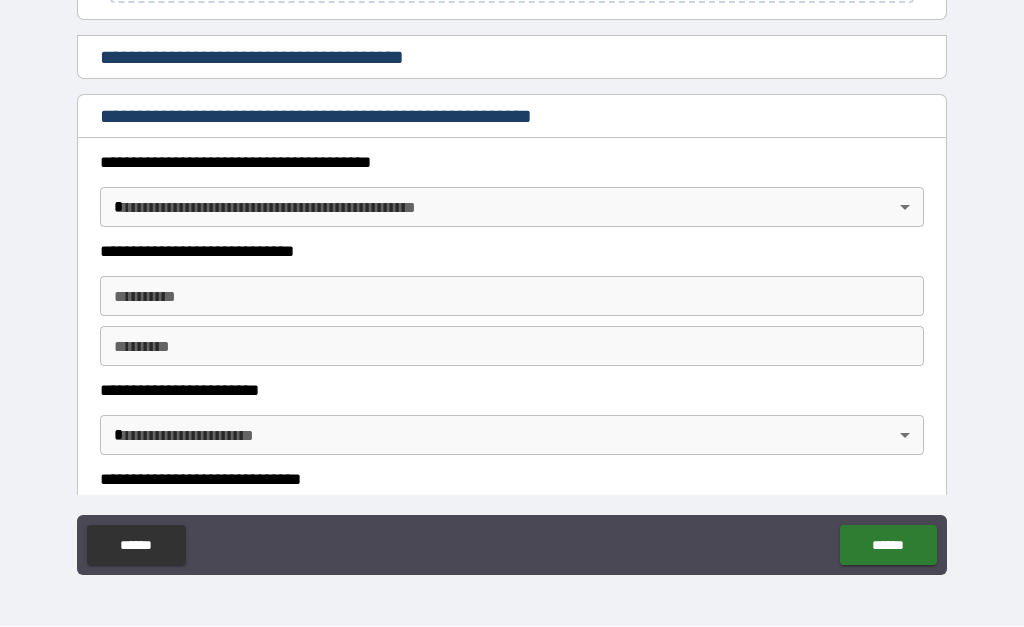 scroll, scrollTop: 2058, scrollLeft: 0, axis: vertical 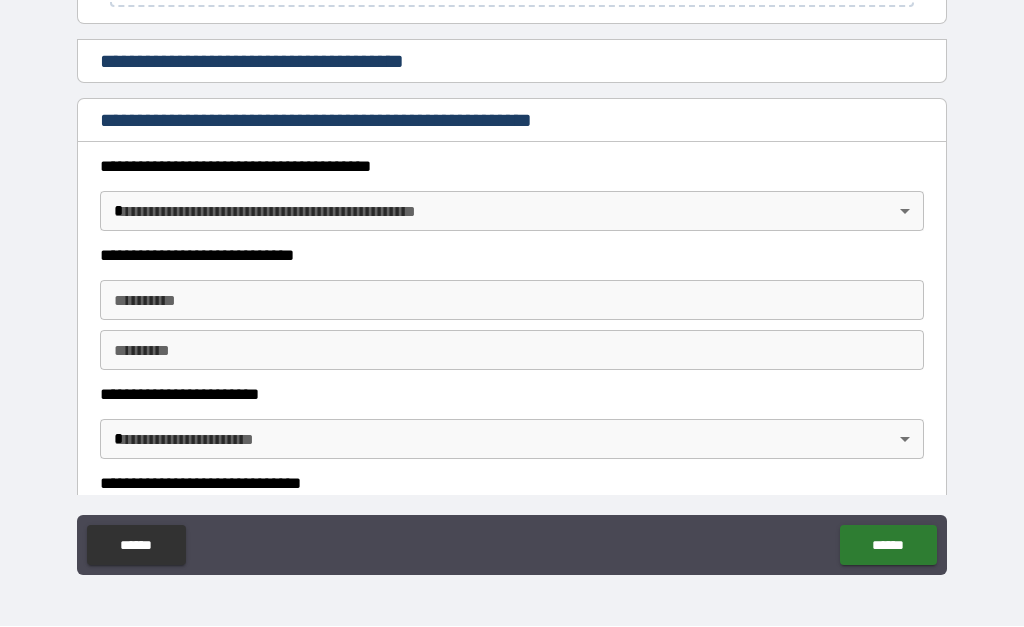 click on "**********" at bounding box center [512, 267] 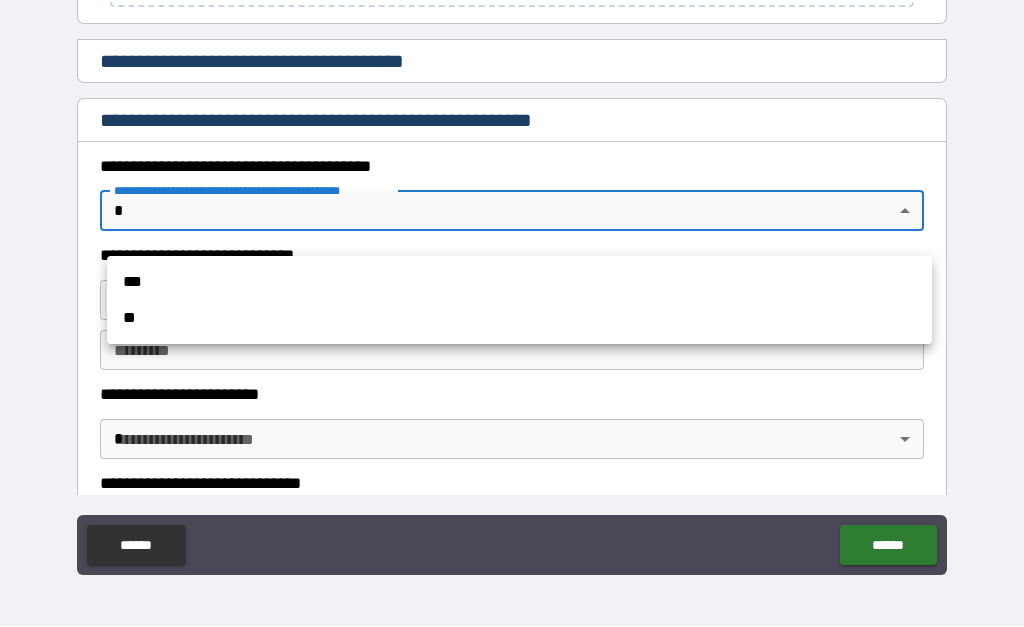 click on "**" at bounding box center [519, 319] 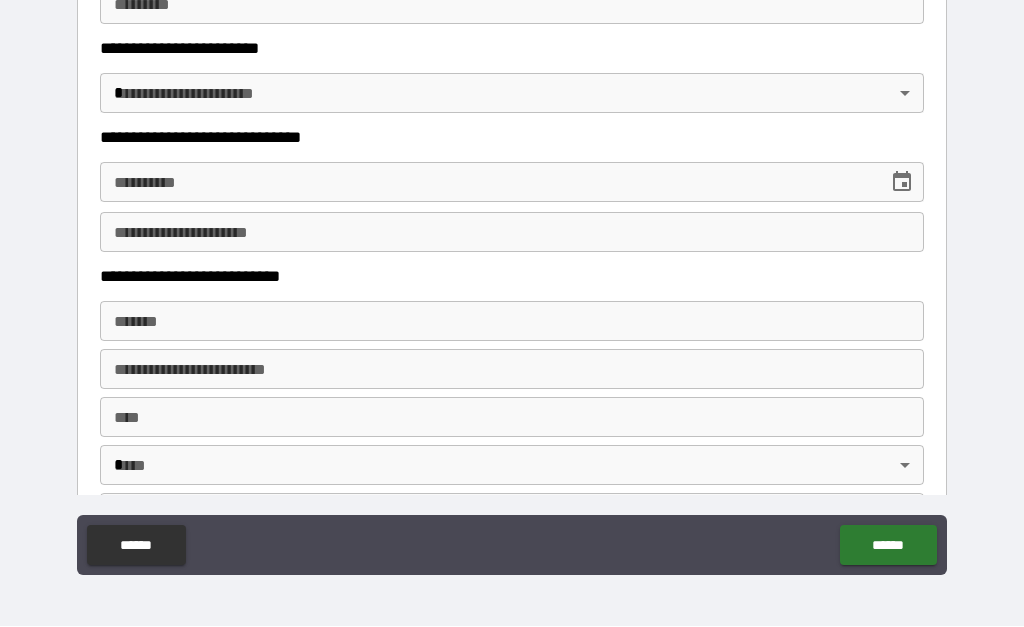 click on "******" at bounding box center (888, 546) 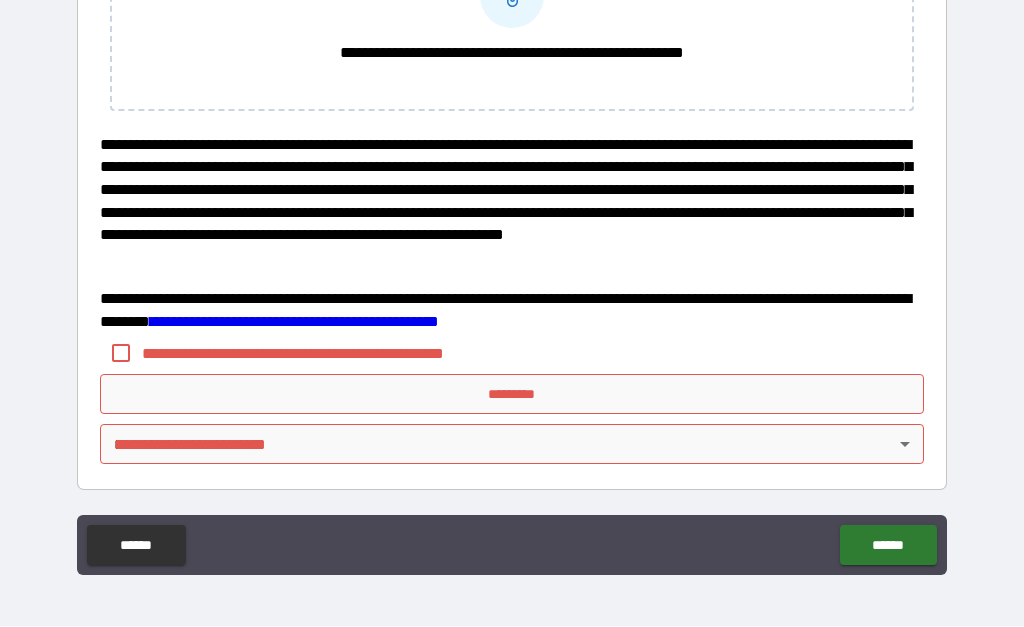 scroll, scrollTop: 3776, scrollLeft: 0, axis: vertical 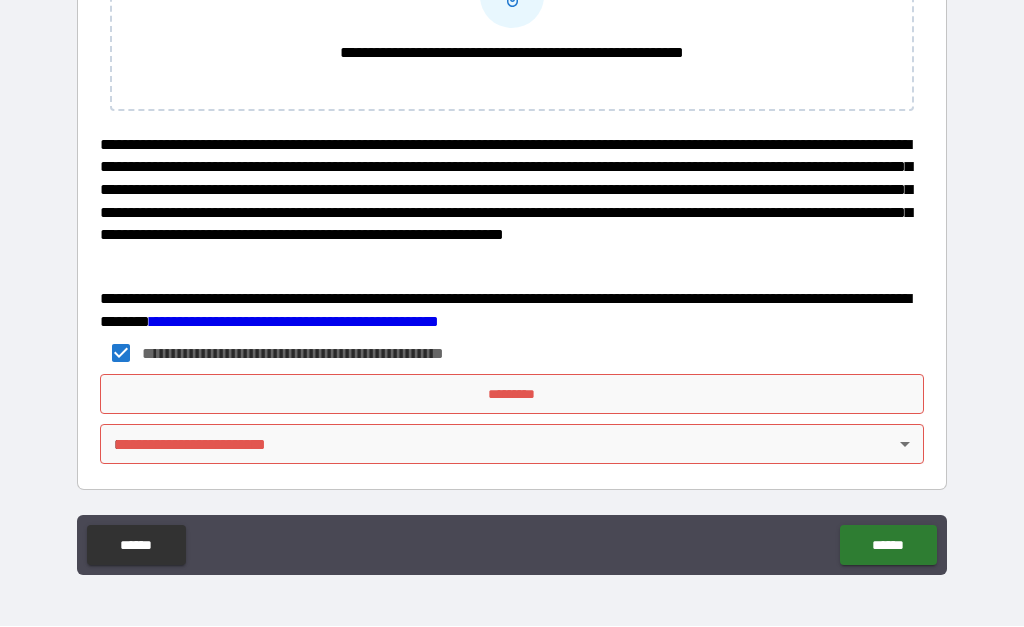 click on "*********" at bounding box center (512, 395) 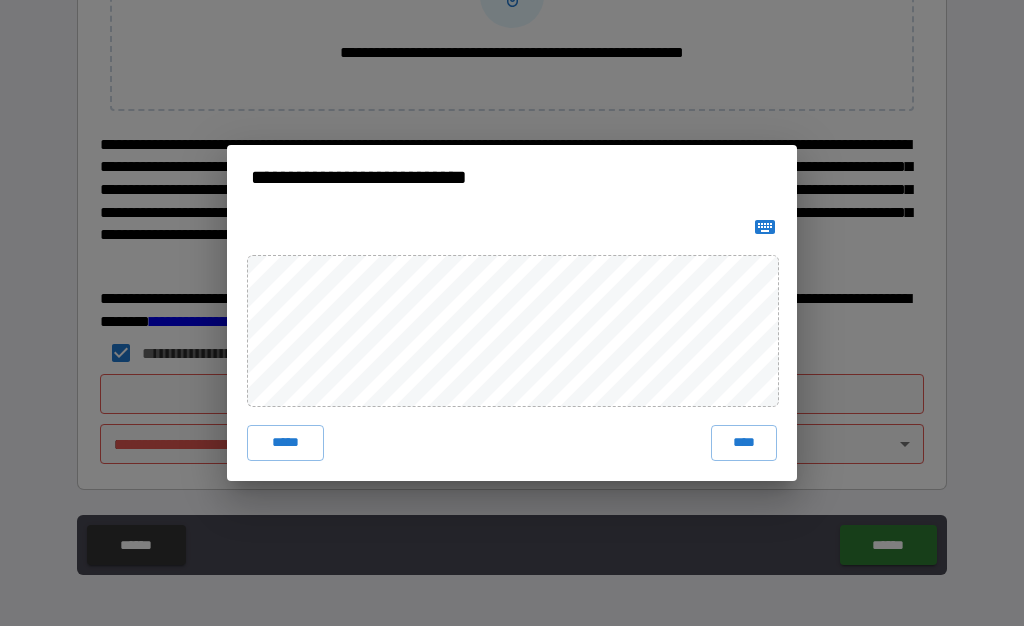 click on "****" at bounding box center [744, 444] 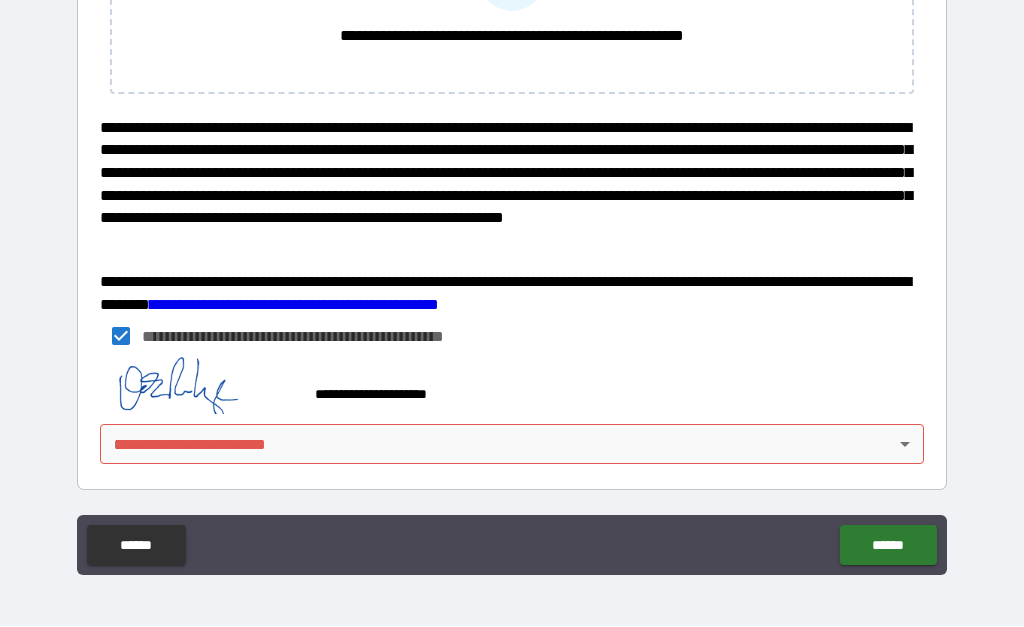 scroll, scrollTop: 3793, scrollLeft: 0, axis: vertical 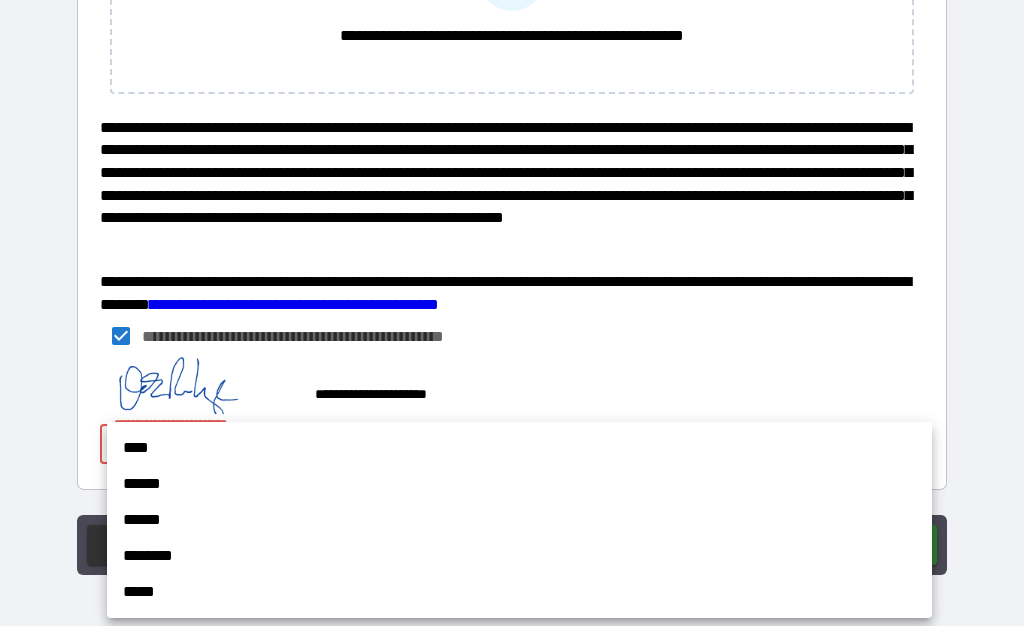 click on "****" at bounding box center [519, 449] 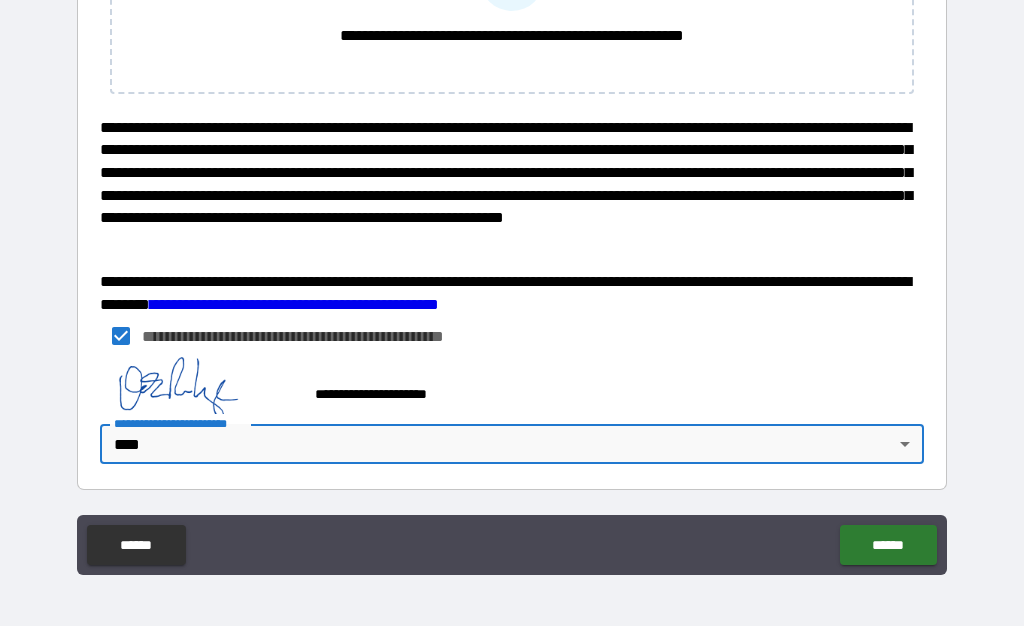 click on "******" at bounding box center [888, 546] 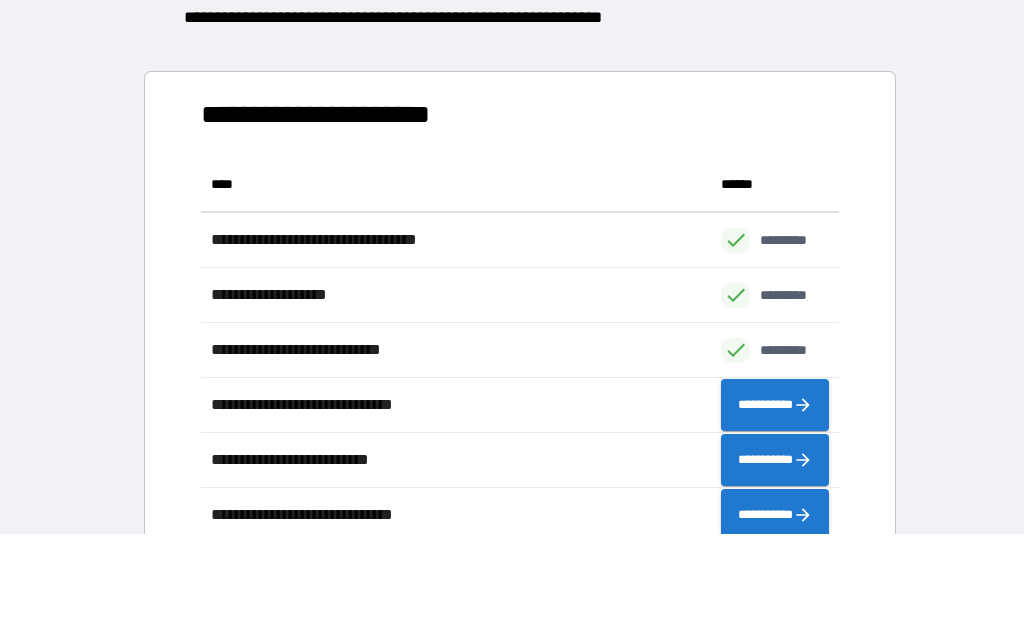scroll, scrollTop: 1, scrollLeft: 1, axis: both 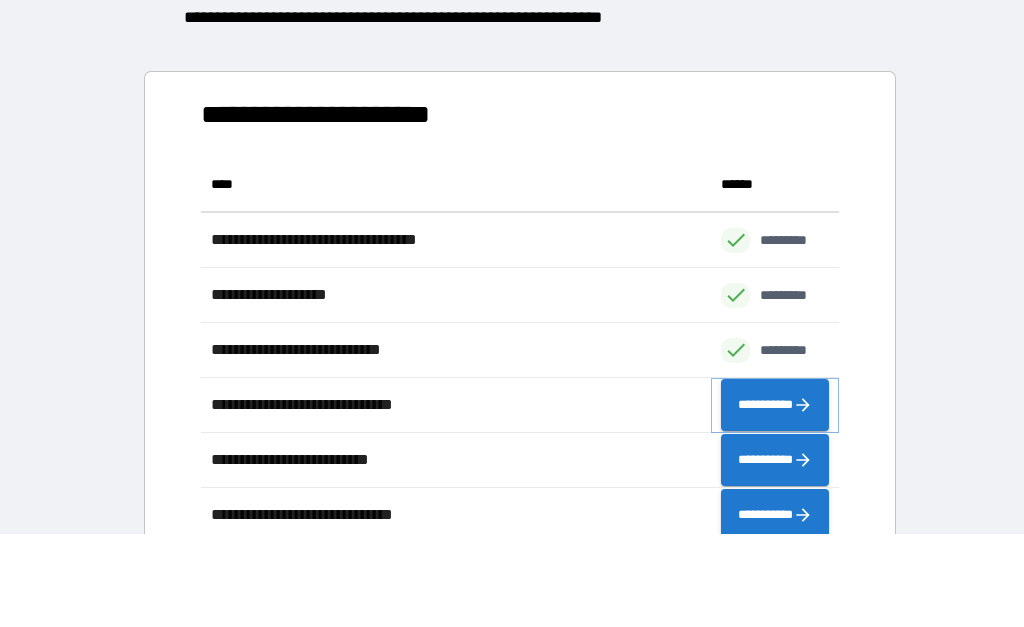 click on "**********" at bounding box center (775, 406) 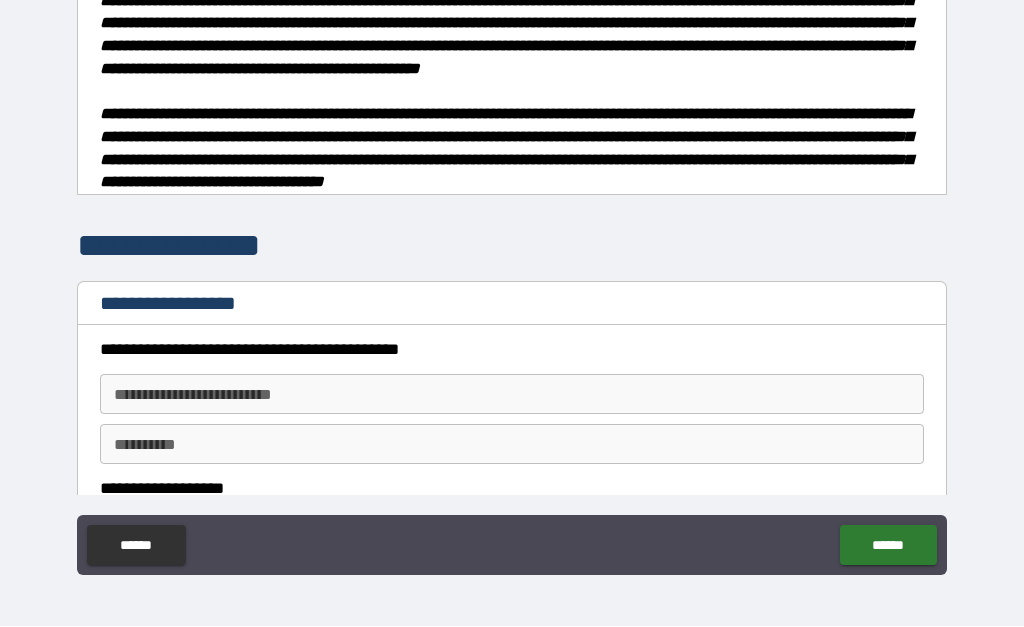 type on "*" 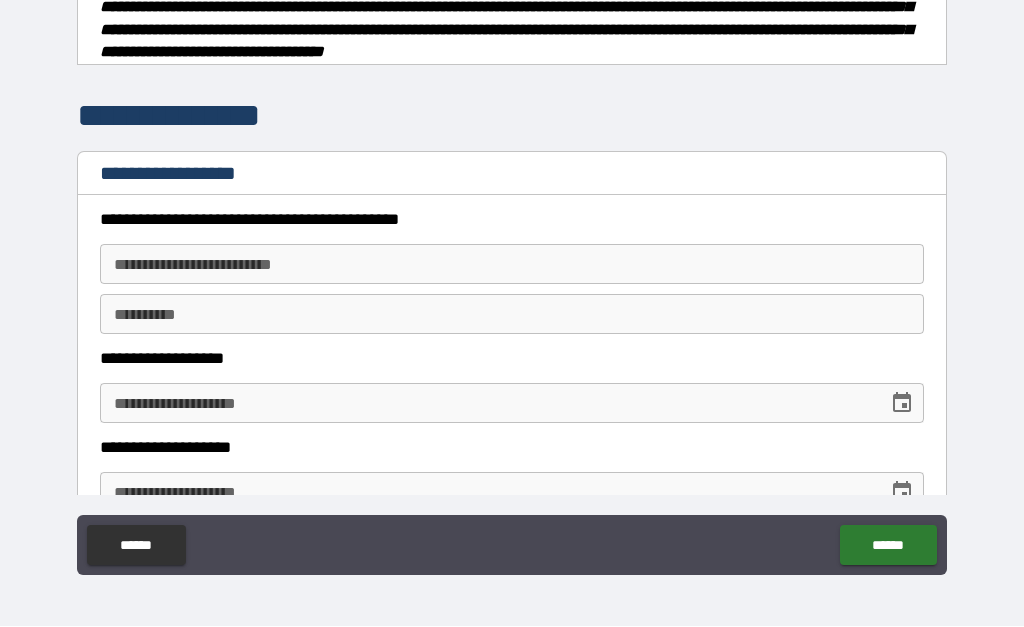 scroll, scrollTop: 144, scrollLeft: 0, axis: vertical 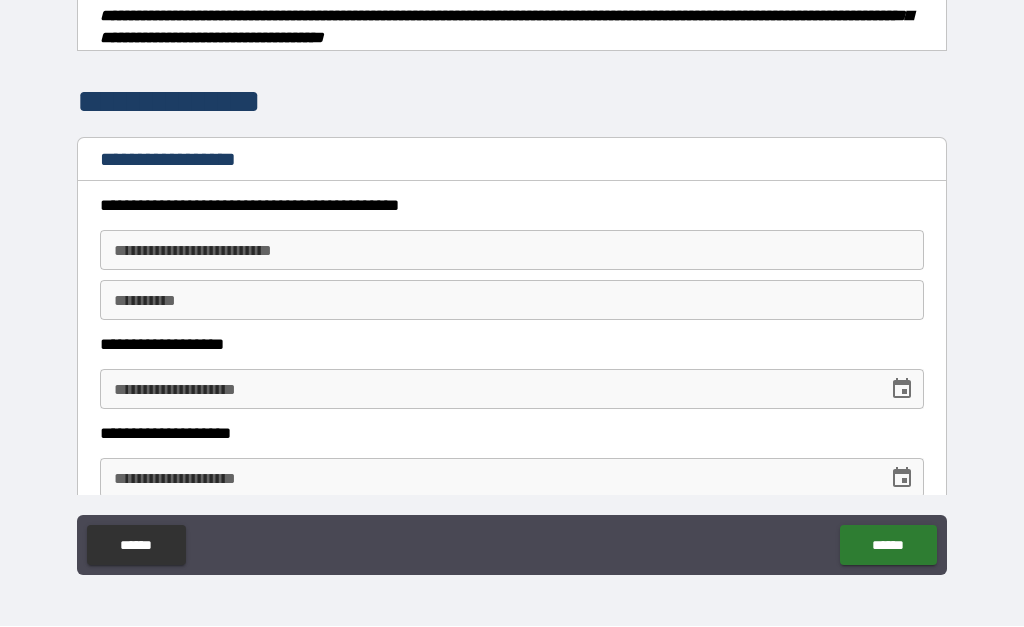 click on "**********" at bounding box center [512, 251] 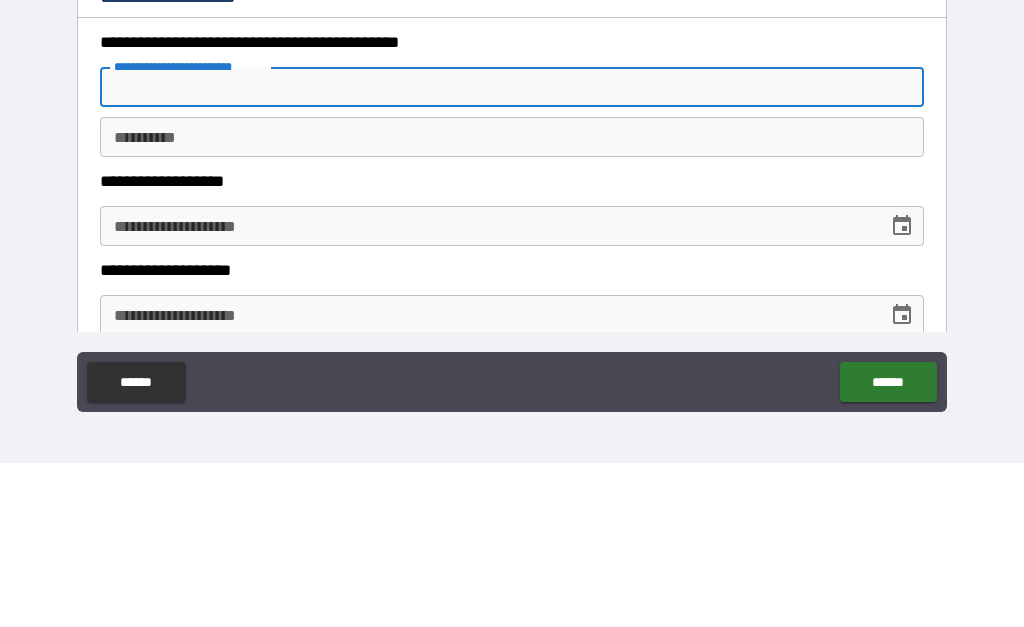 type on "*" 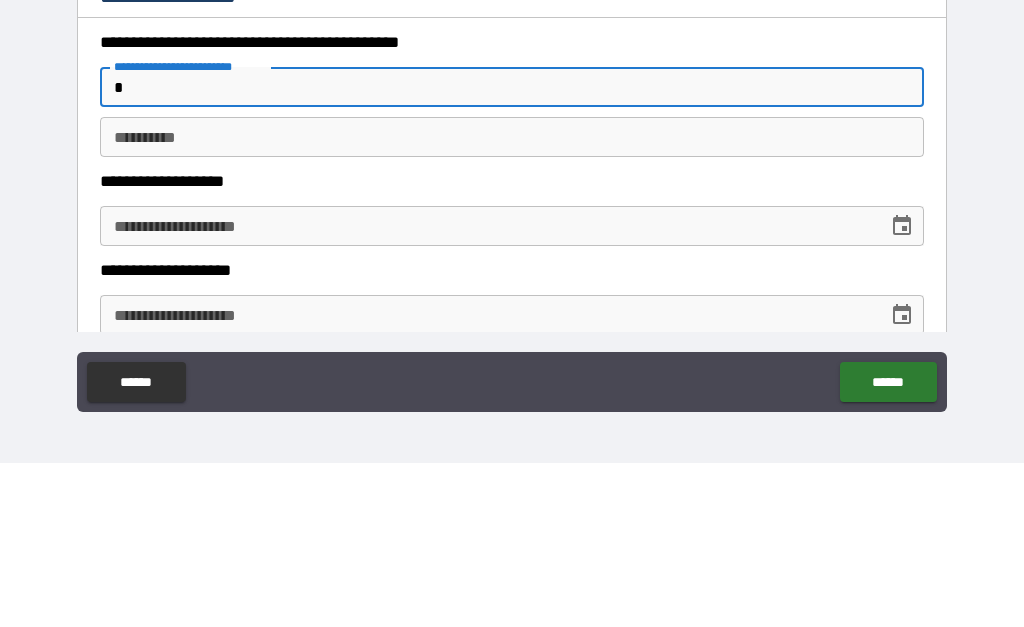 type on "*" 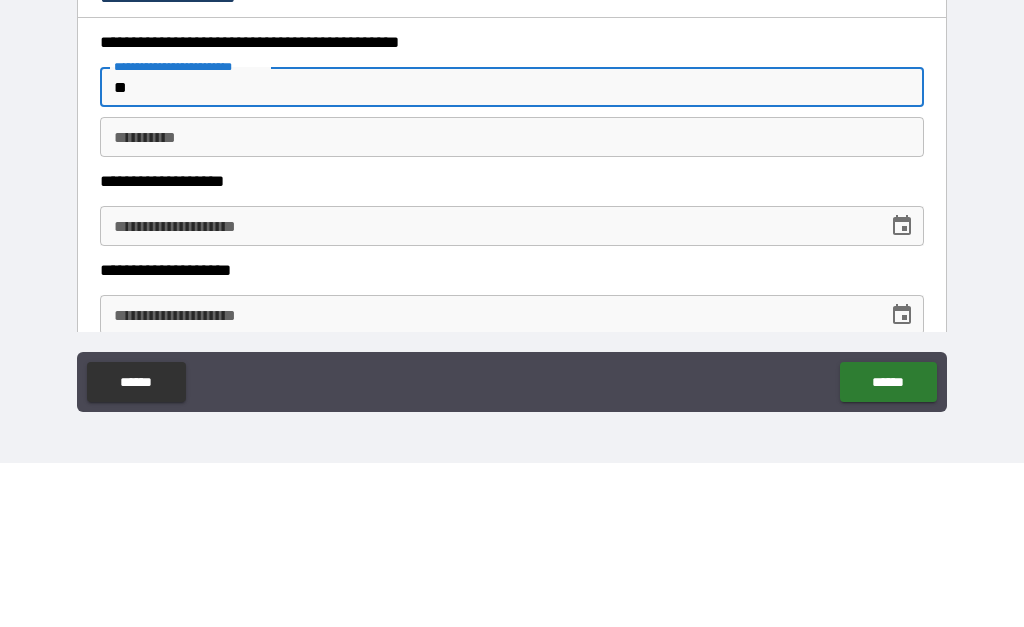 type on "*" 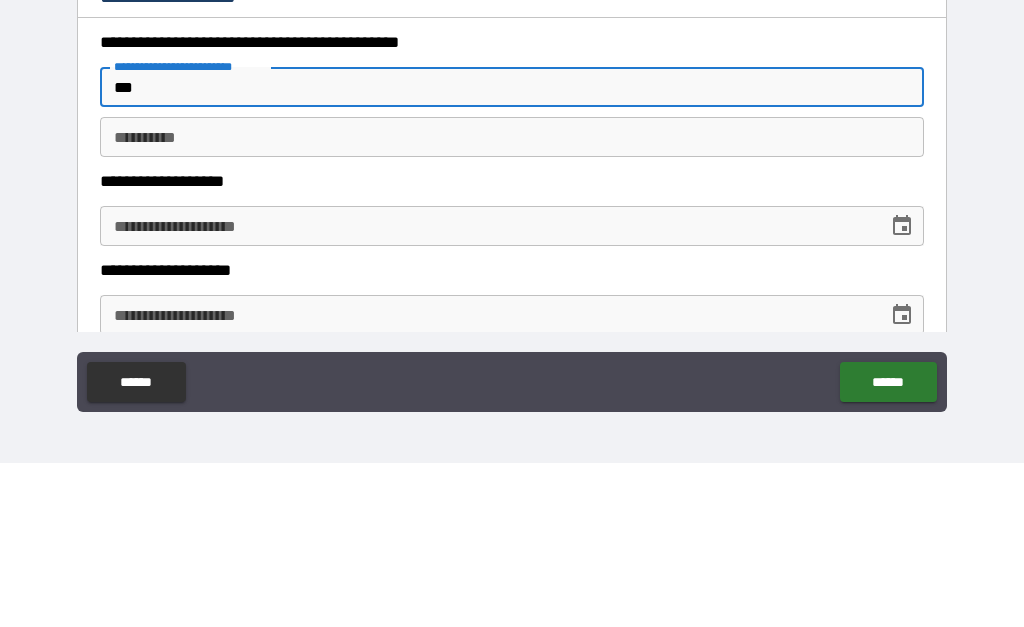 type on "*" 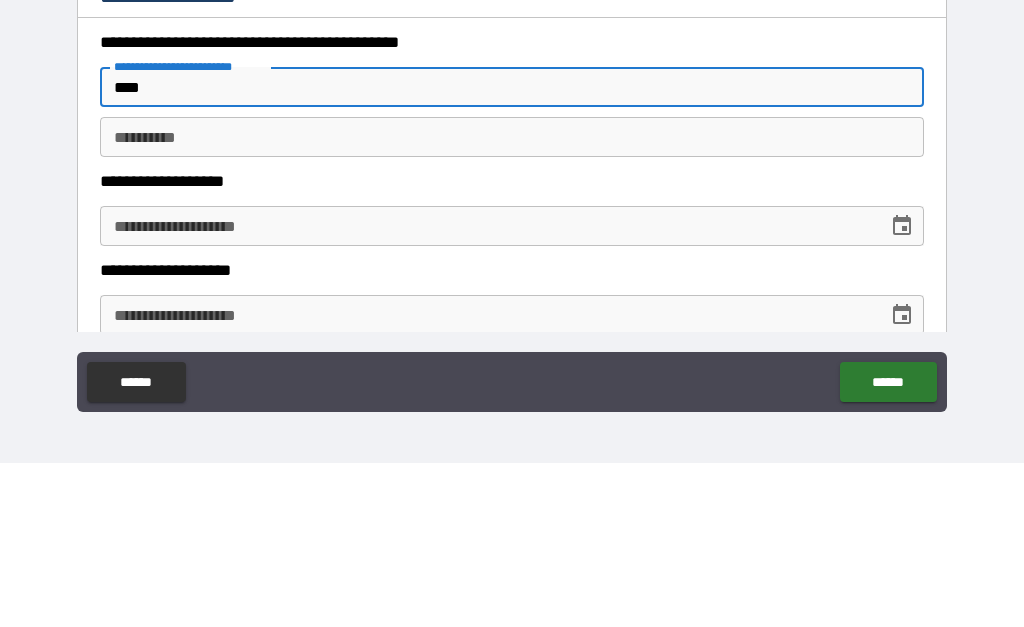 type on "*" 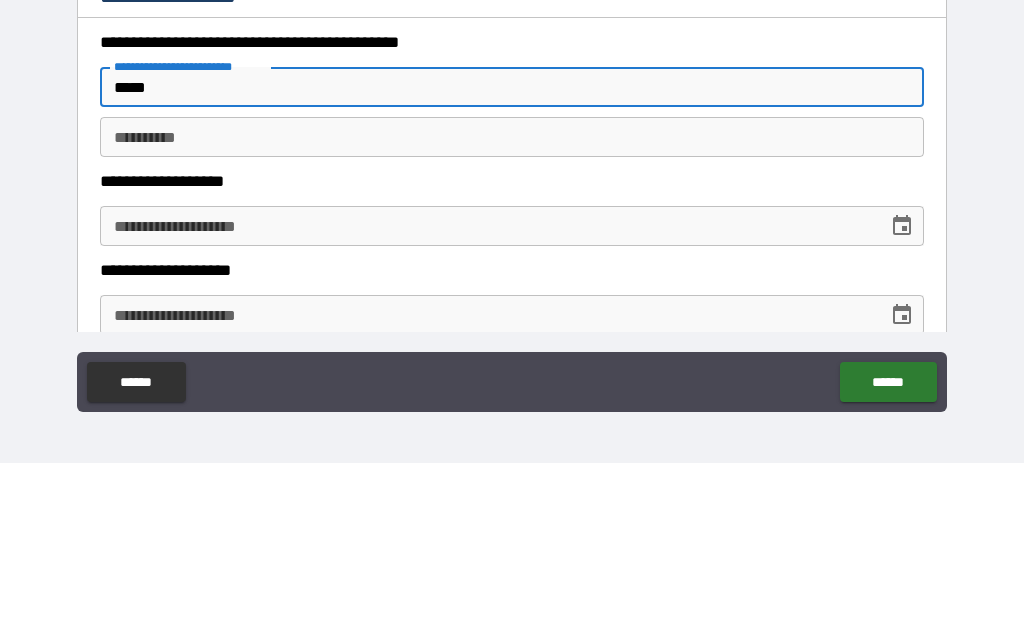 type on "*" 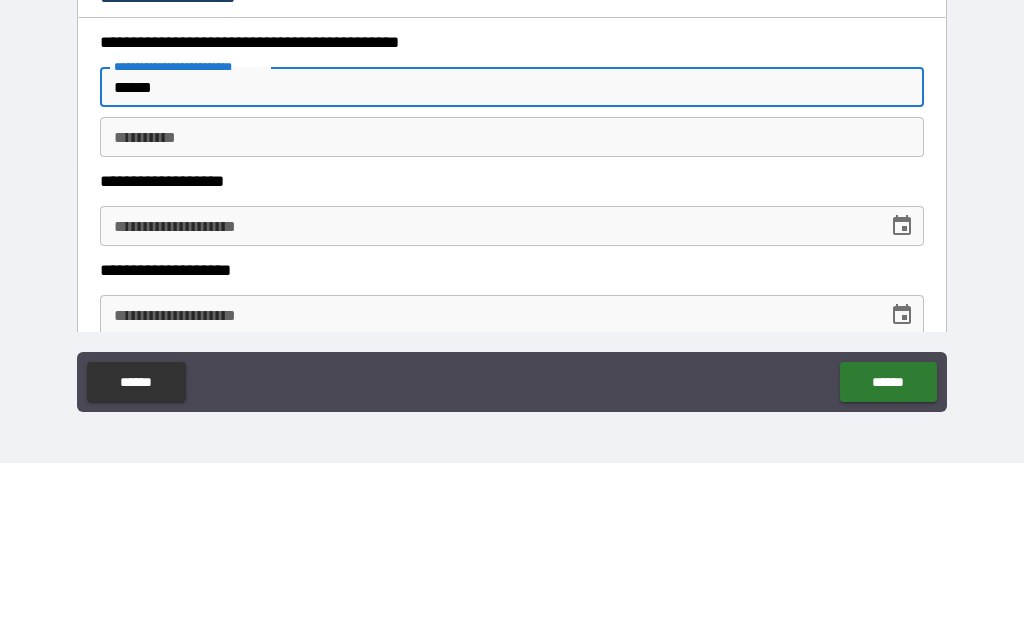 type on "*" 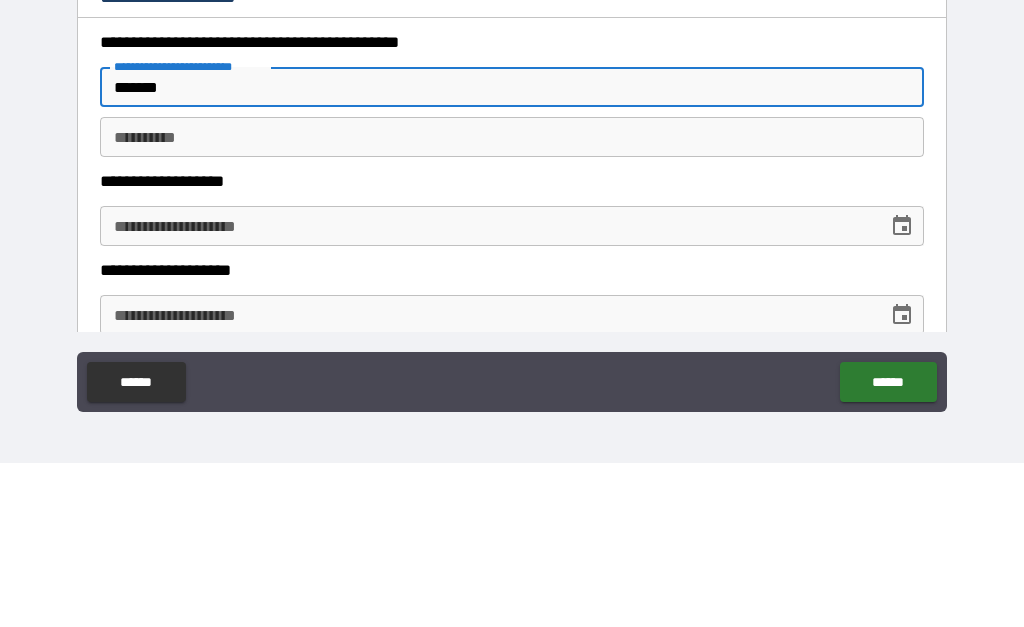 type on "*" 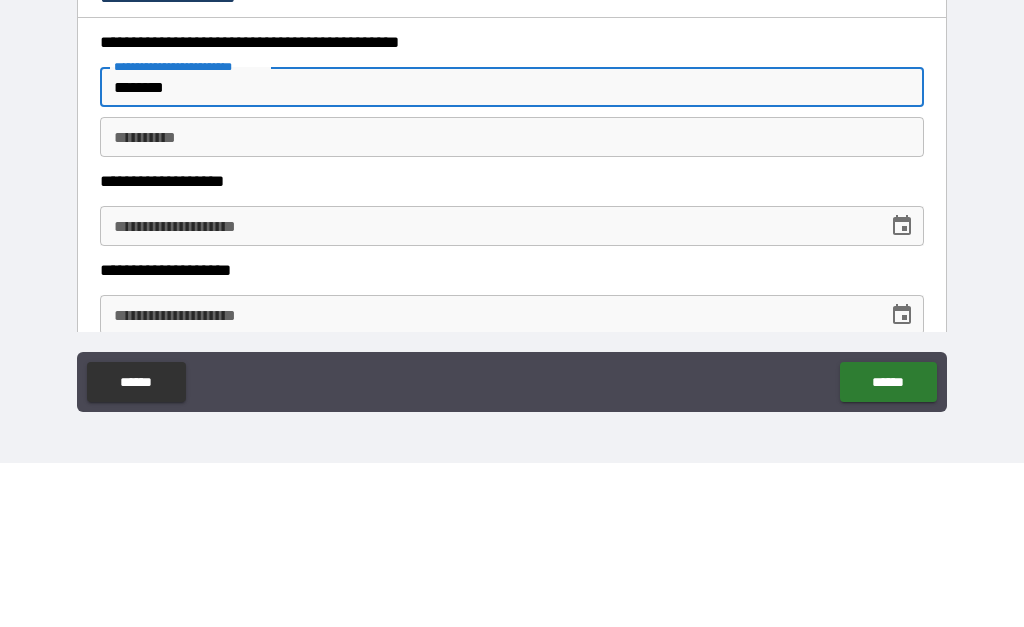 type on "*" 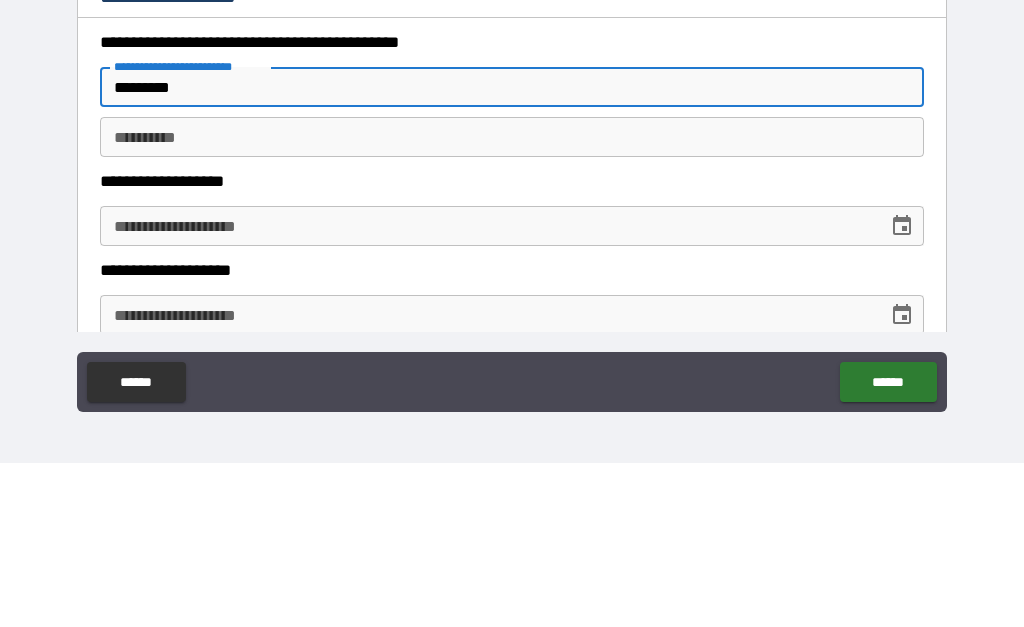 type on "*" 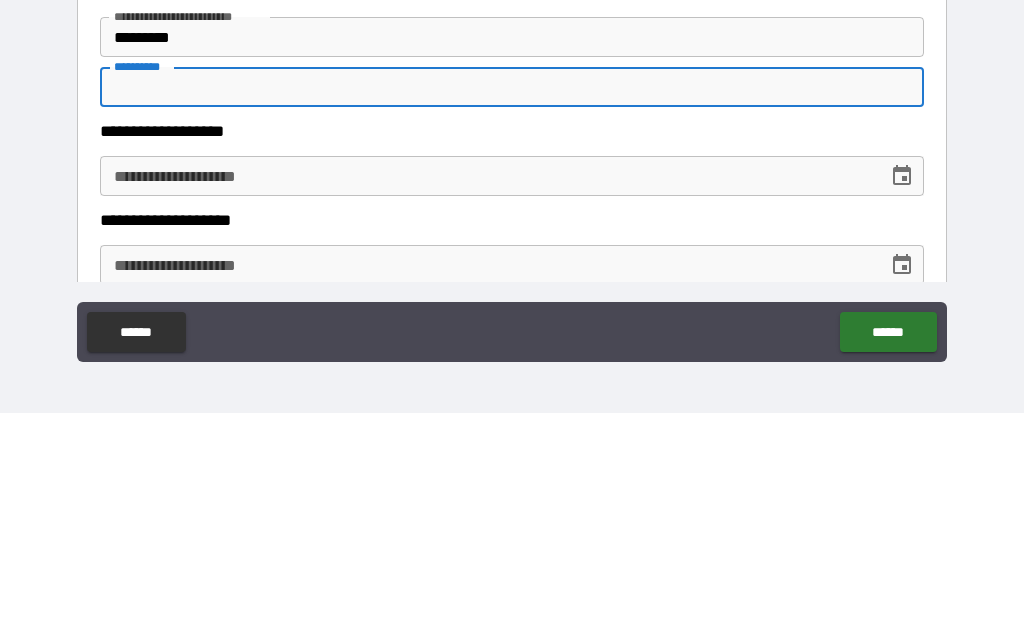 type on "*" 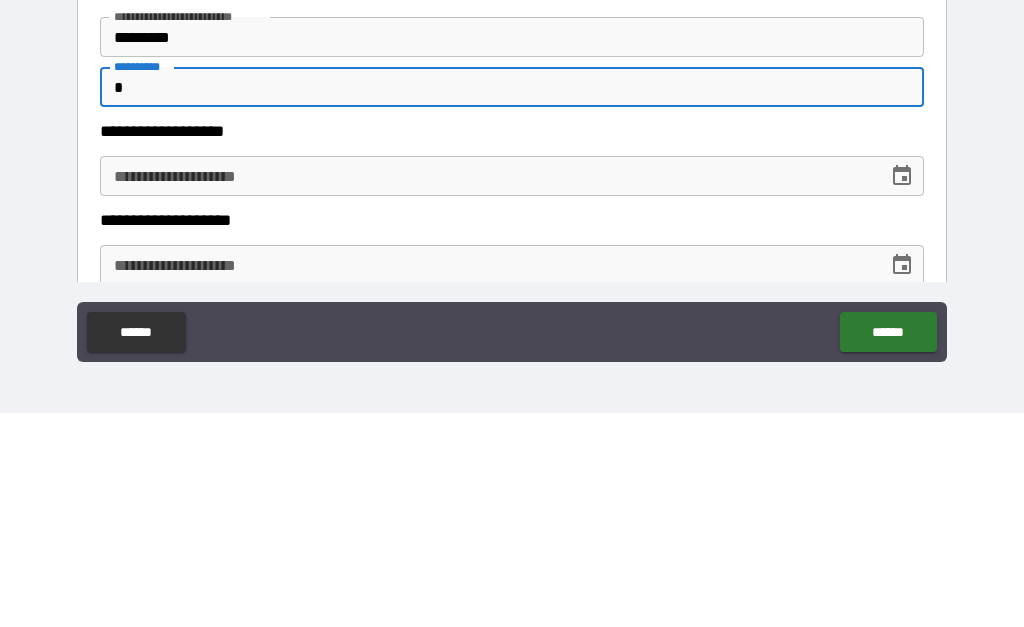 type on "*" 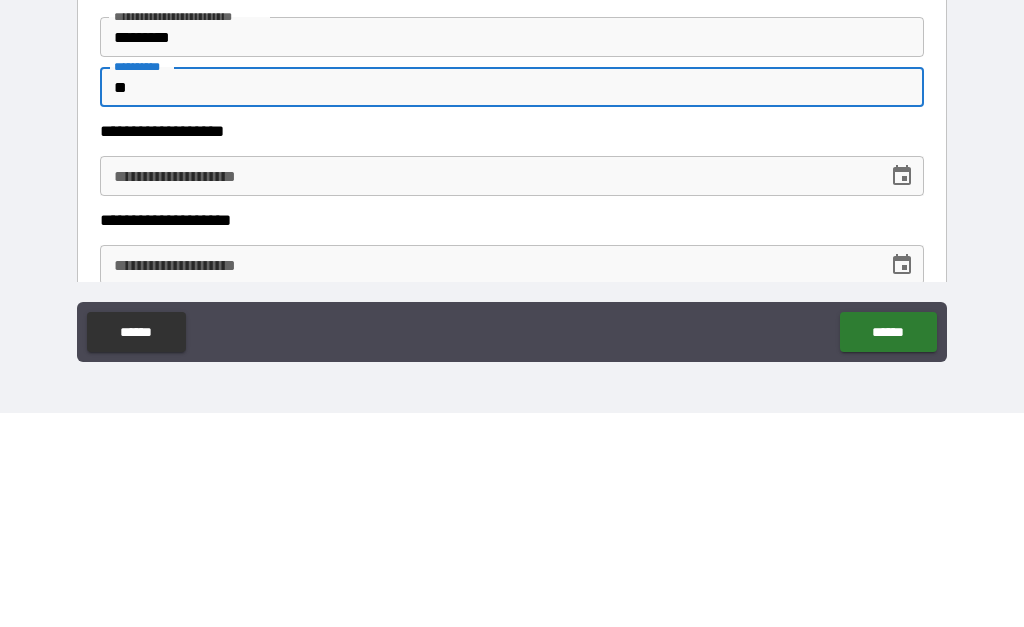 type on "*" 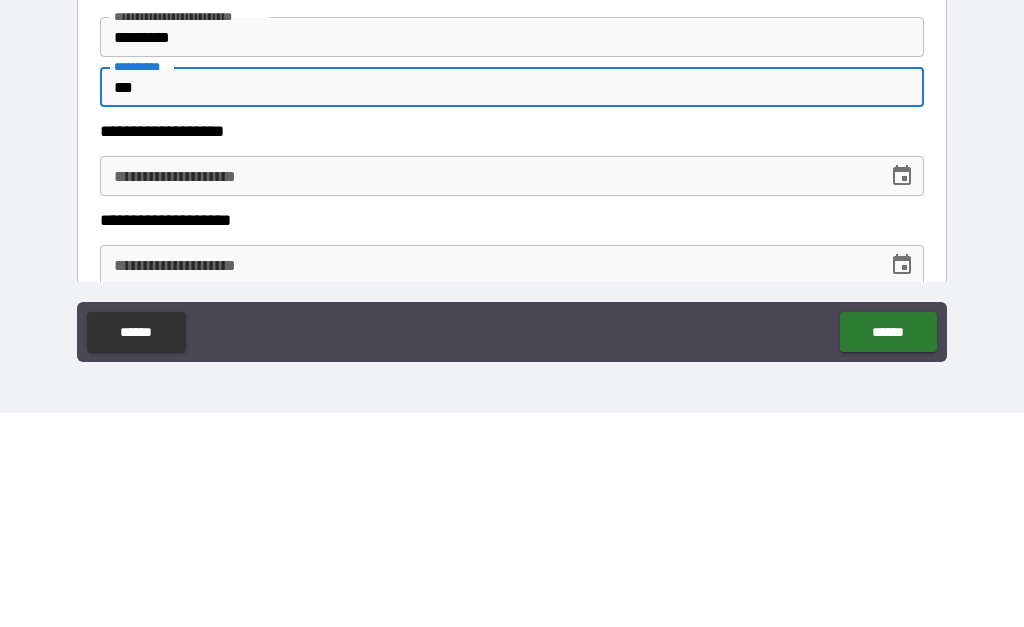 type on "*" 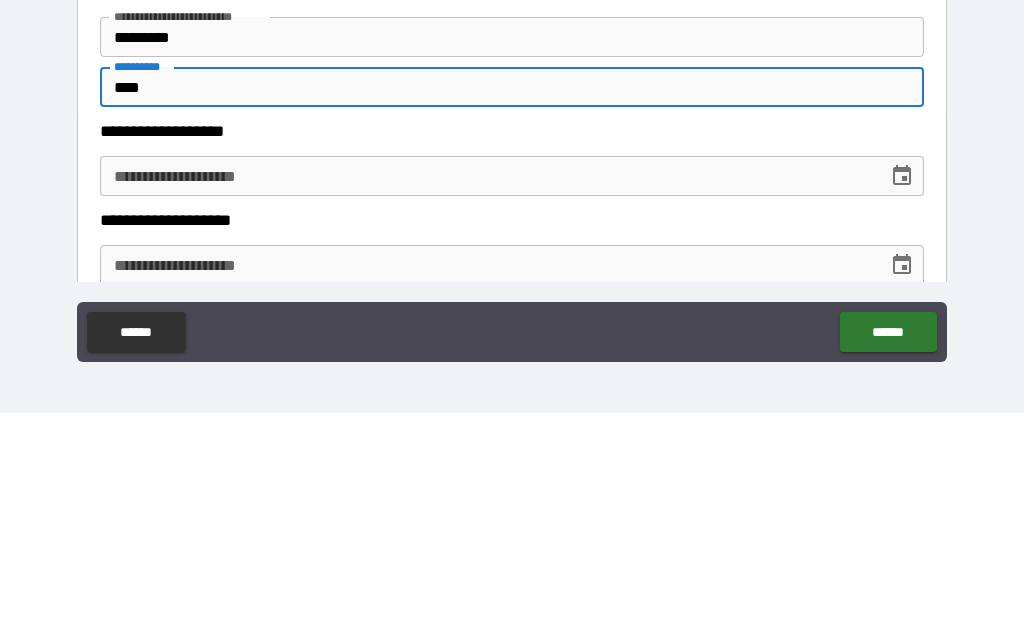 type on "*****" 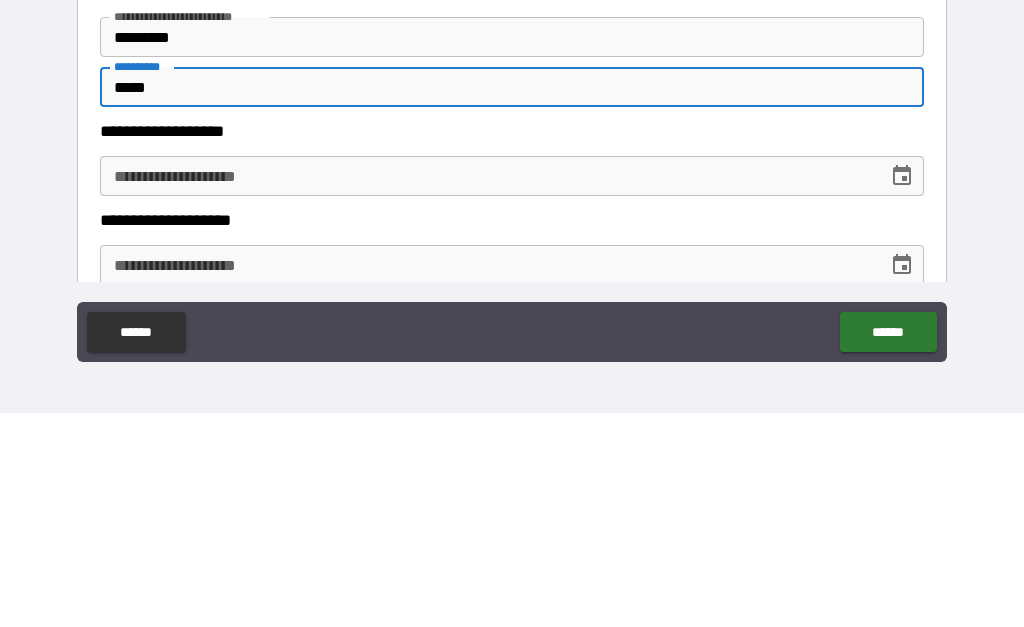 type on "*" 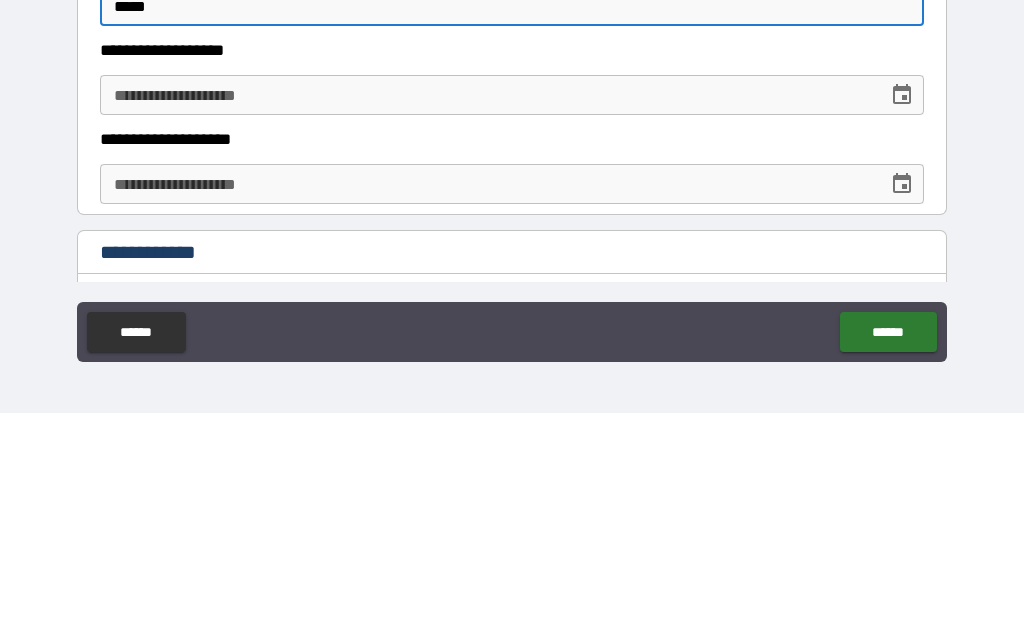 scroll, scrollTop: 226, scrollLeft: 0, axis: vertical 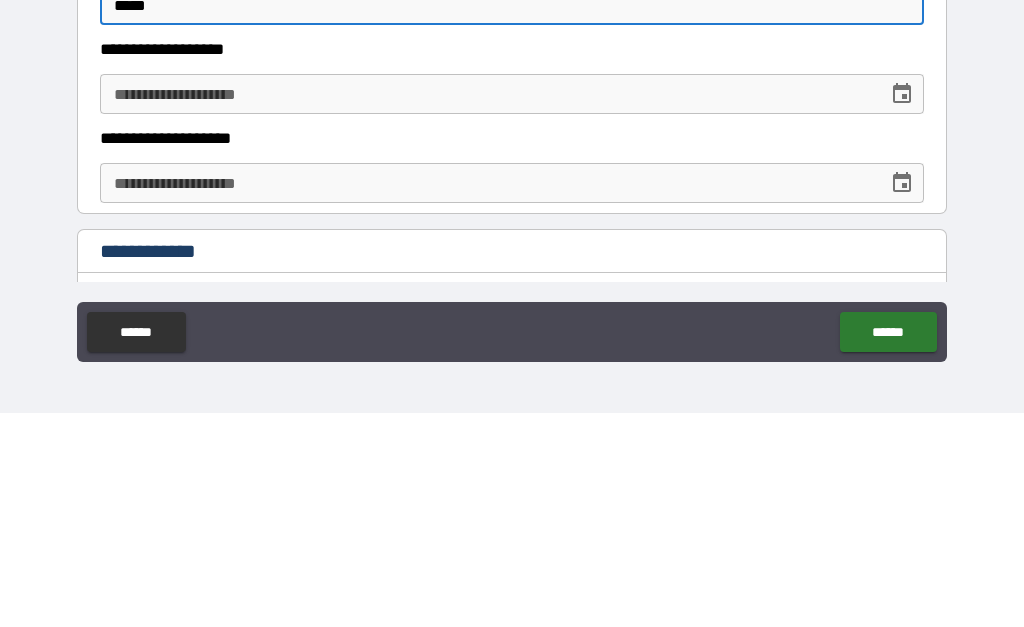 type on "*****" 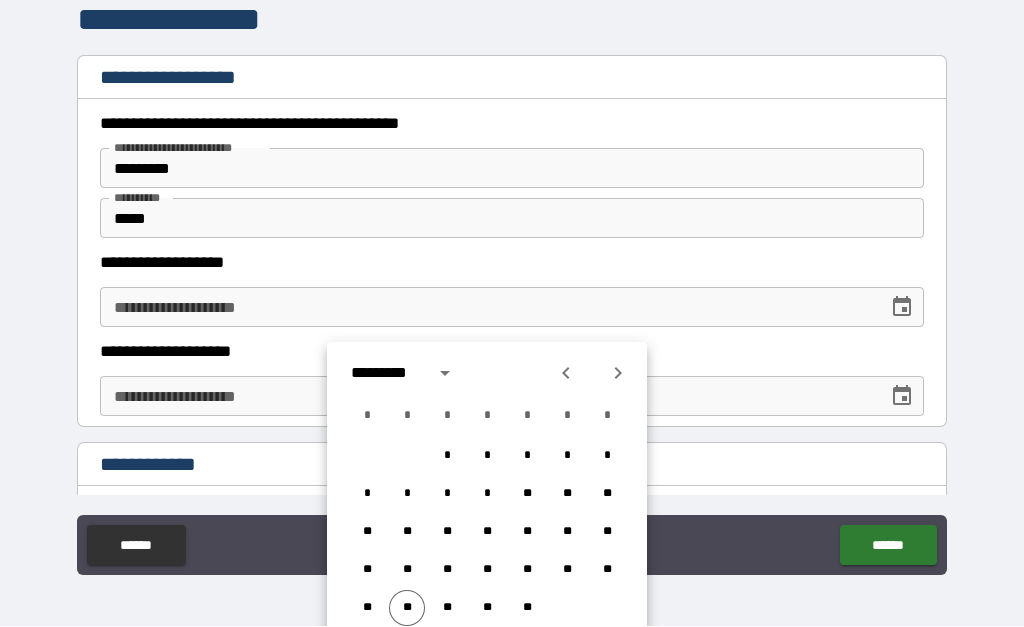 scroll, scrollTop: 93, scrollLeft: 0, axis: vertical 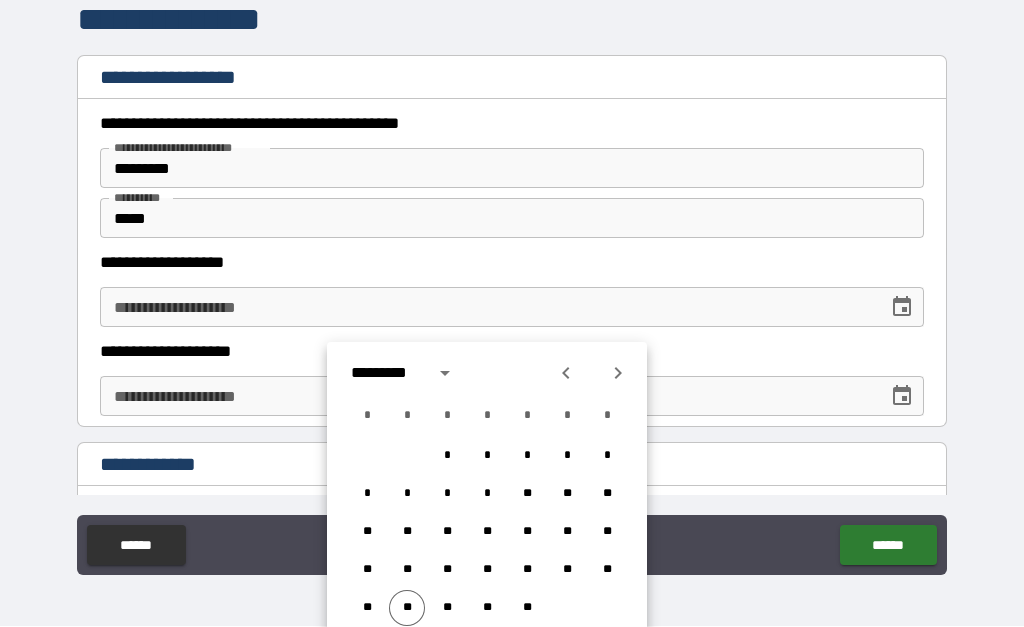 click at bounding box center (445, 373) 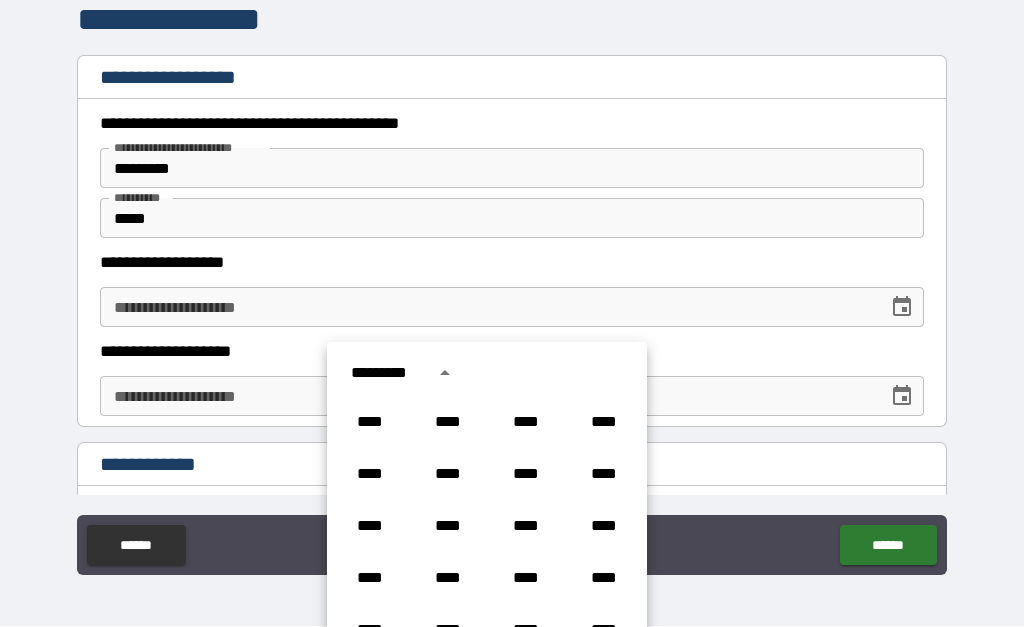 scroll, scrollTop: 1486, scrollLeft: 0, axis: vertical 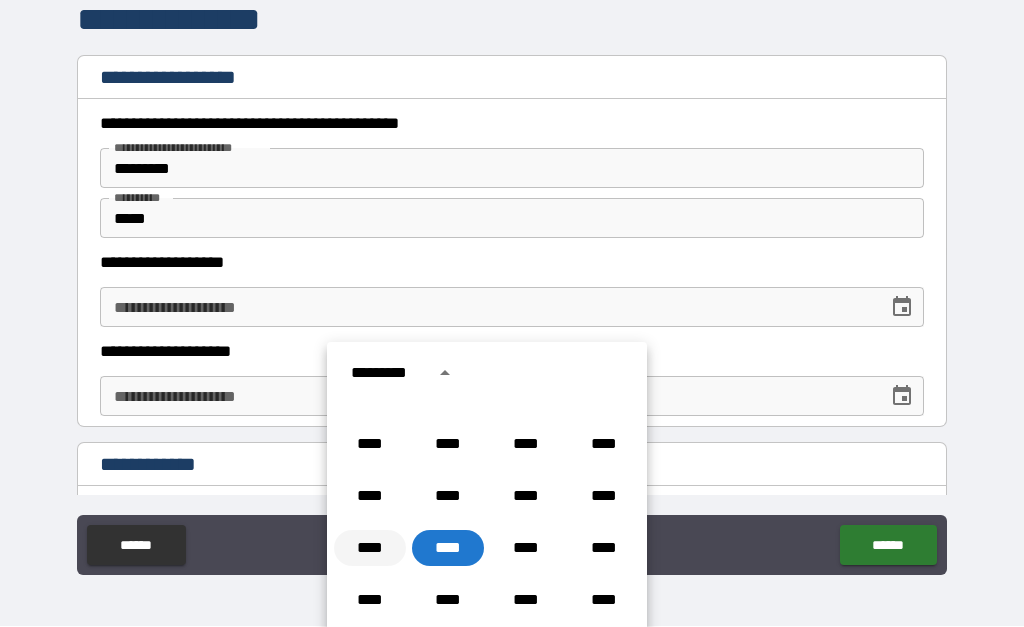 click on "****" at bounding box center (370, 548) 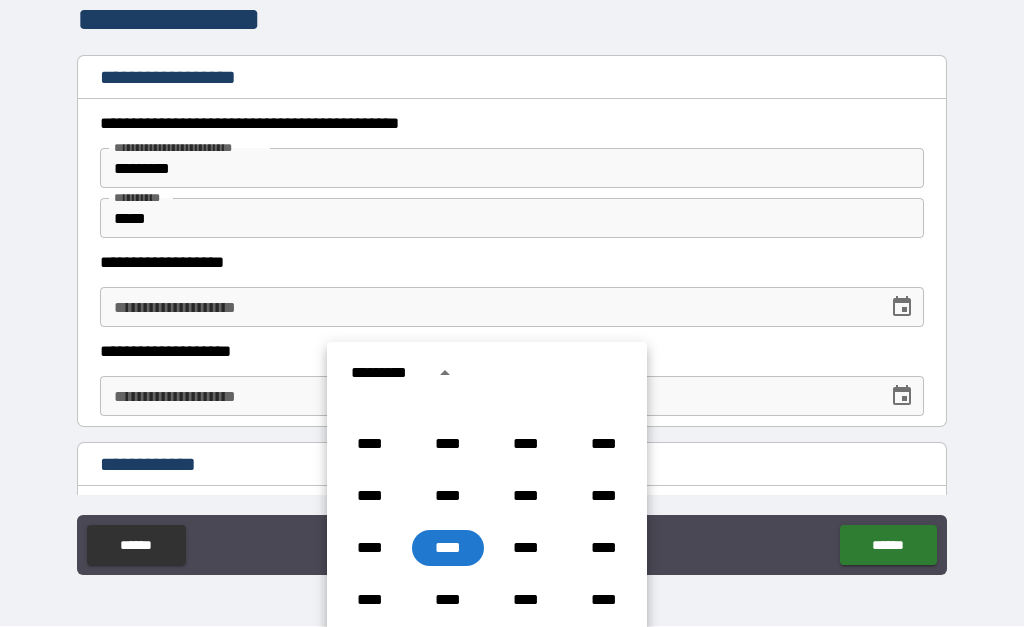 type on "**********" 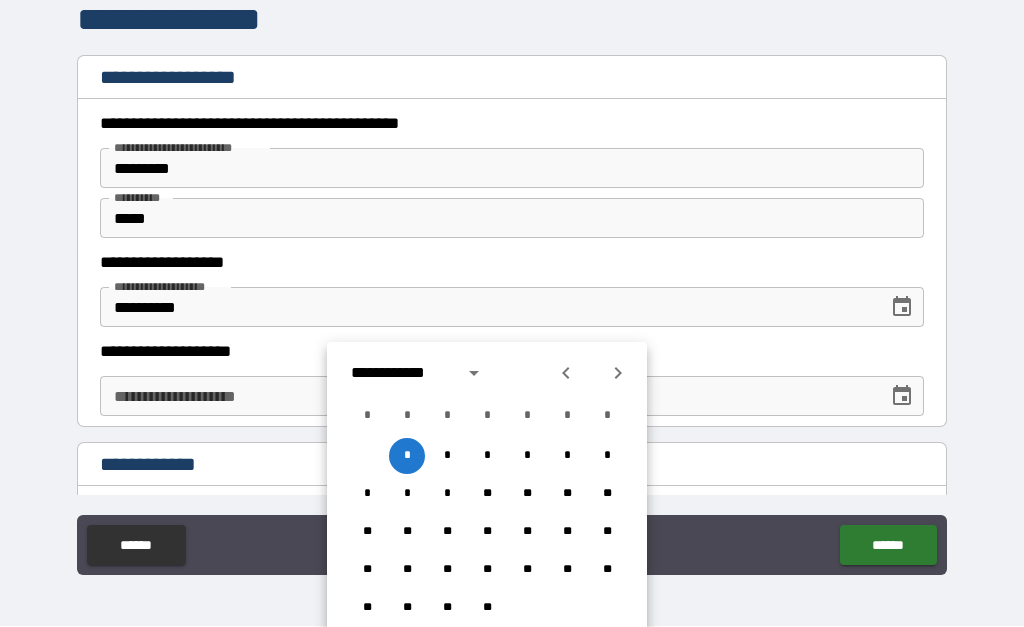 type on "*" 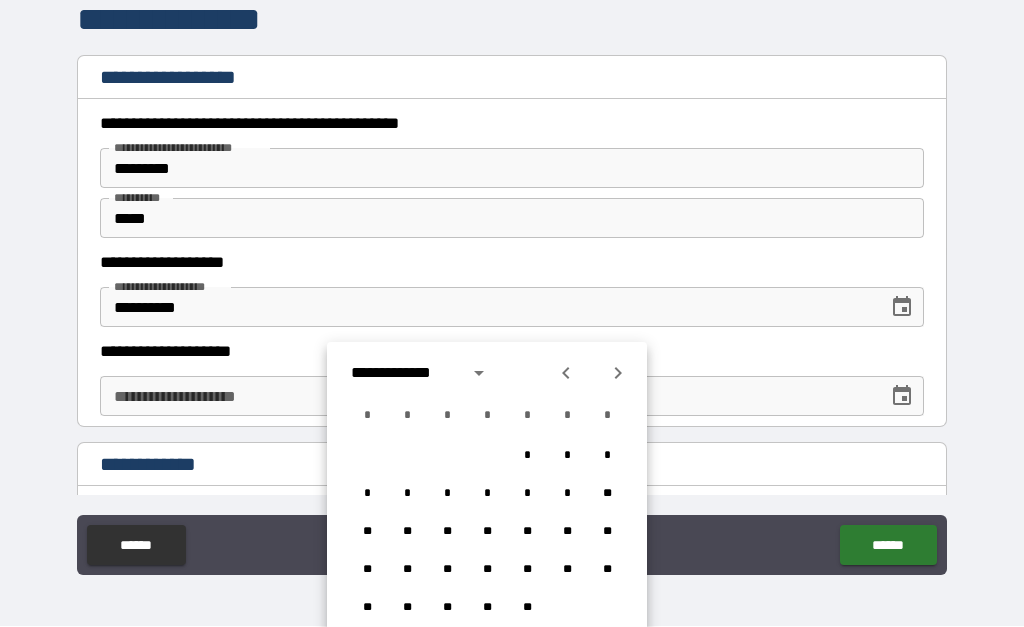 click 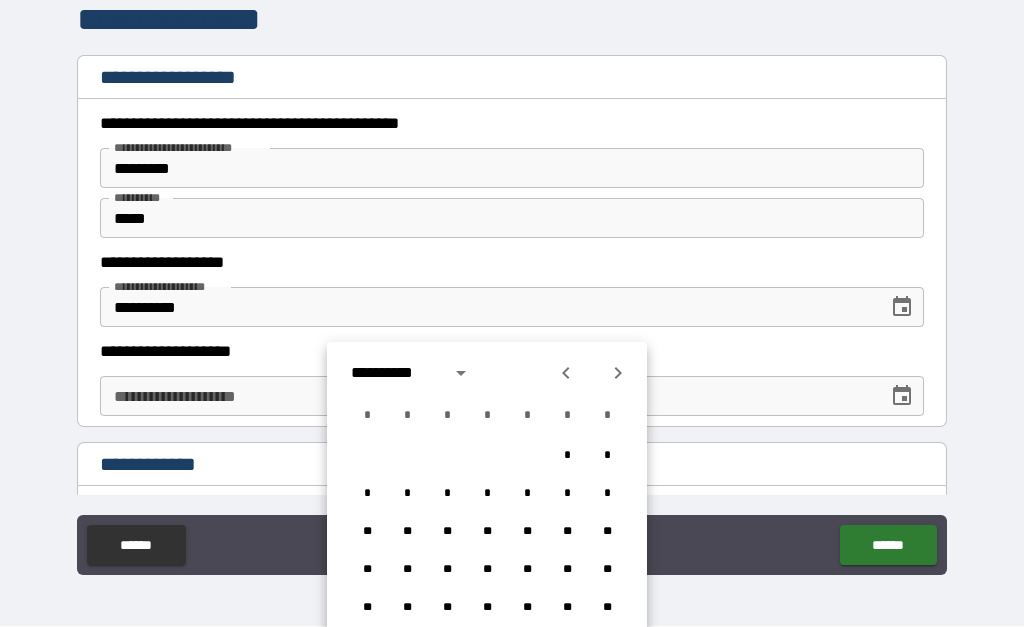 click 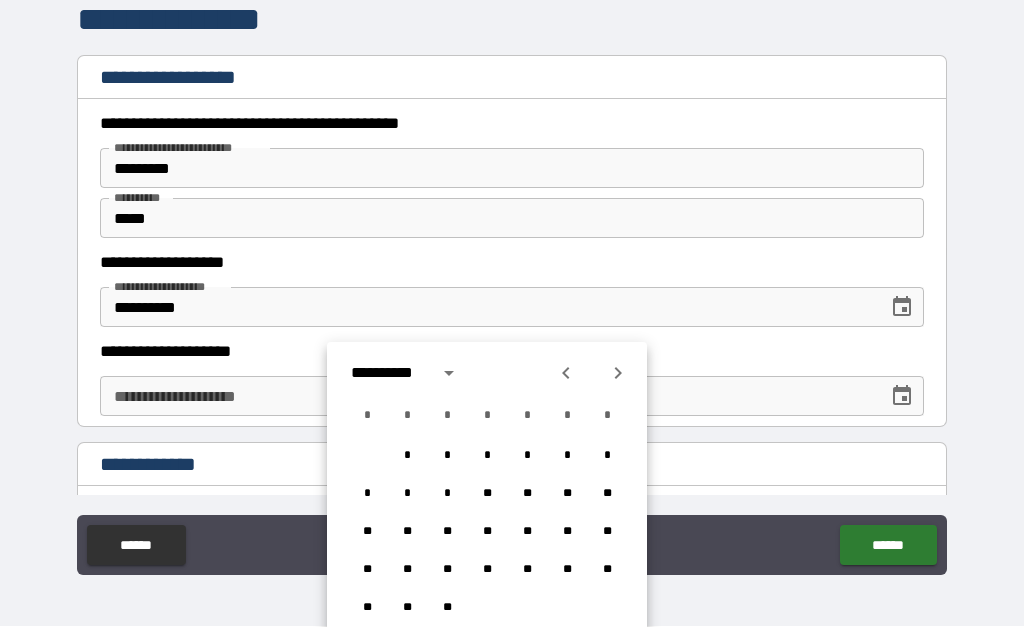 click 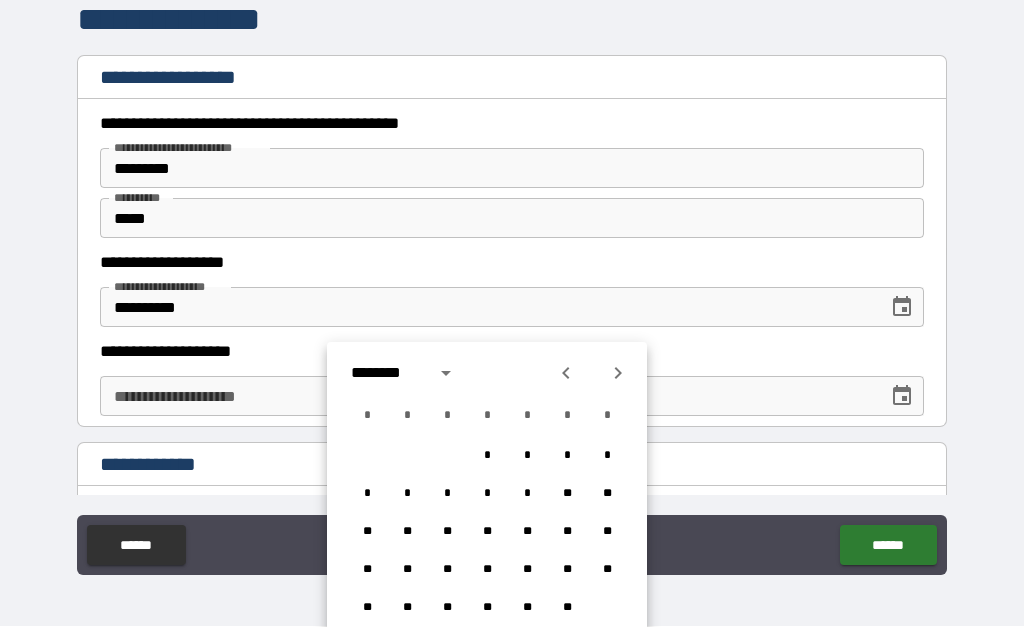 click 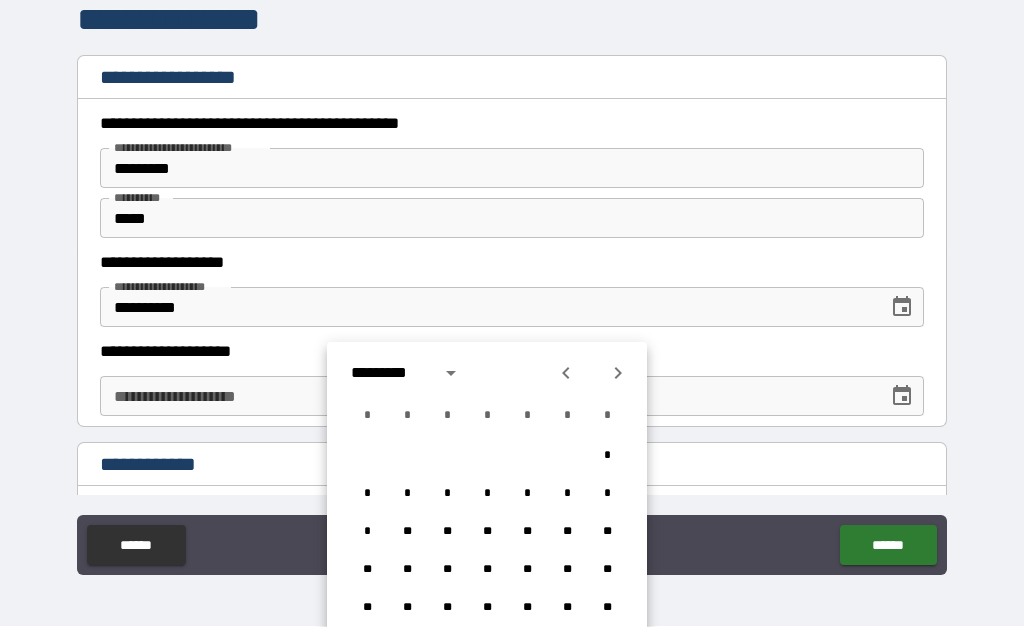click 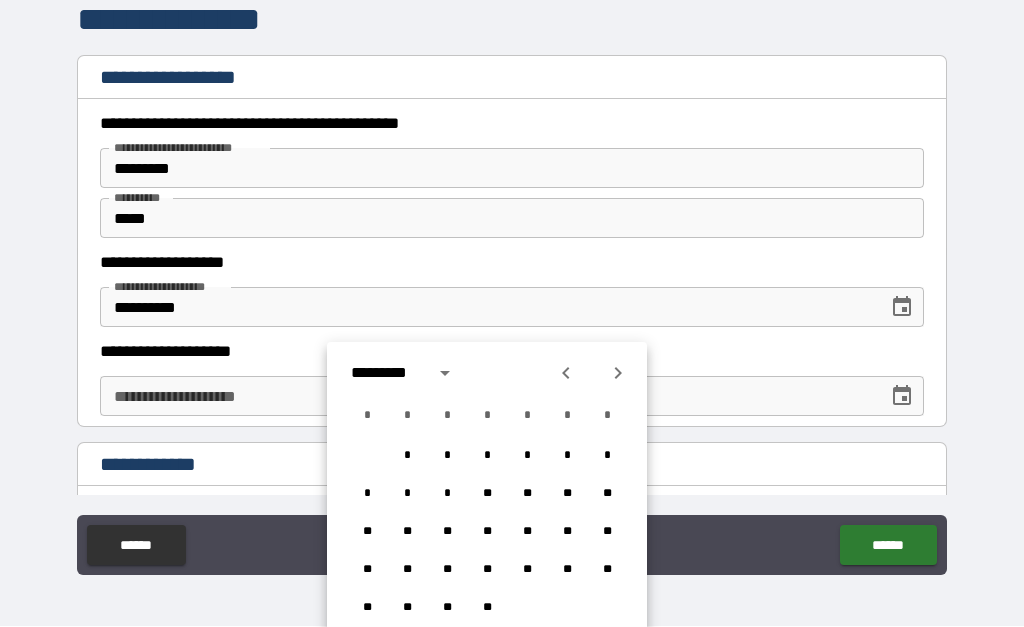 click 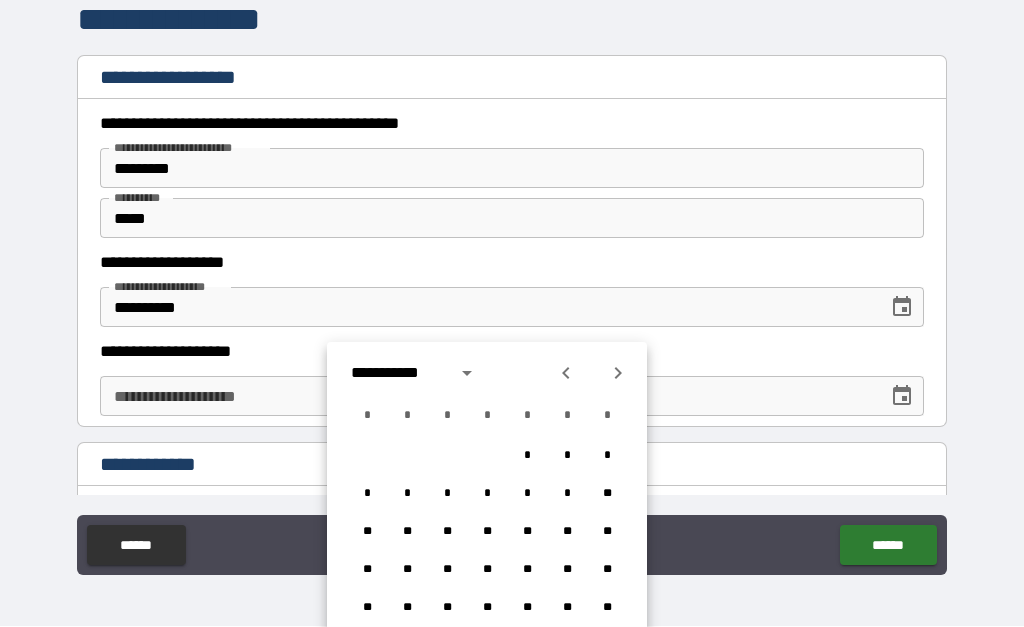 click 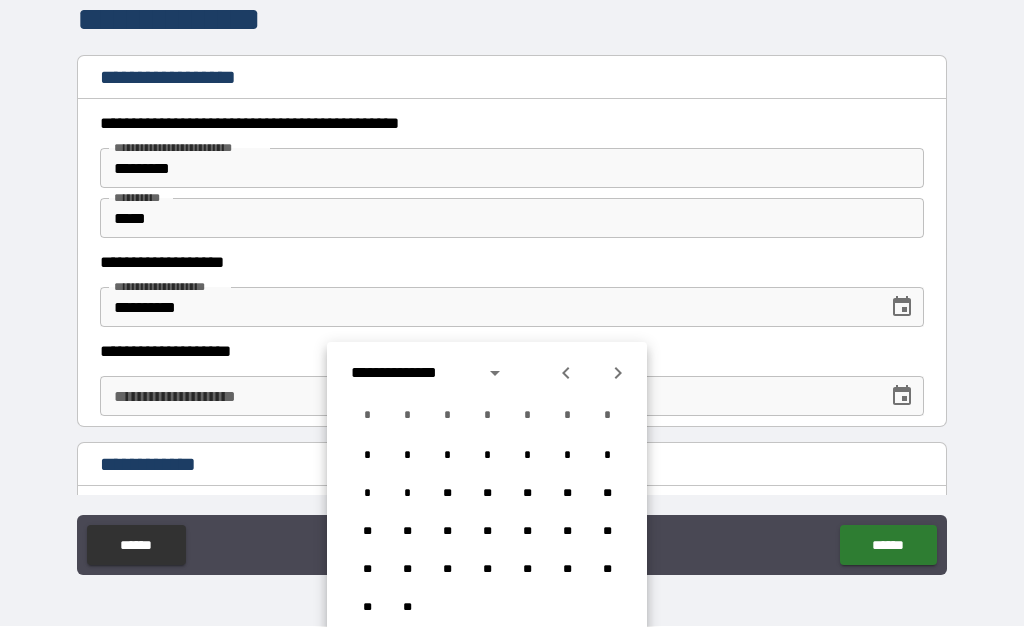 click 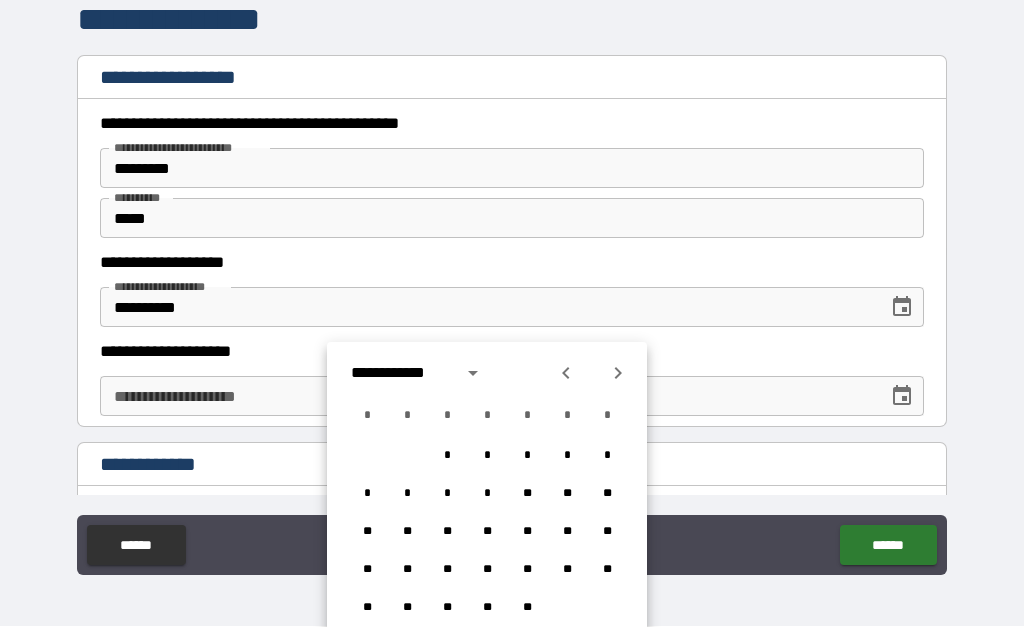 click 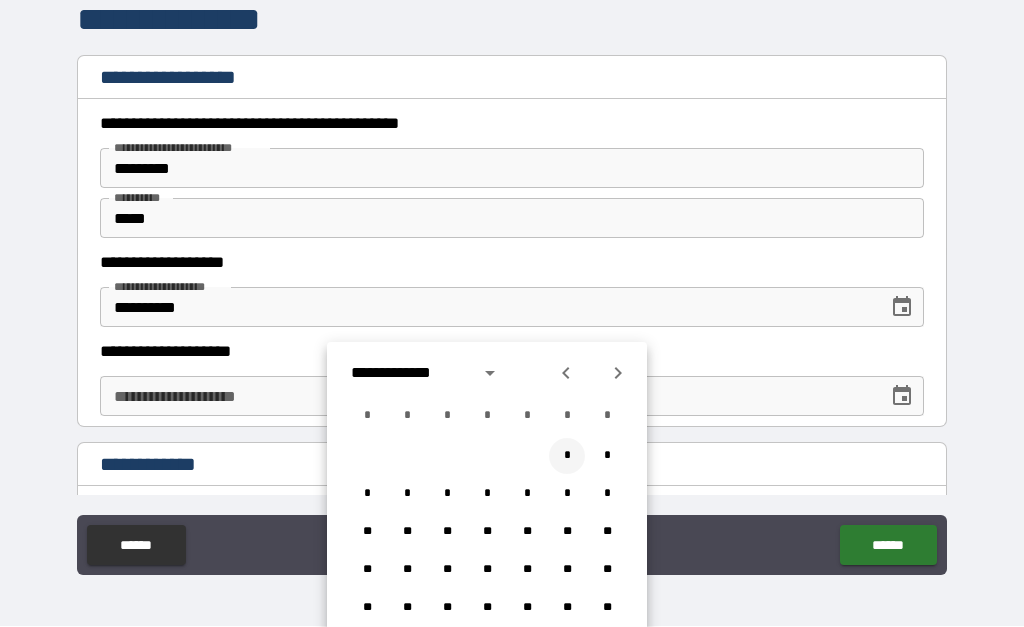 click on "*" at bounding box center (567, 456) 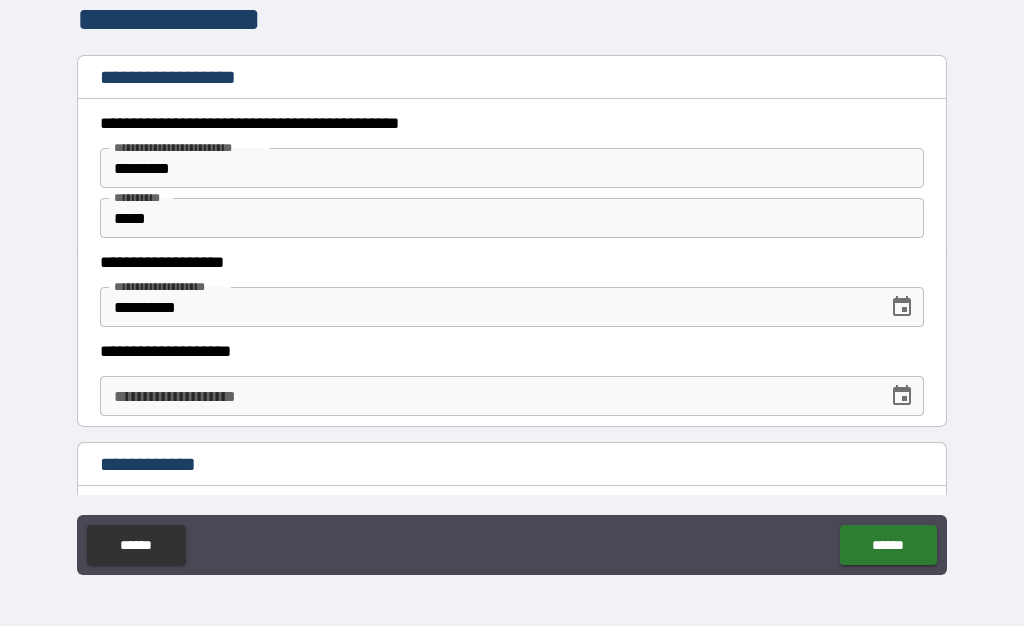 type on "*" 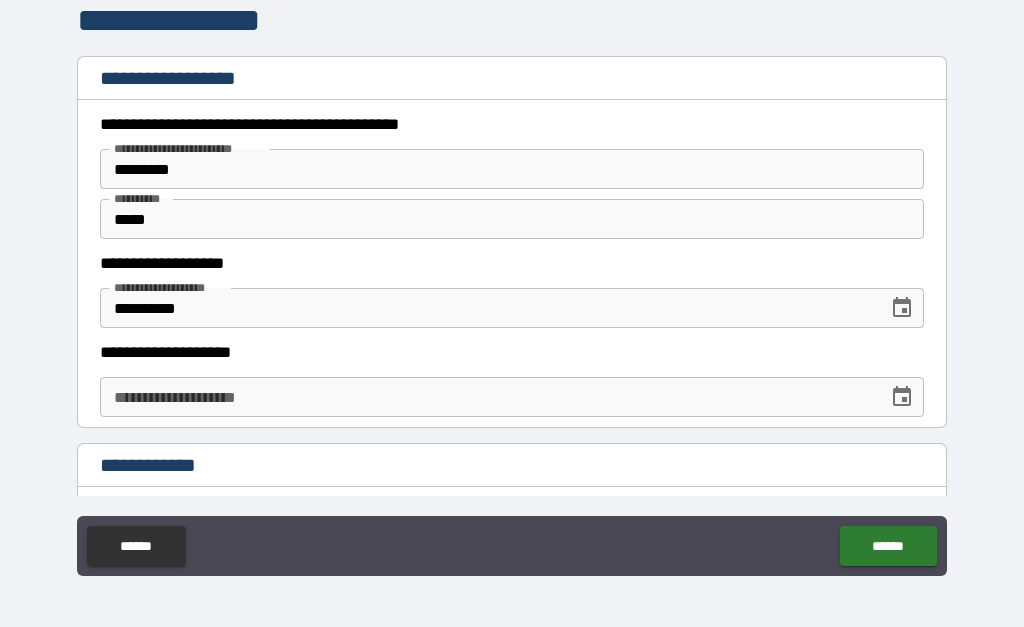 scroll, scrollTop: 92, scrollLeft: 0, axis: vertical 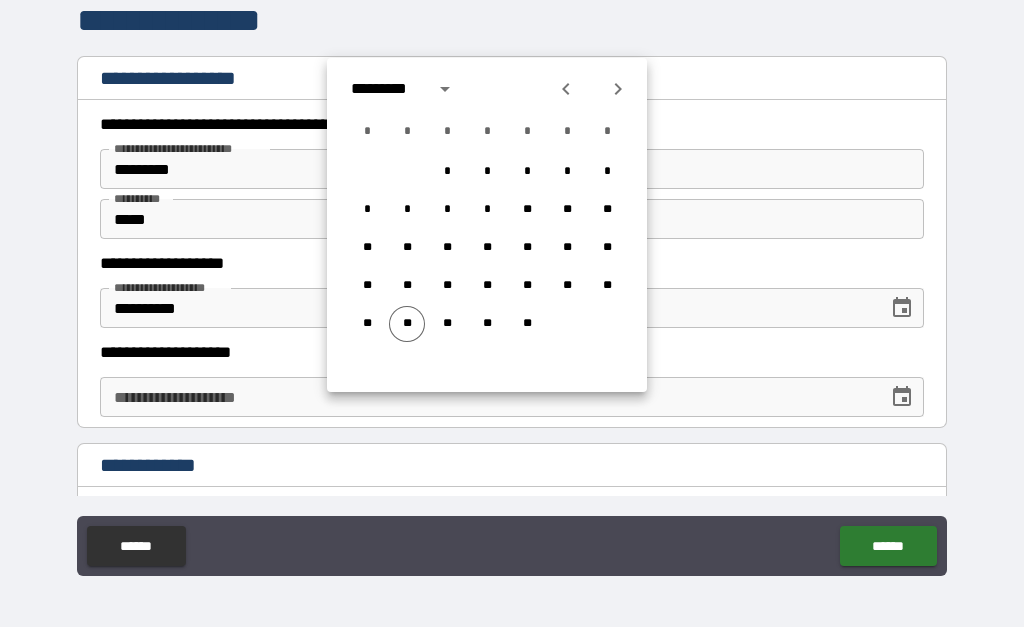 click 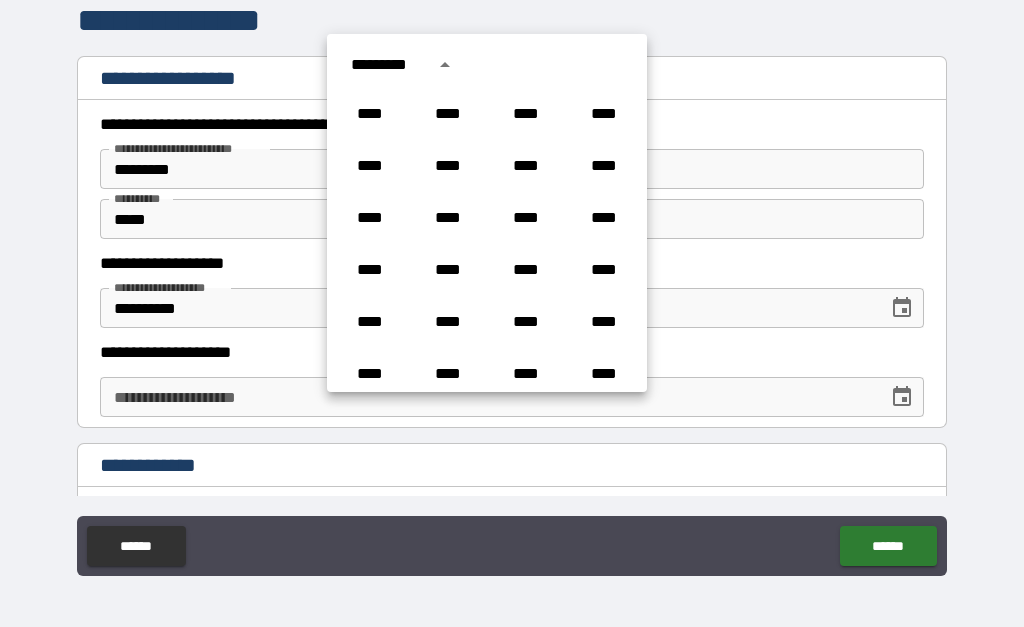 scroll, scrollTop: 1486, scrollLeft: 0, axis: vertical 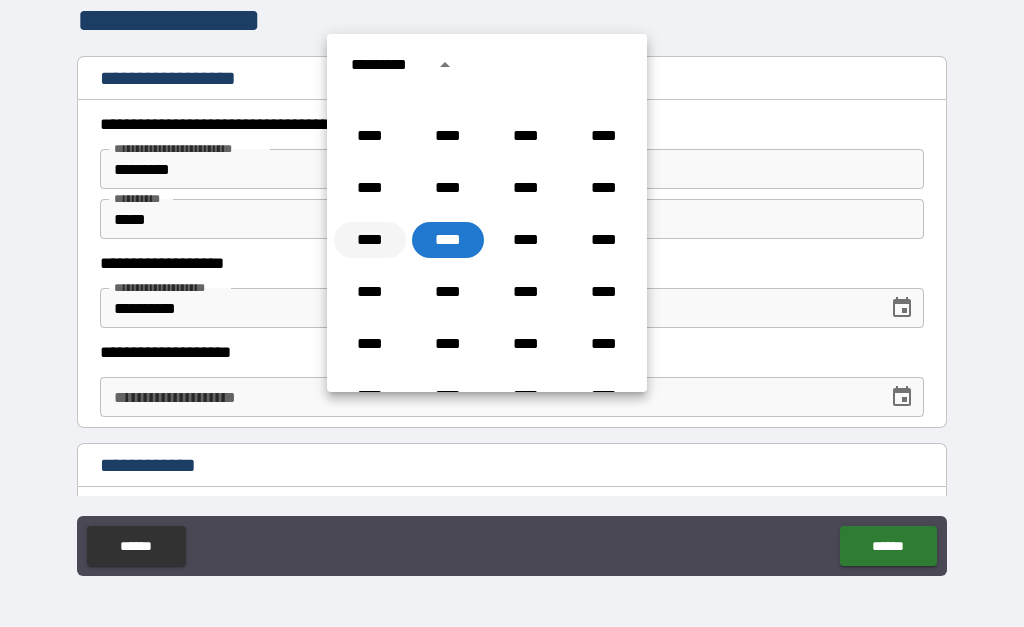 click on "****" at bounding box center [370, 240] 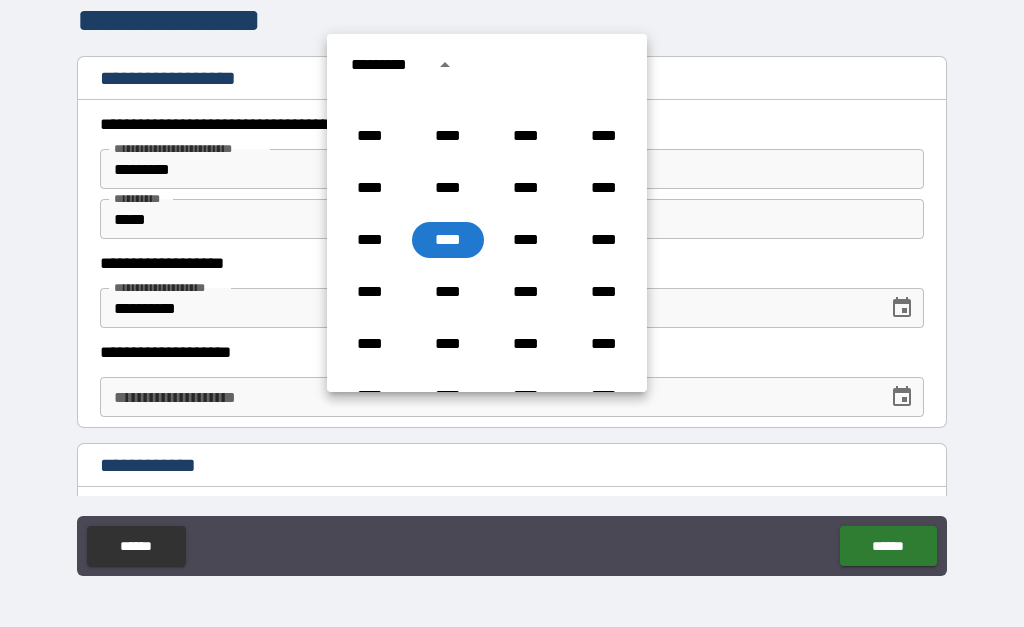 type on "**********" 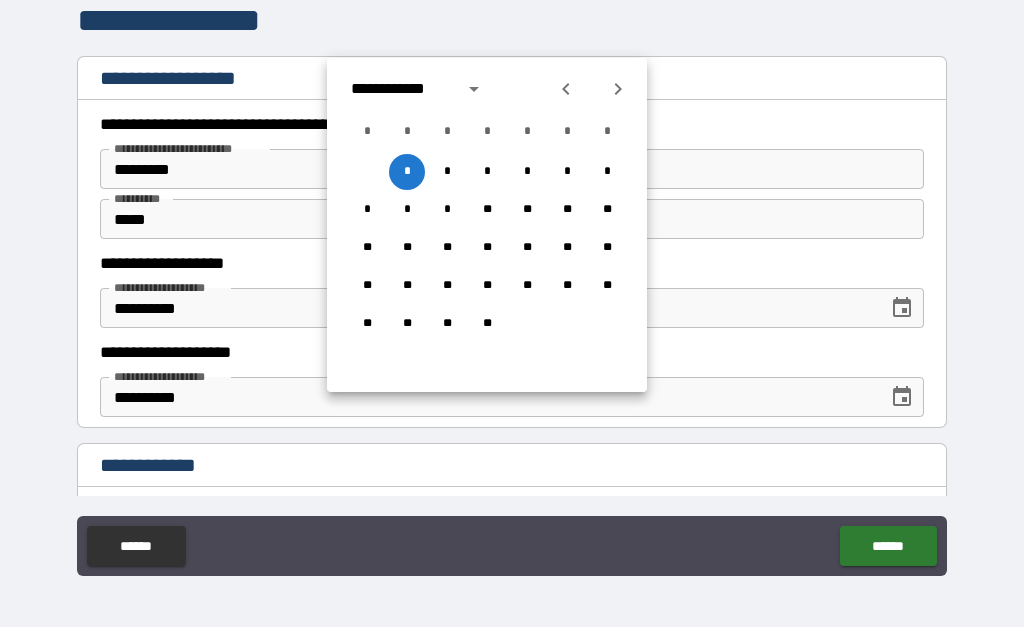 type on "*" 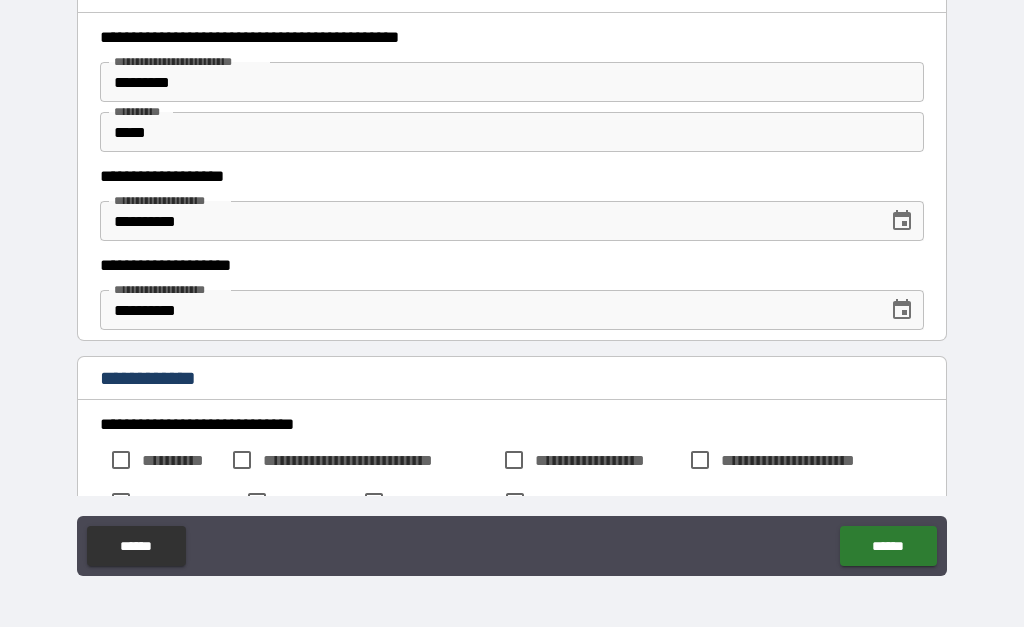 scroll, scrollTop: 265, scrollLeft: 0, axis: vertical 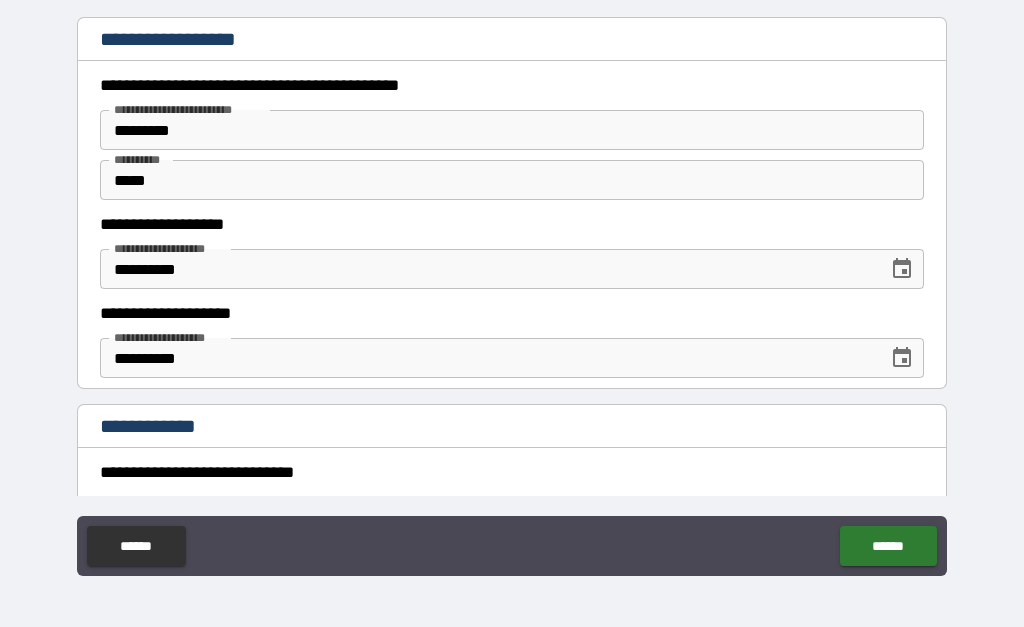 click on "*****" at bounding box center [512, 180] 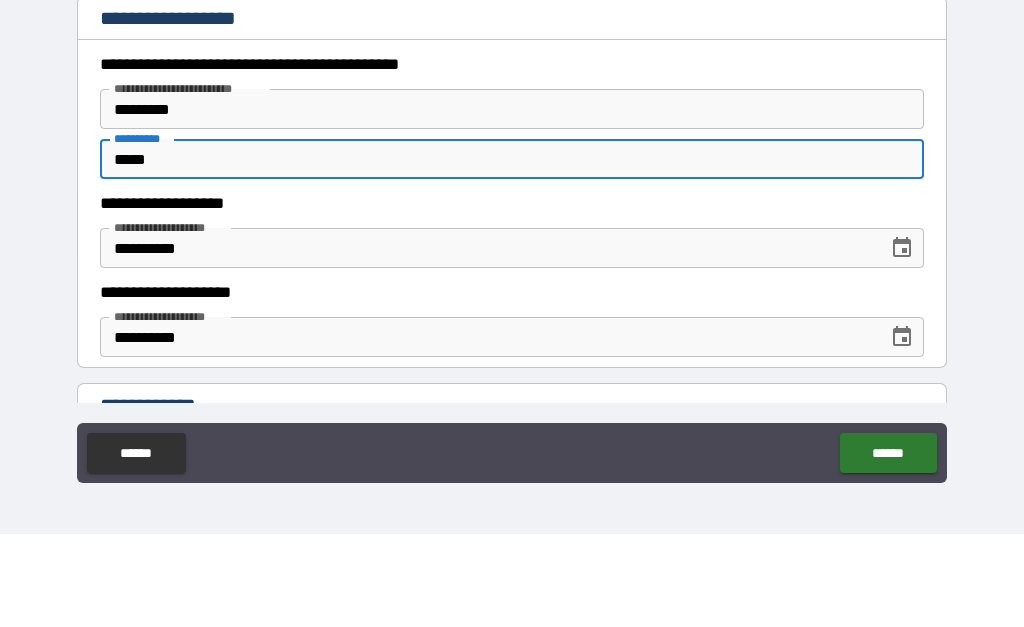 scroll, scrollTop: 192, scrollLeft: 0, axis: vertical 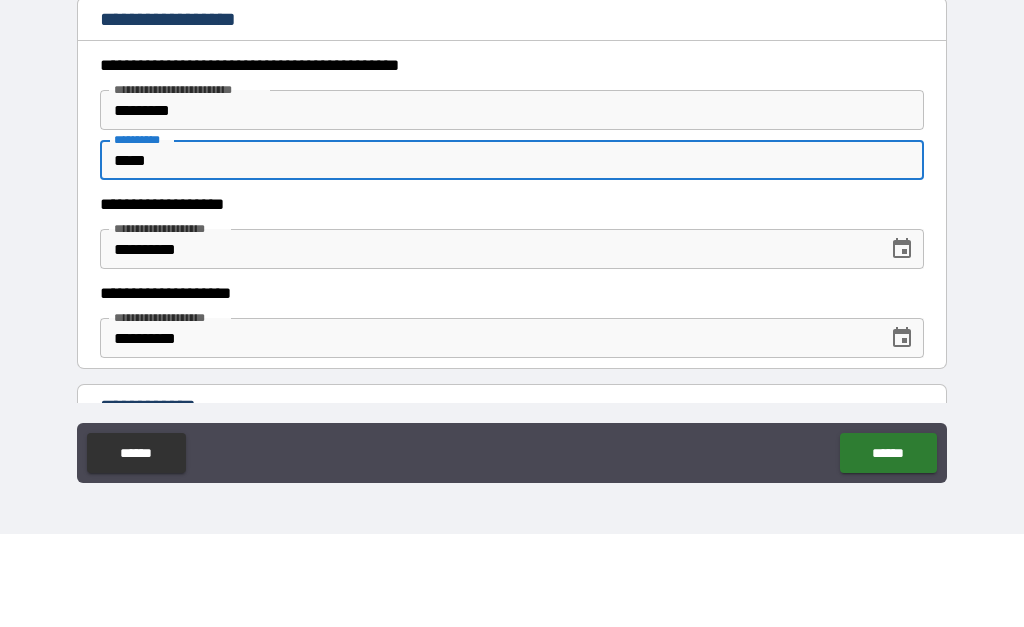 type on "****" 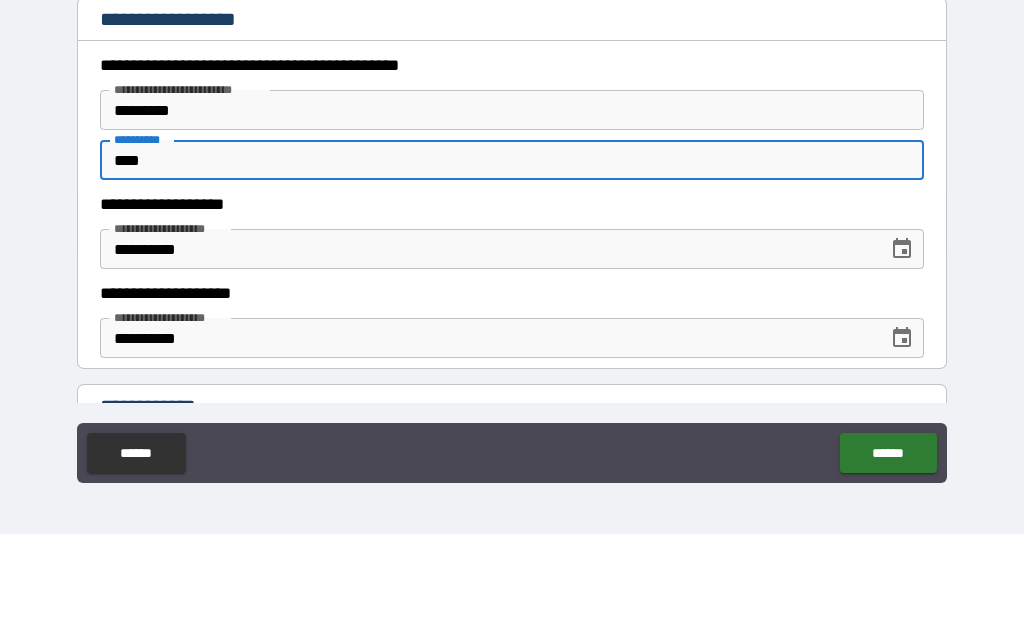 type on "*" 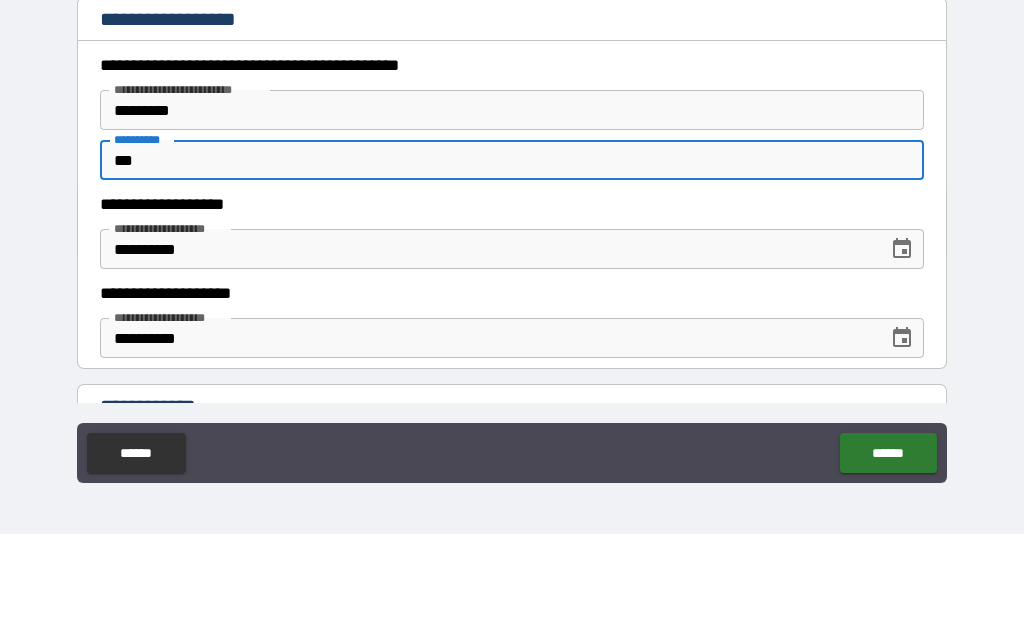 type on "*" 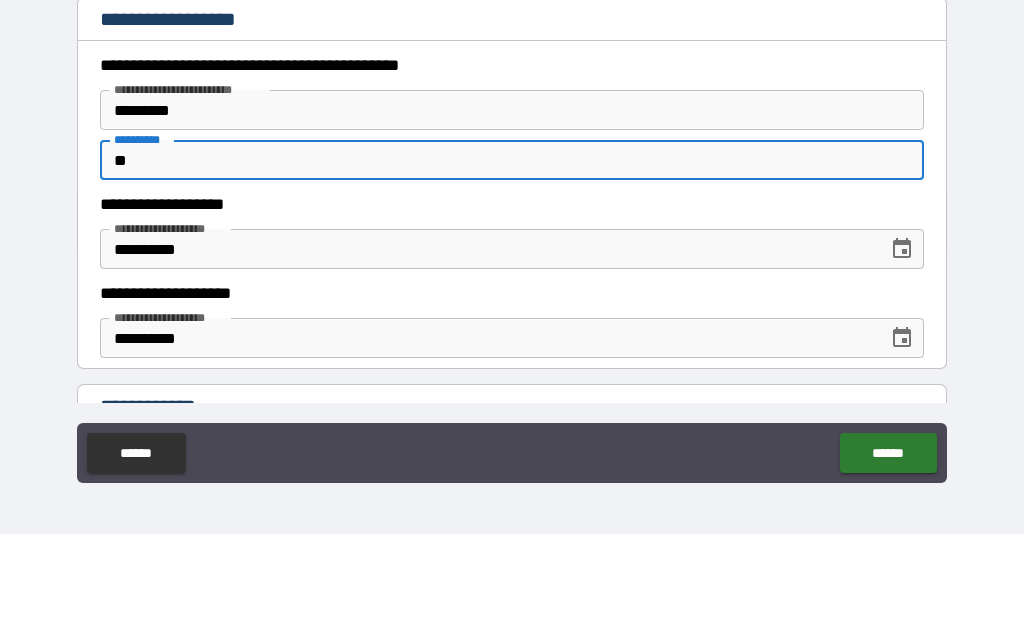 type on "*" 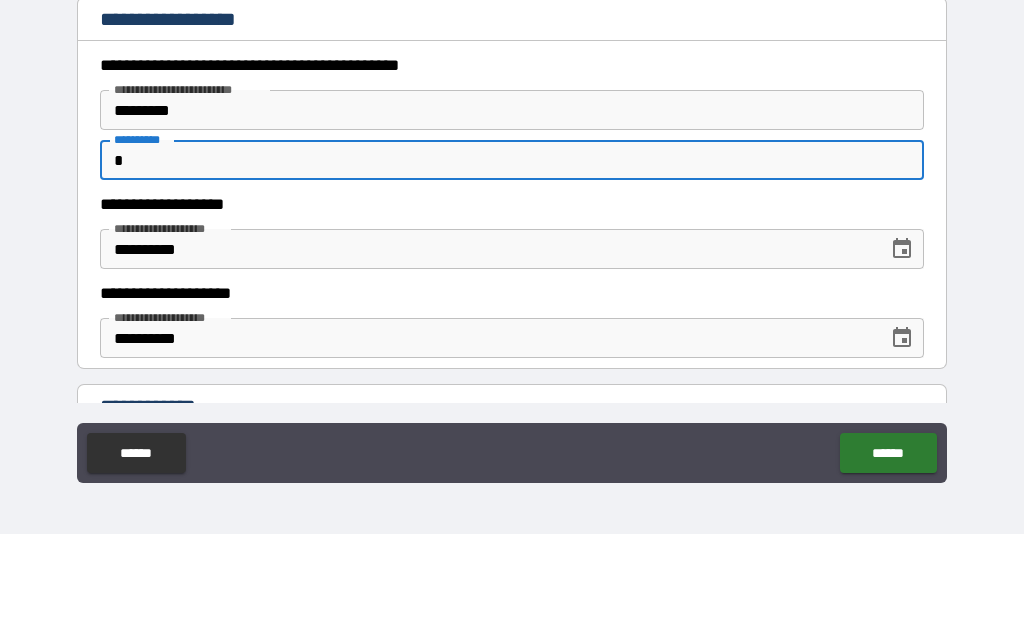 type on "*" 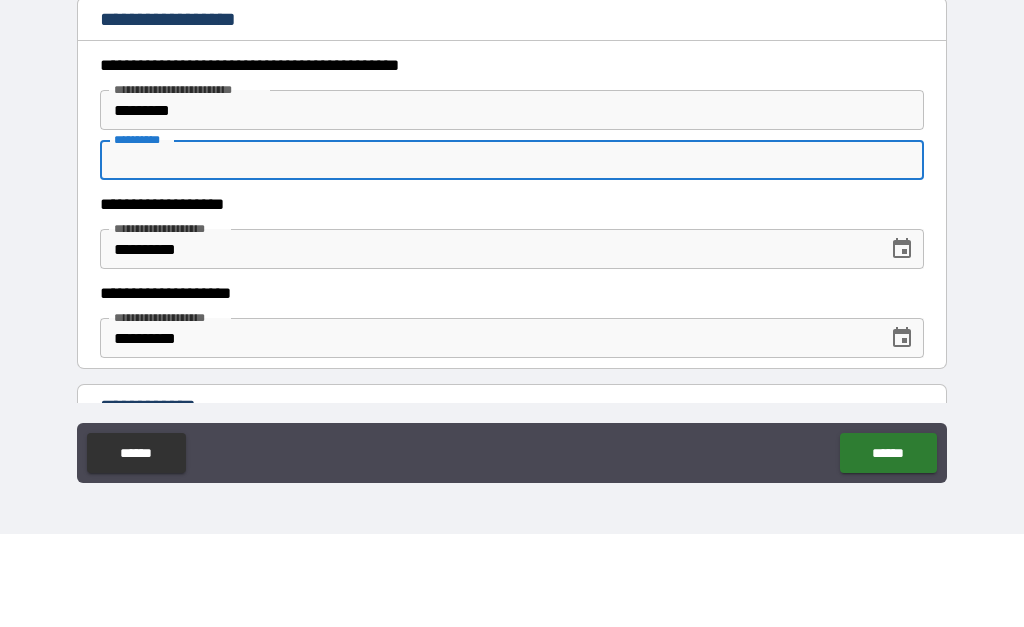 type on "*" 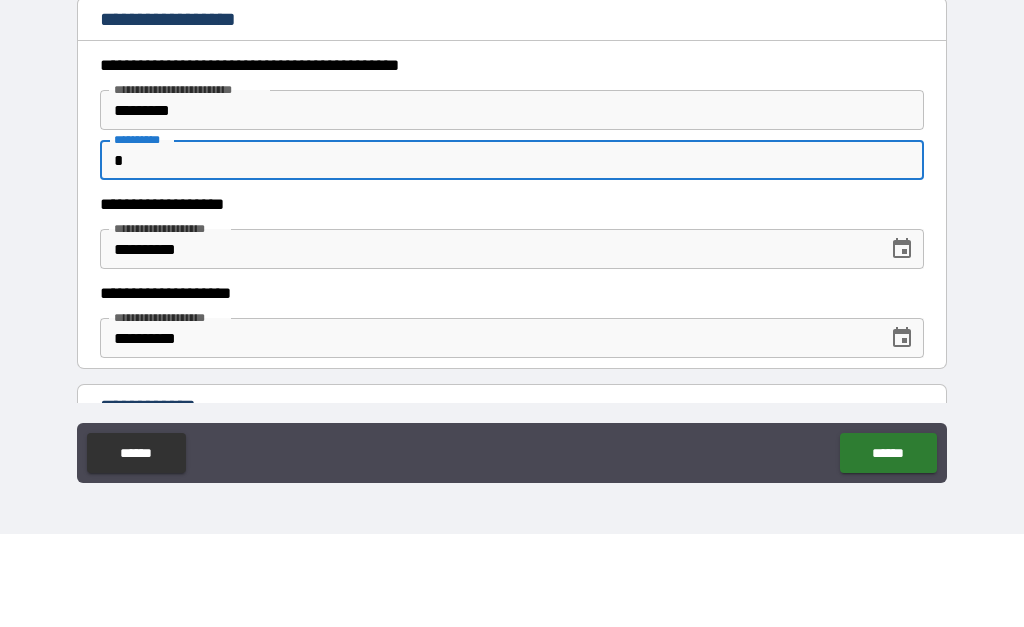 type on "*" 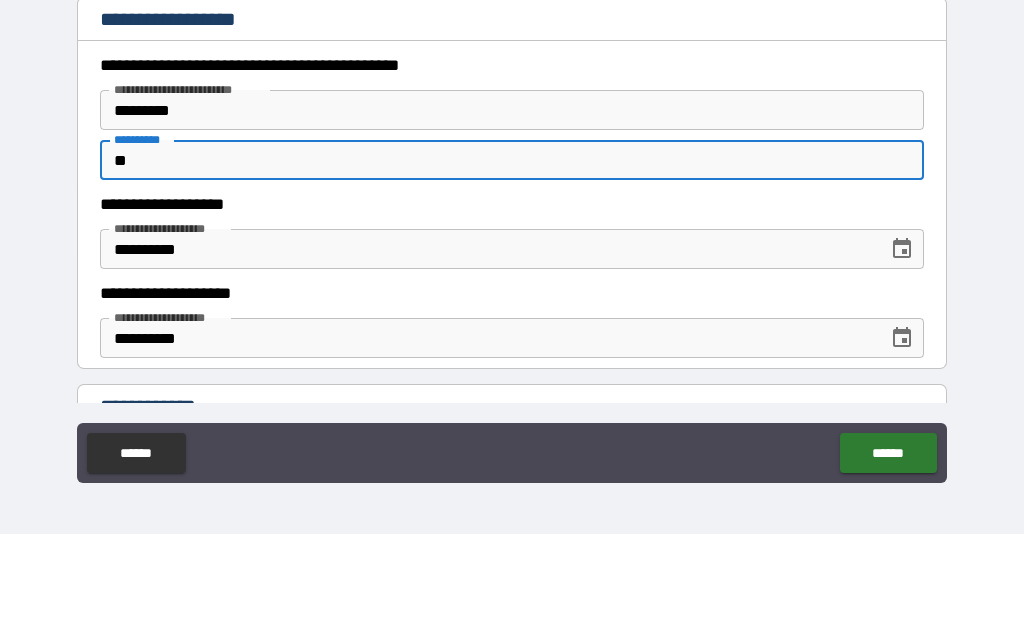 type on "*" 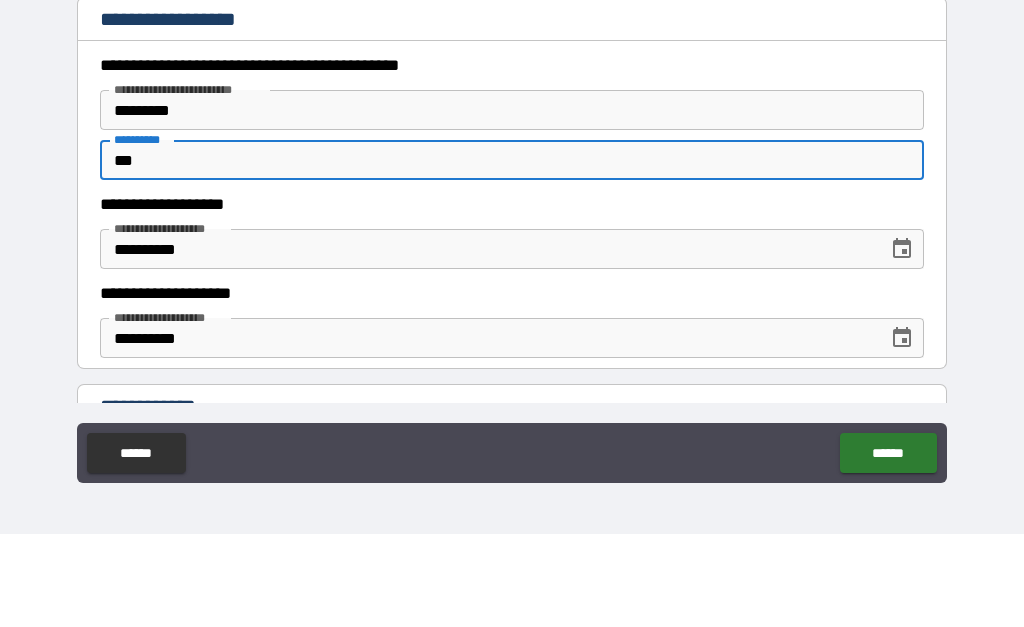 type on "*" 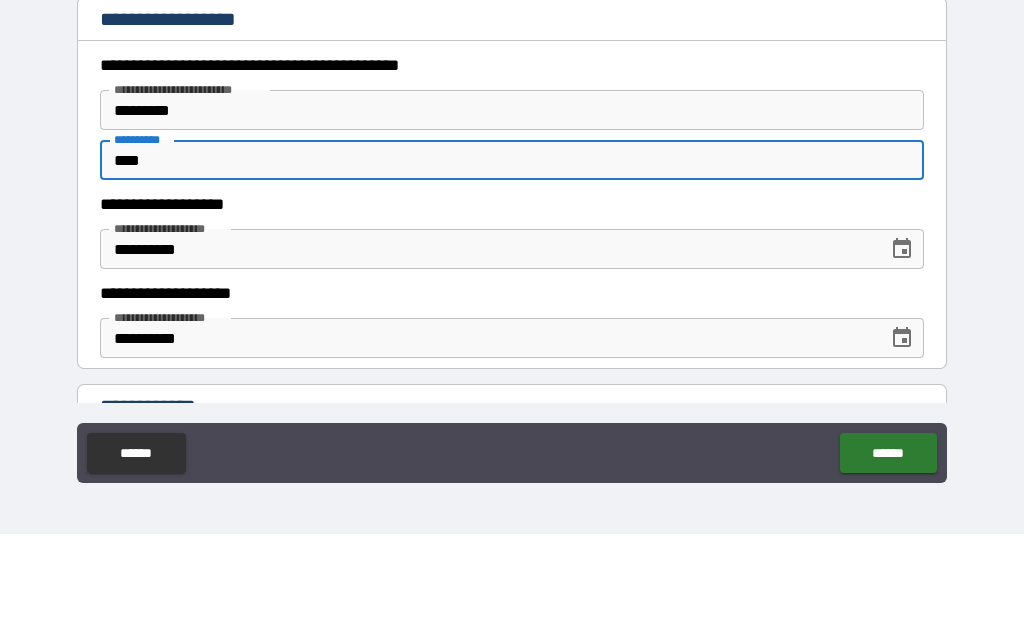 type on "*" 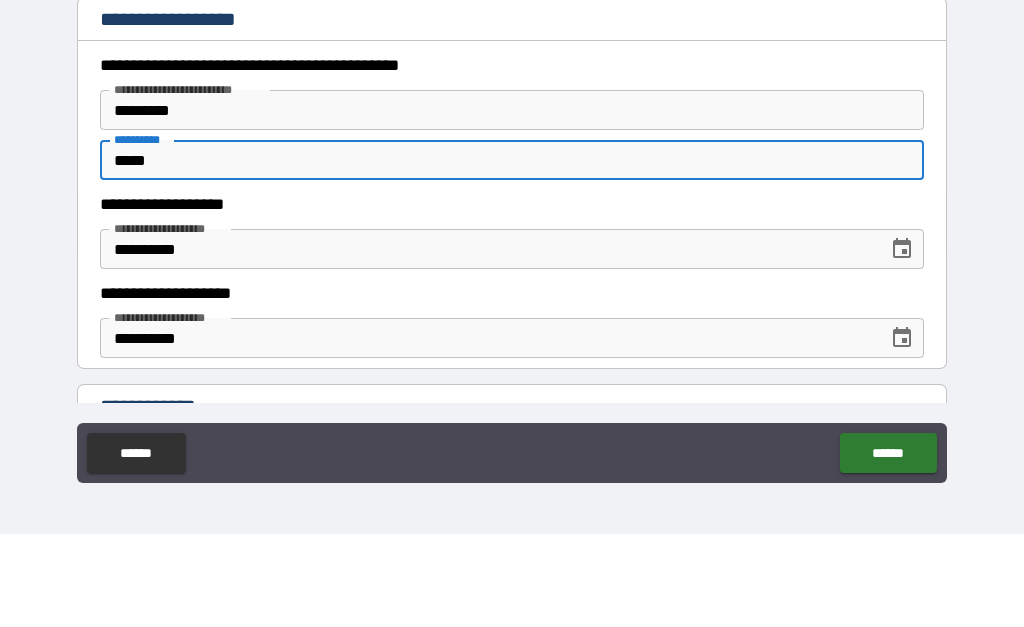 type on "*" 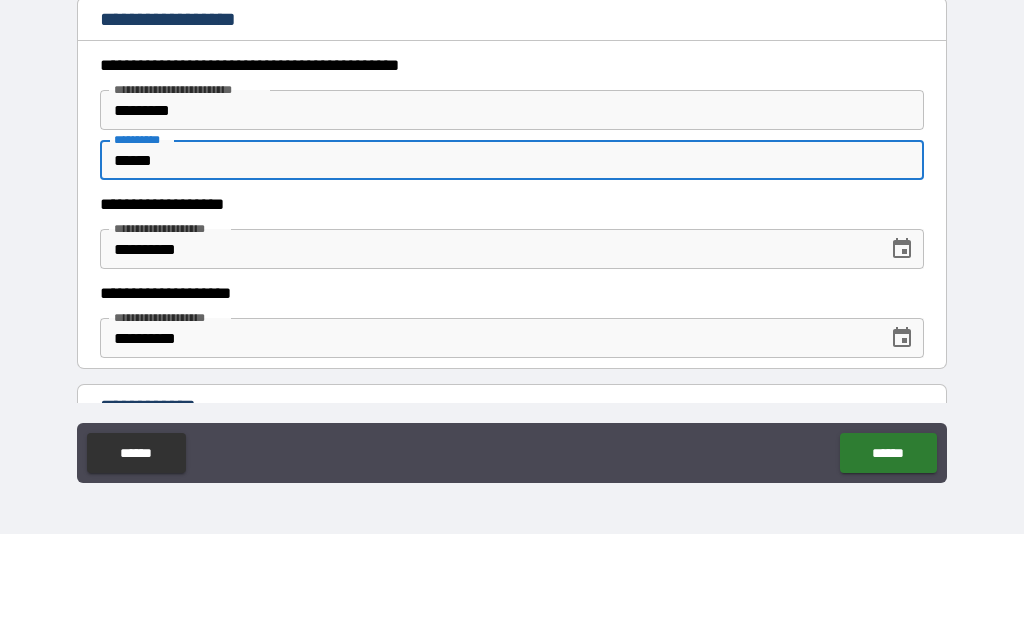 type on "*" 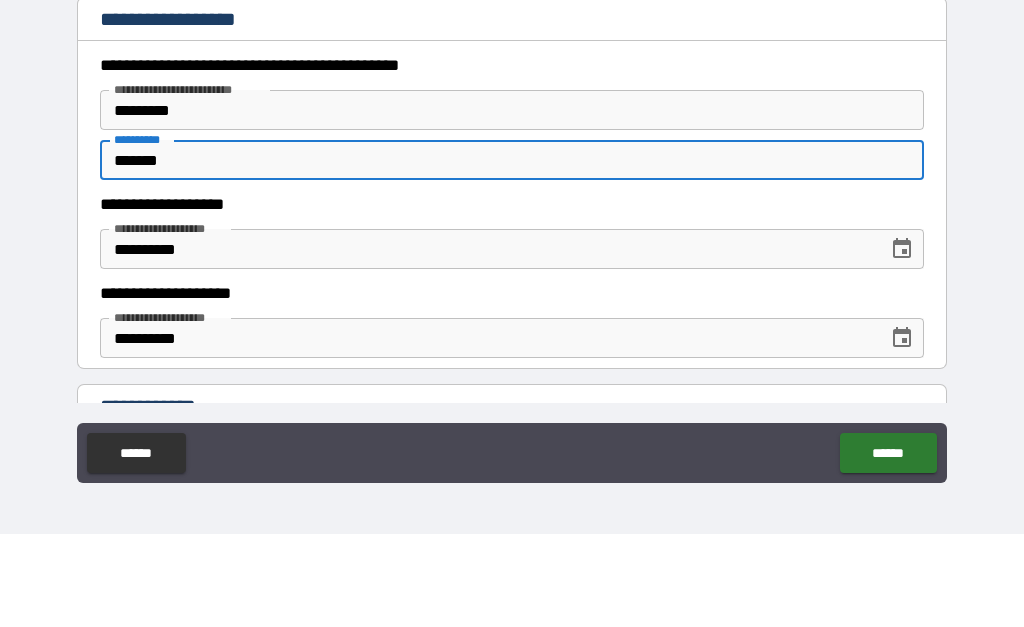 type on "*" 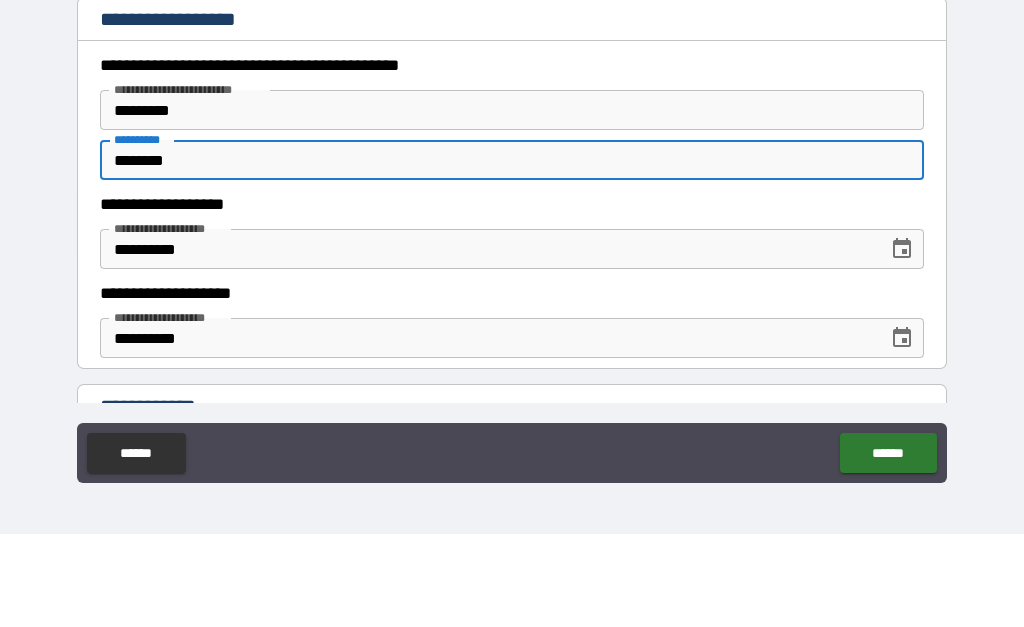 type on "*" 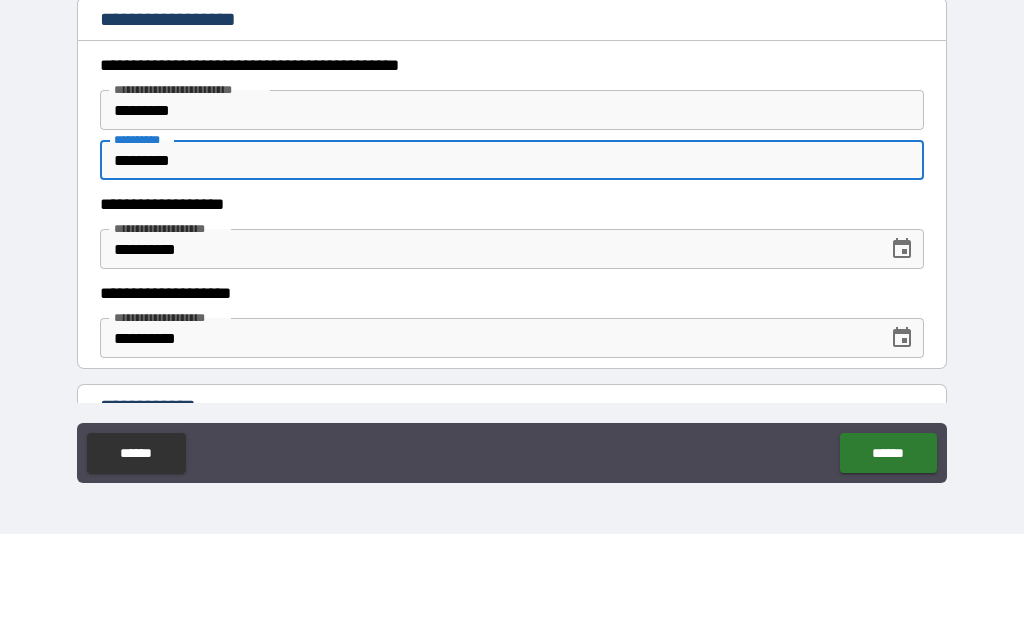 type on "*" 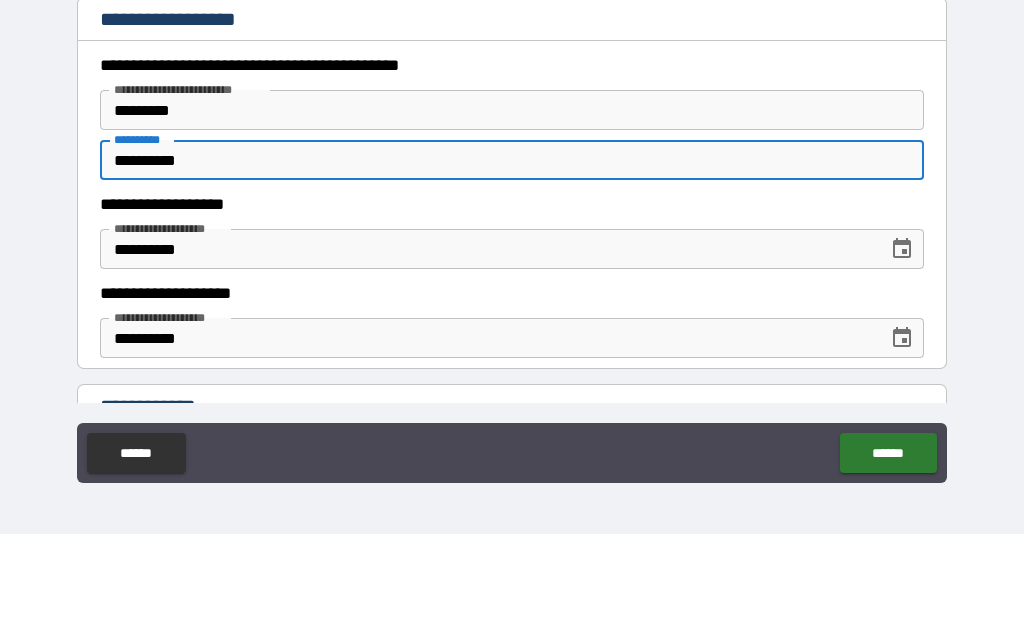 type on "*" 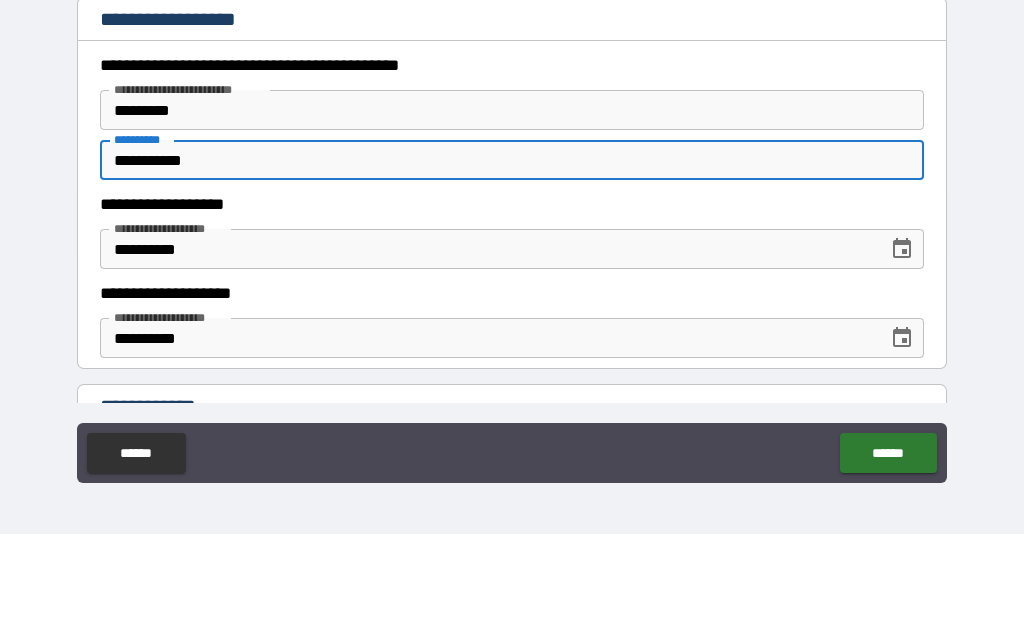 type on "*" 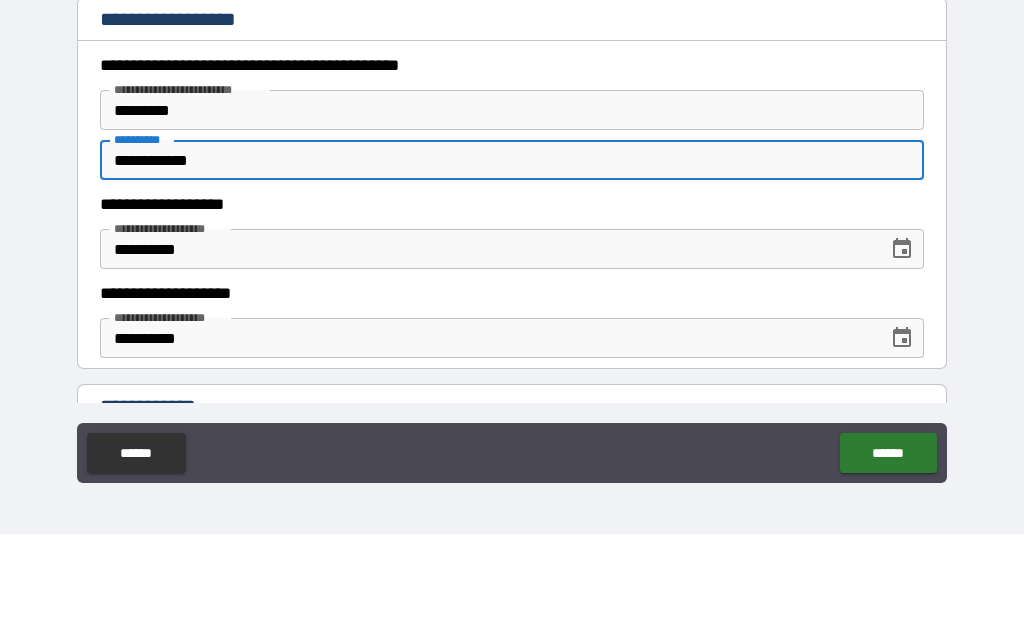 type on "*" 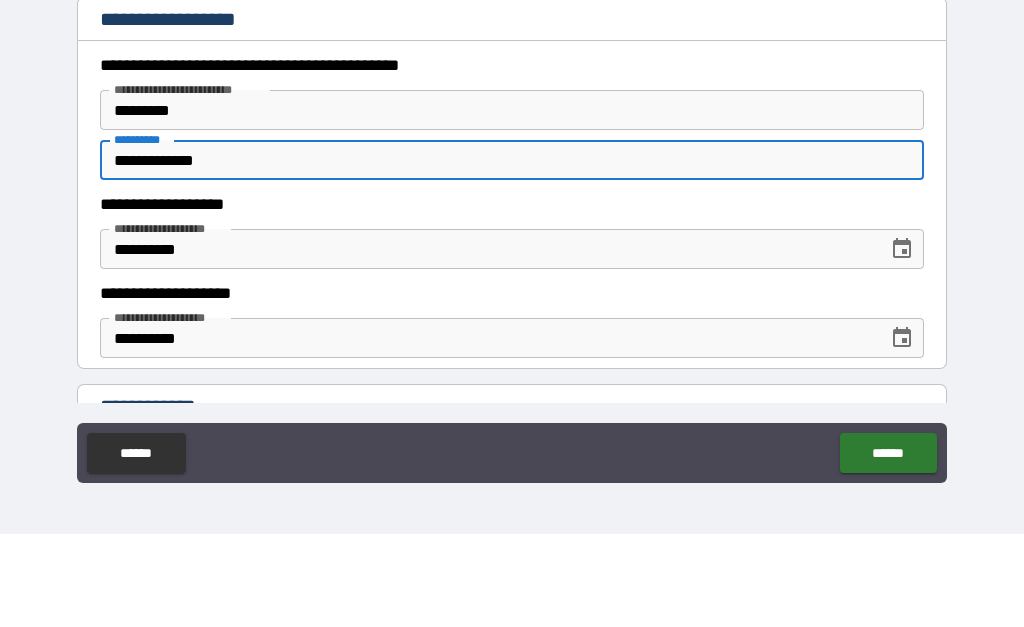 type on "*" 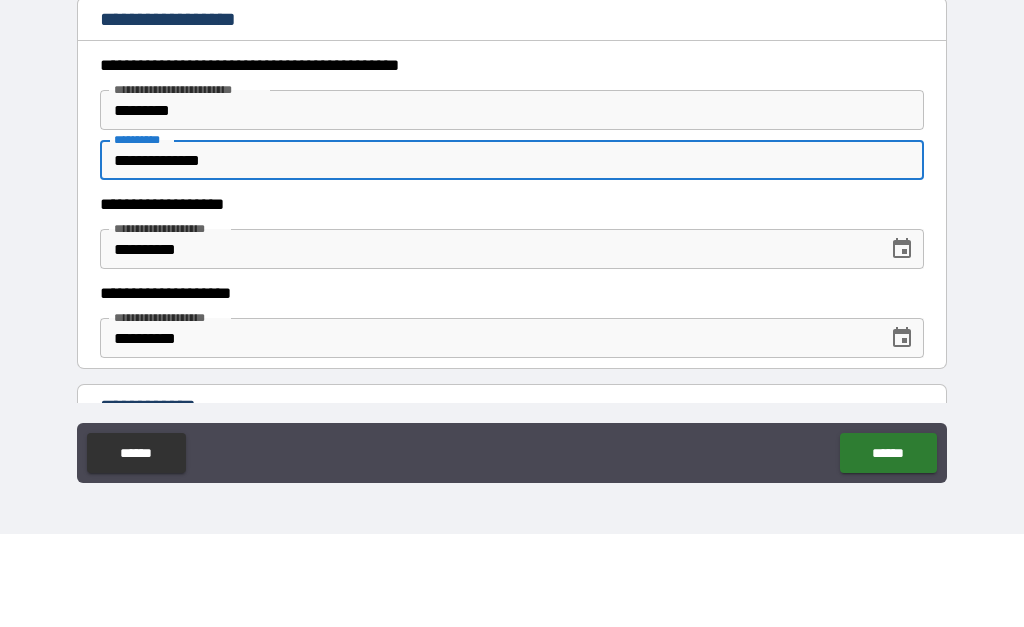 type on "*" 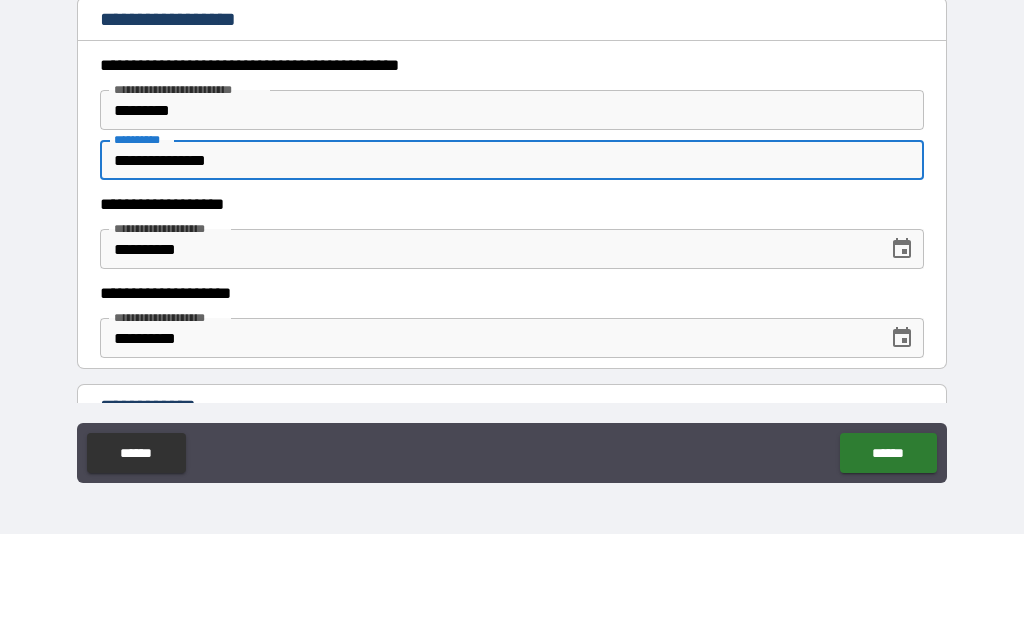 type on "*" 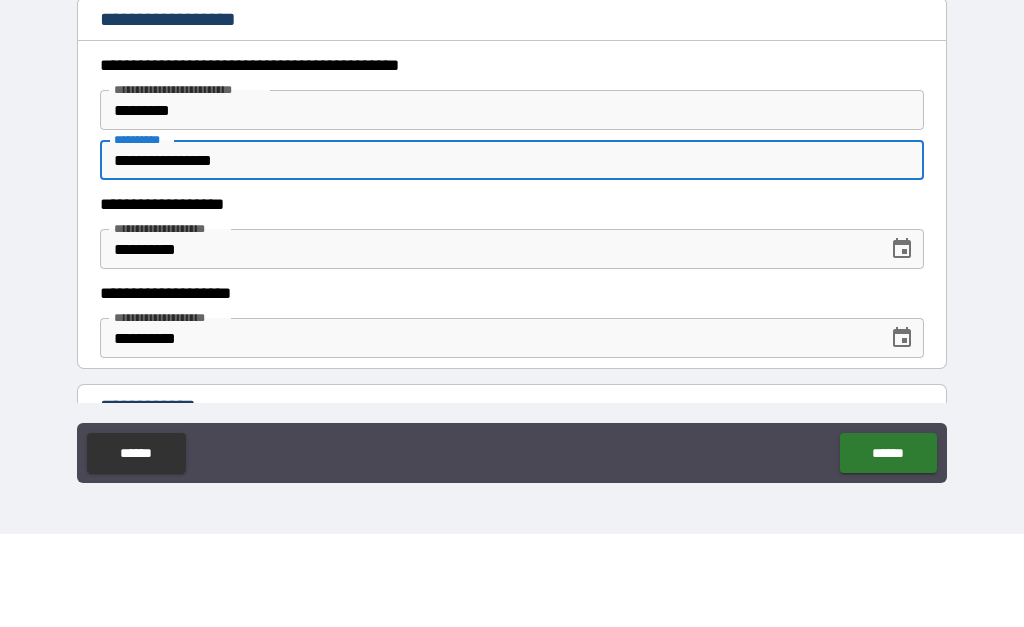 type on "*" 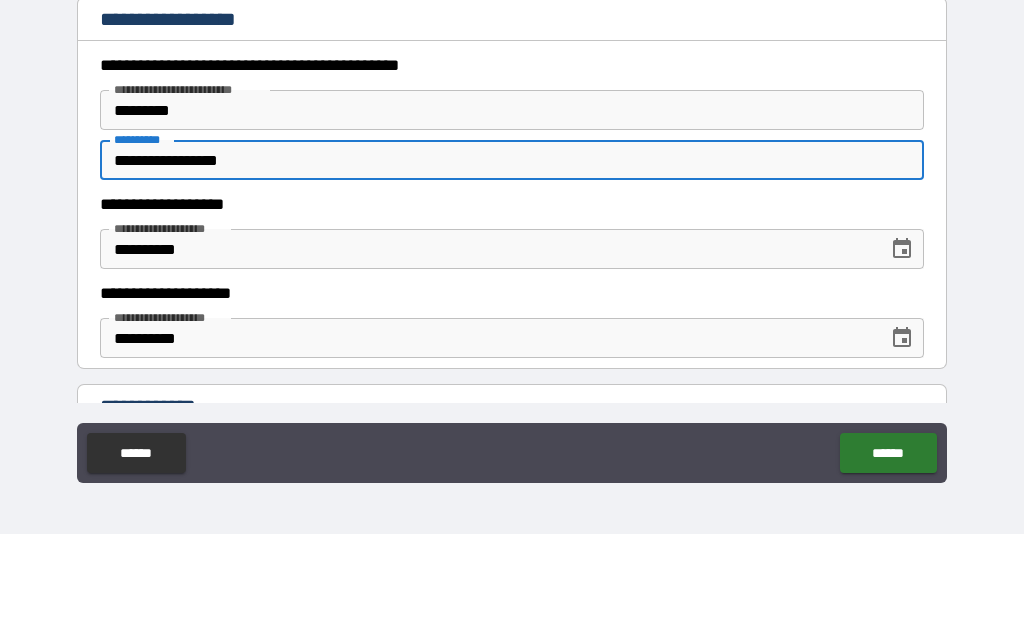 type on "*" 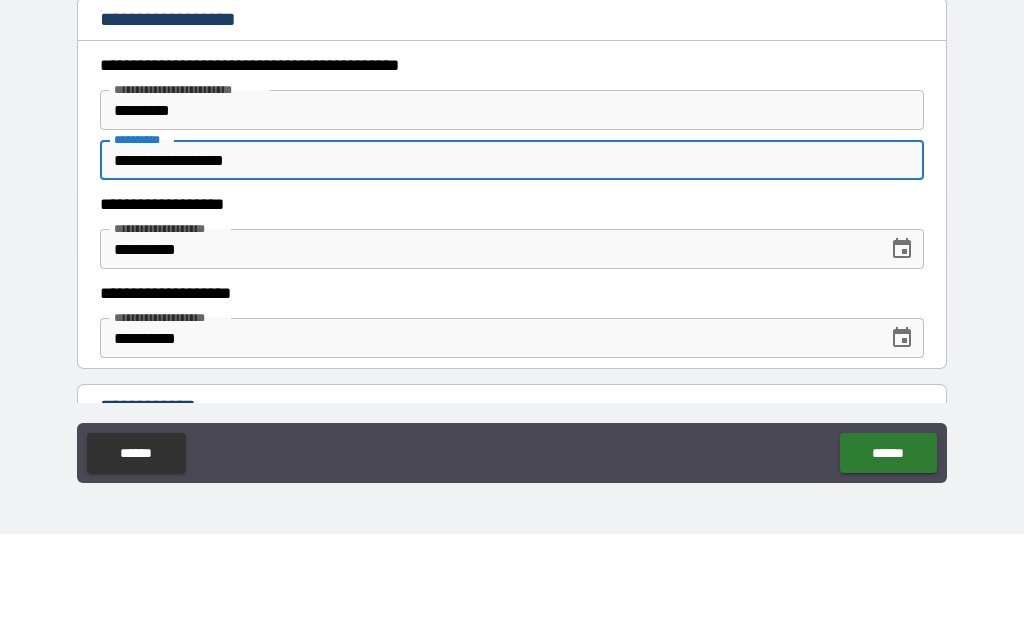 type on "*" 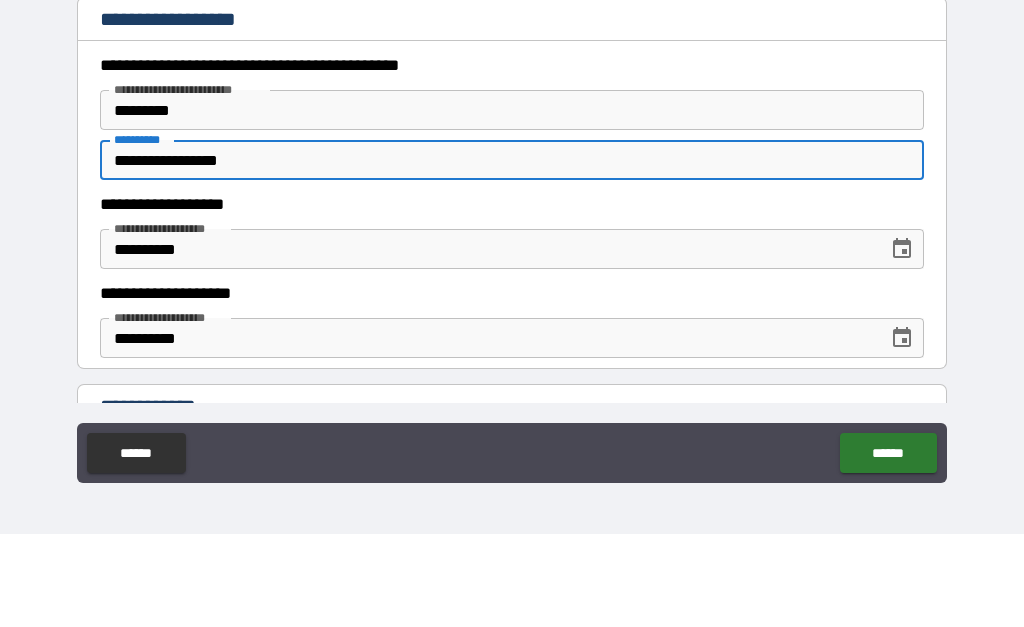 type on "*" 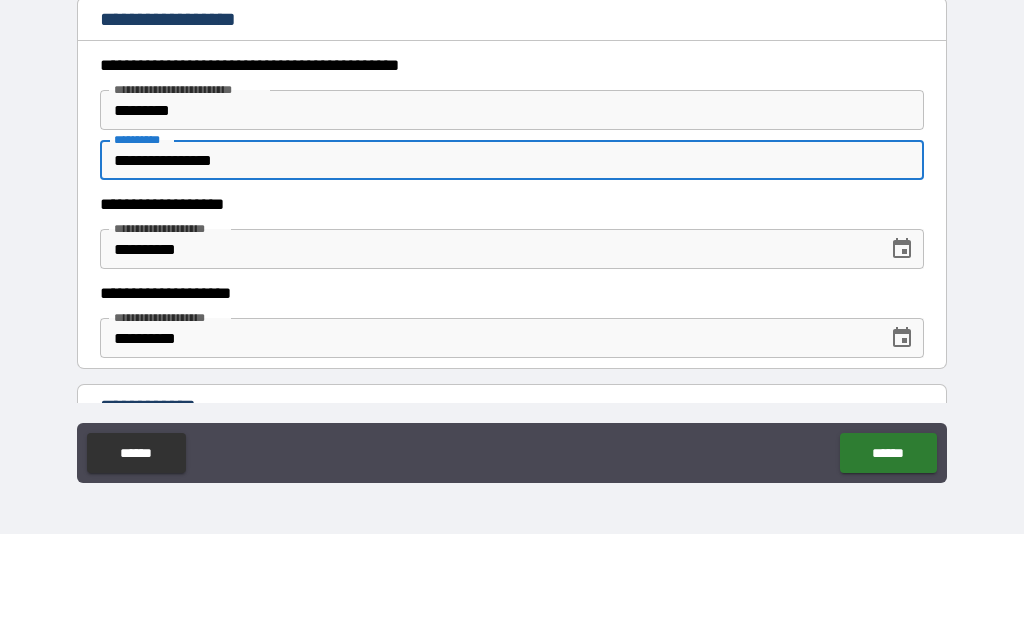 type on "*" 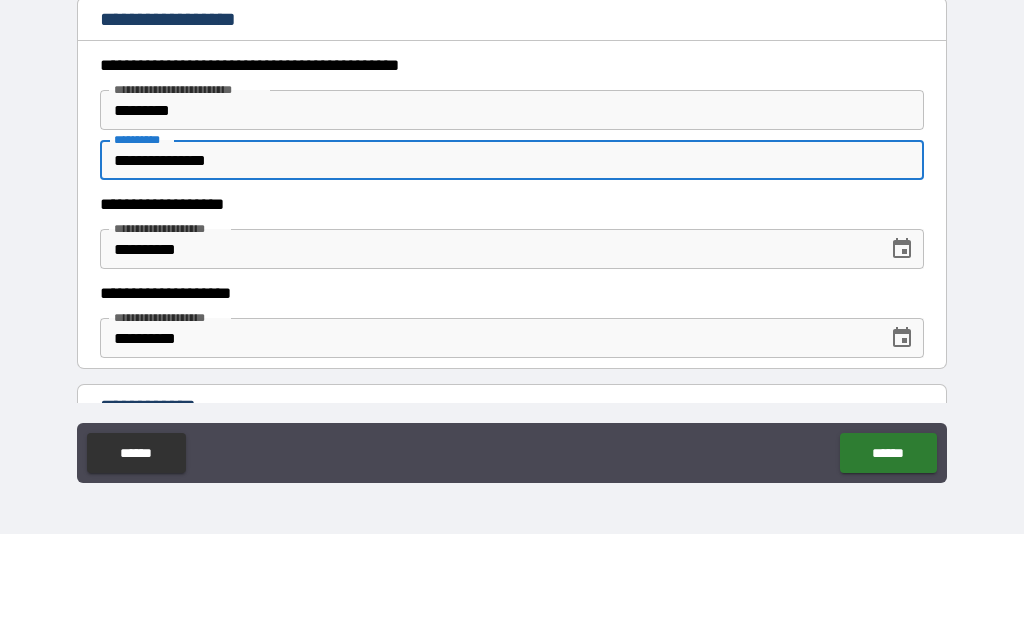 type on "*" 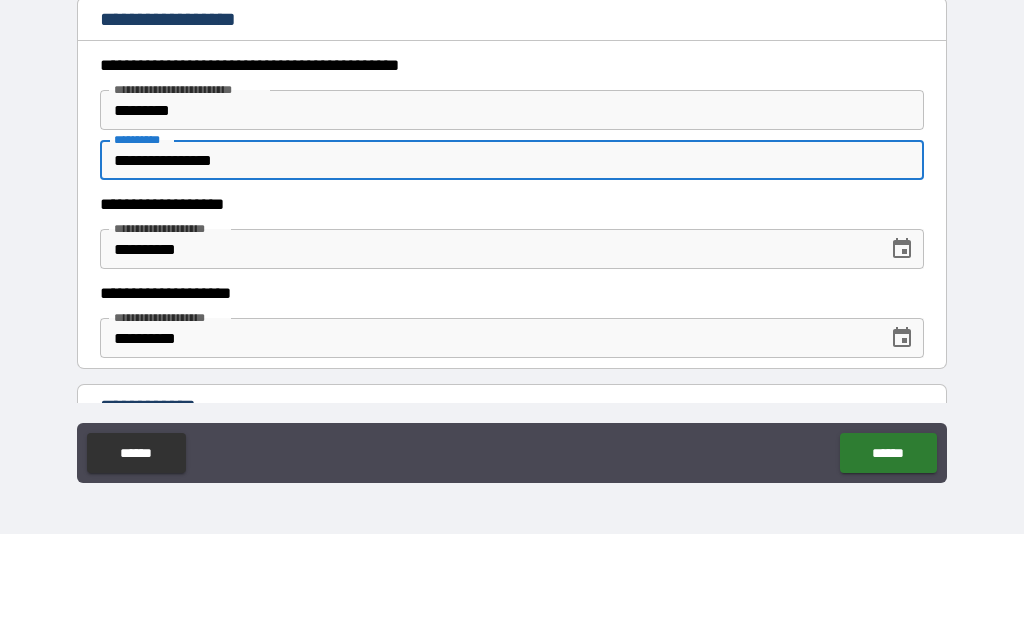 type on "*" 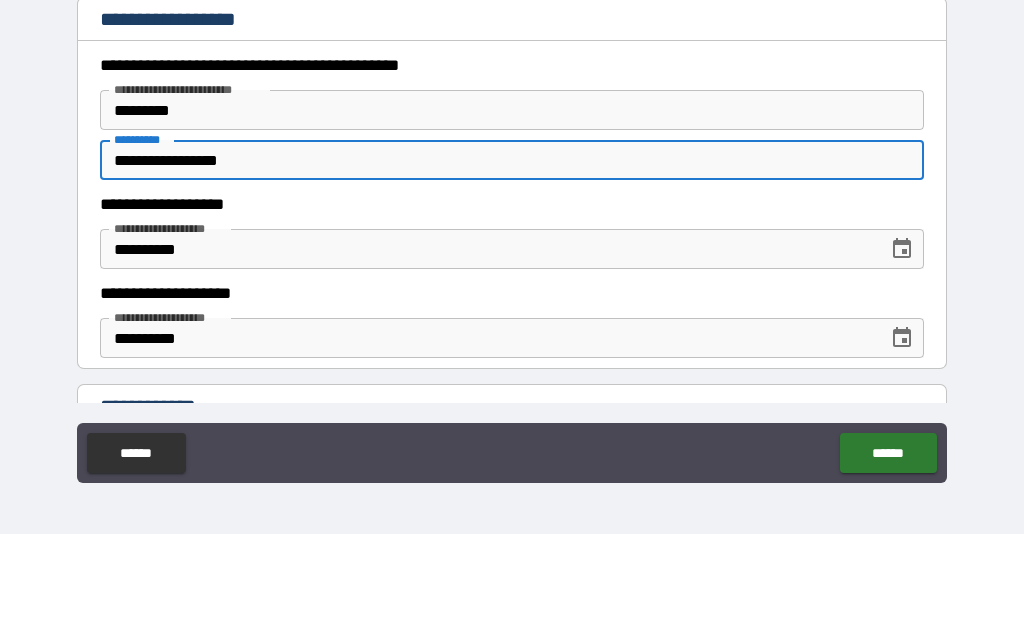 type on "*" 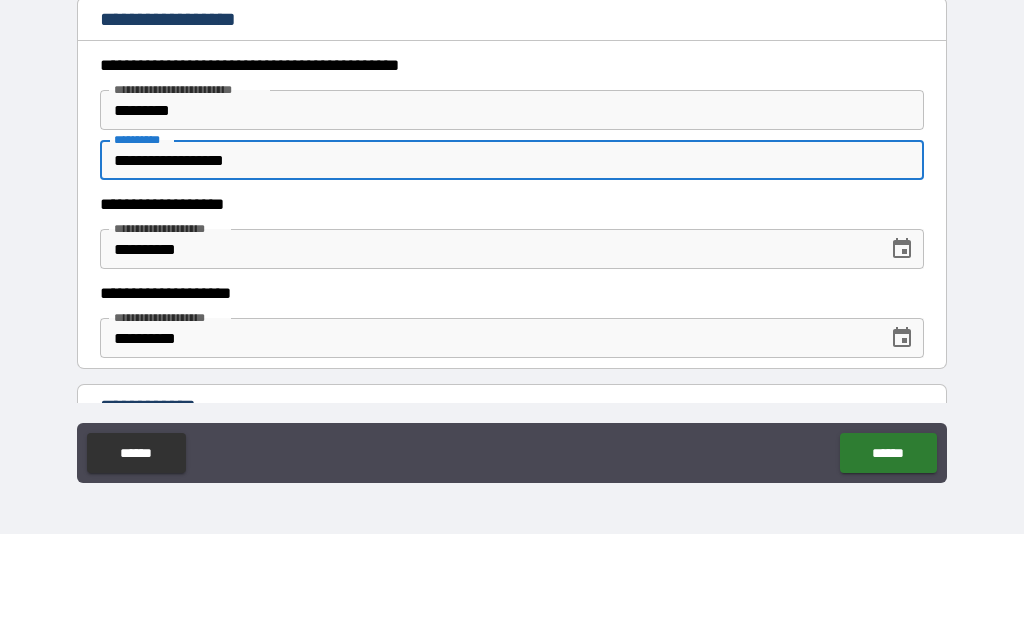 type on "*" 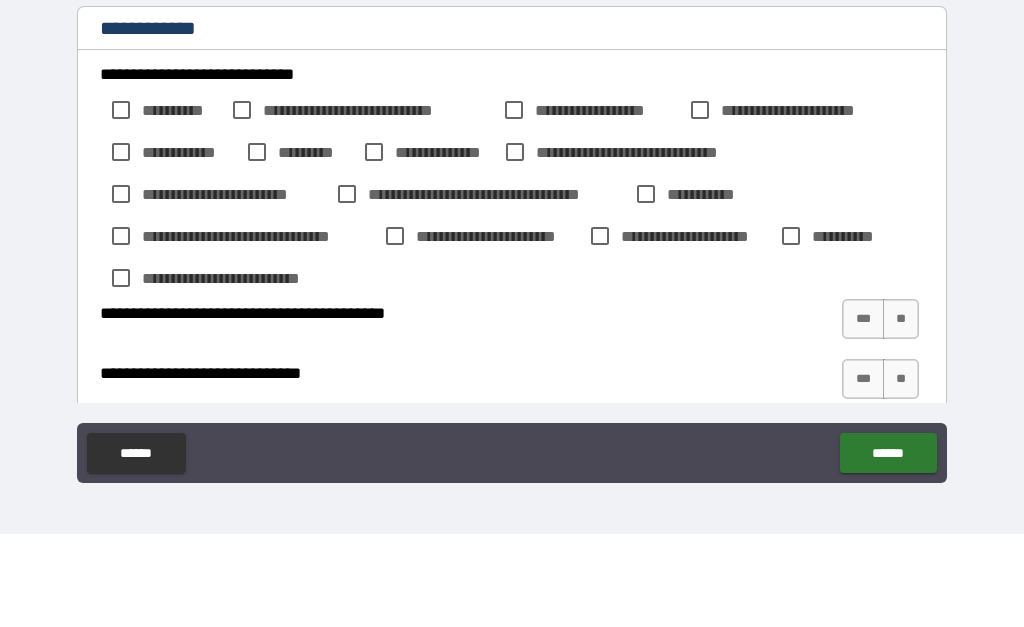 scroll, scrollTop: 572, scrollLeft: 0, axis: vertical 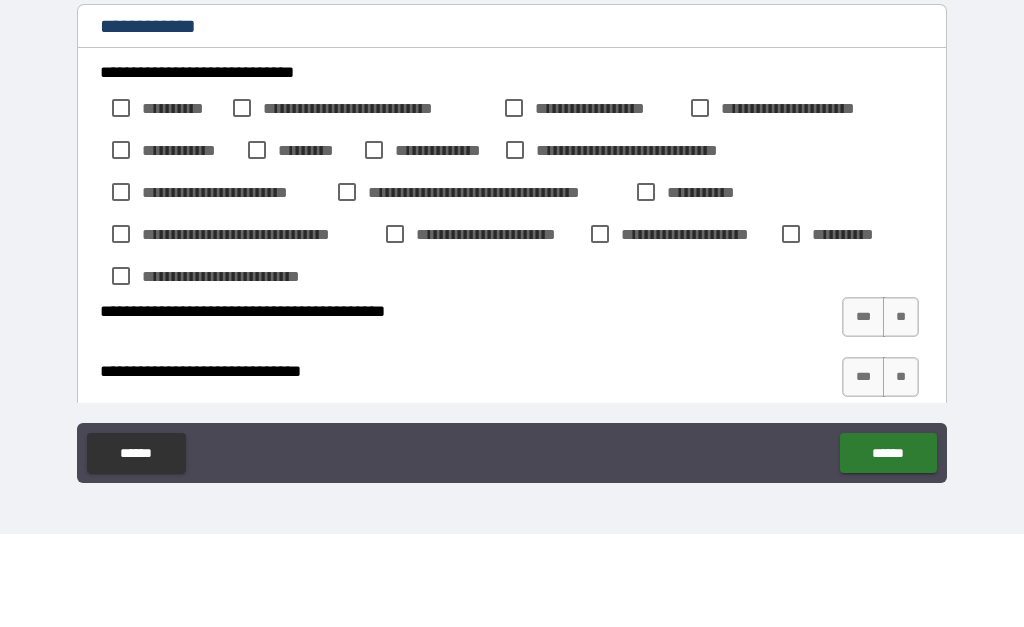 type on "**********" 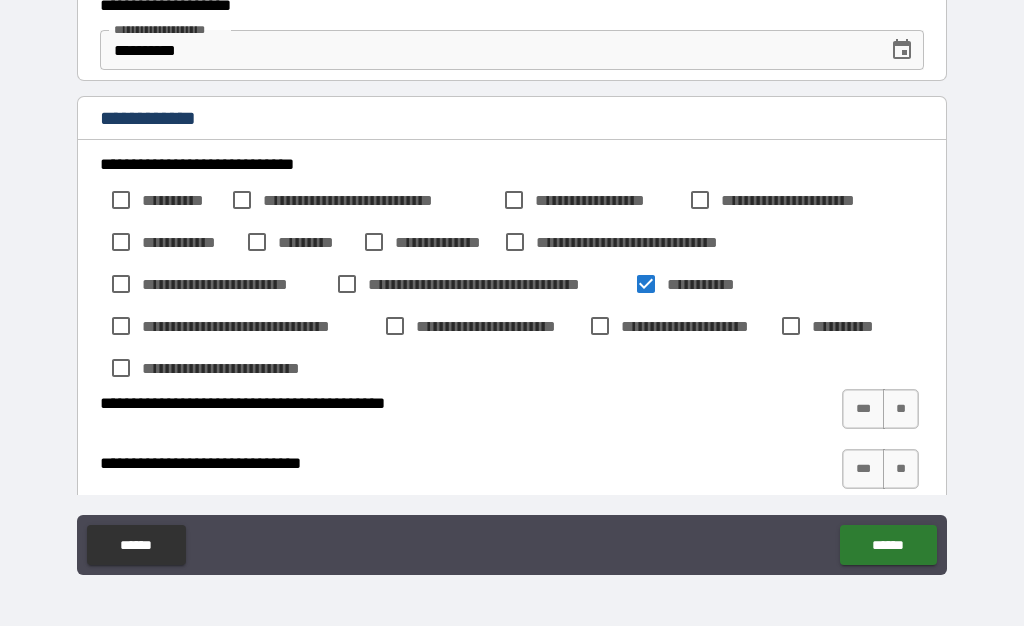 click on "***" at bounding box center (863, 410) 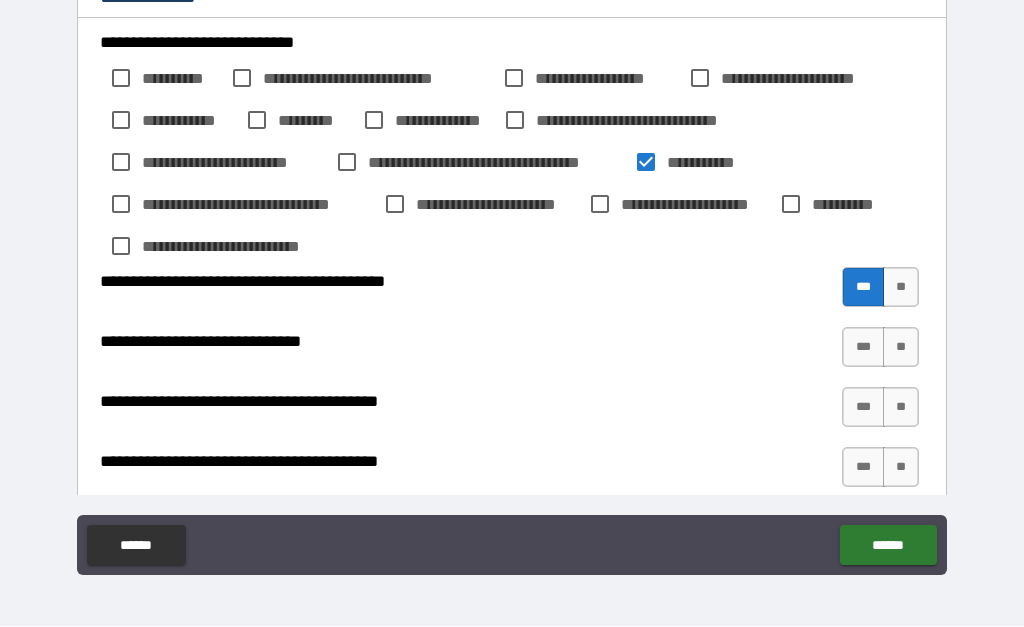 scroll, scrollTop: 726, scrollLeft: 0, axis: vertical 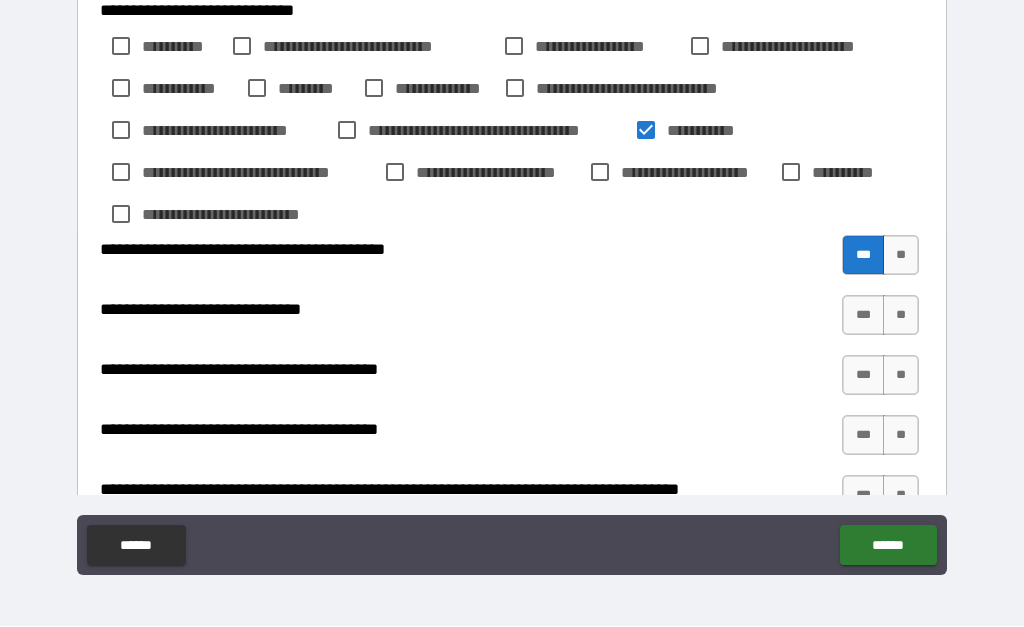 click on "***" at bounding box center (863, 316) 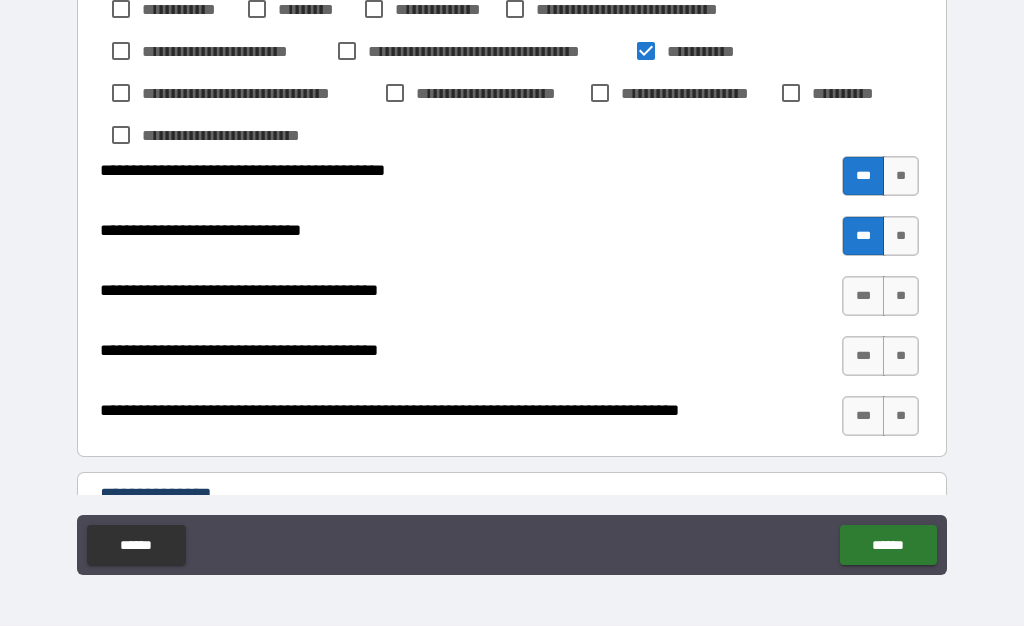 scroll, scrollTop: 810, scrollLeft: 0, axis: vertical 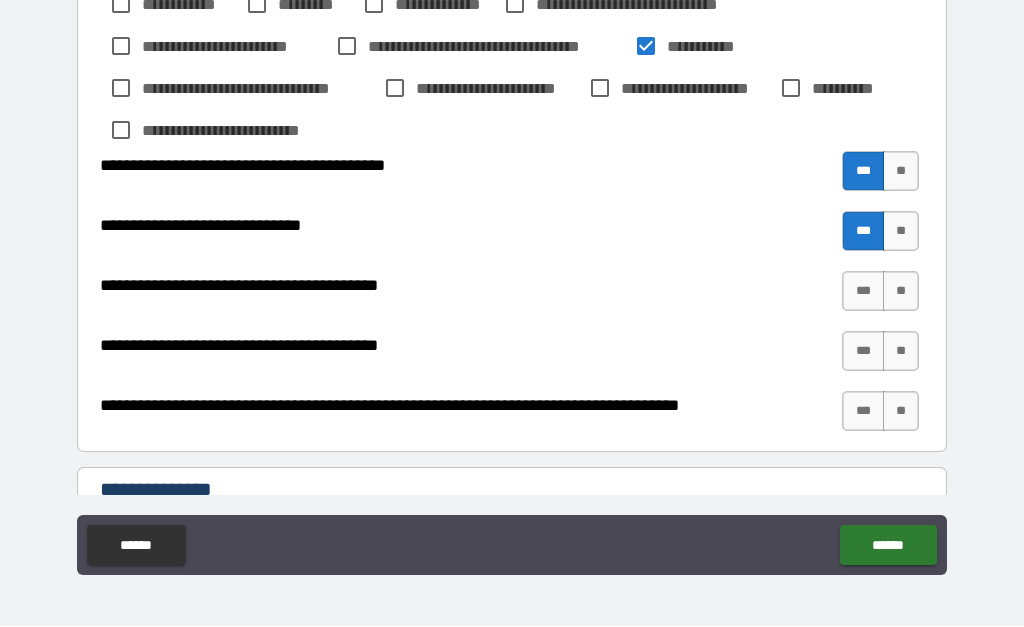 click on "***" at bounding box center (863, 292) 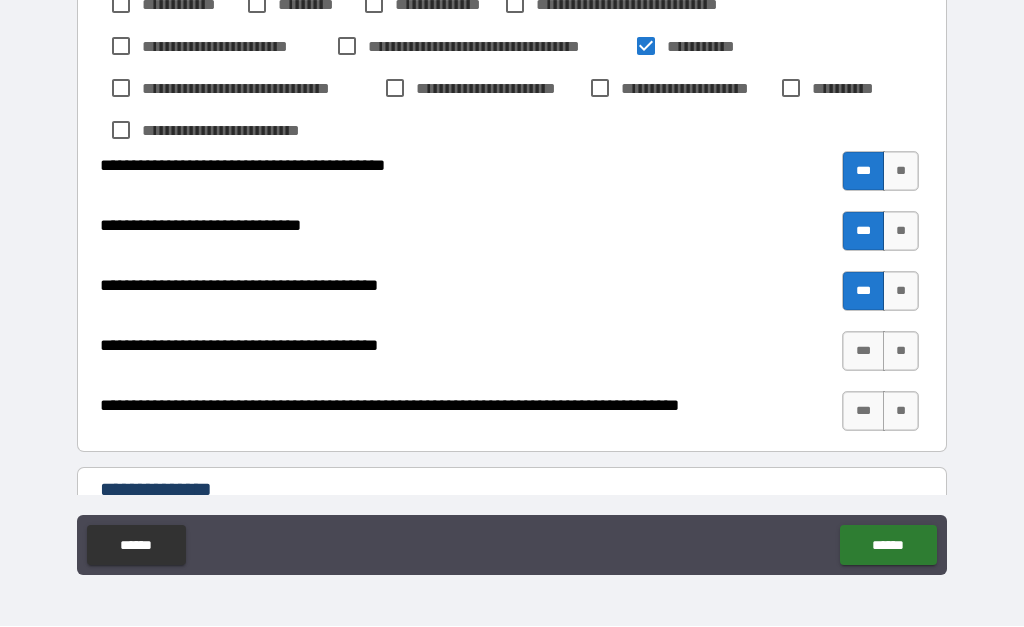click on "**" at bounding box center (901, 352) 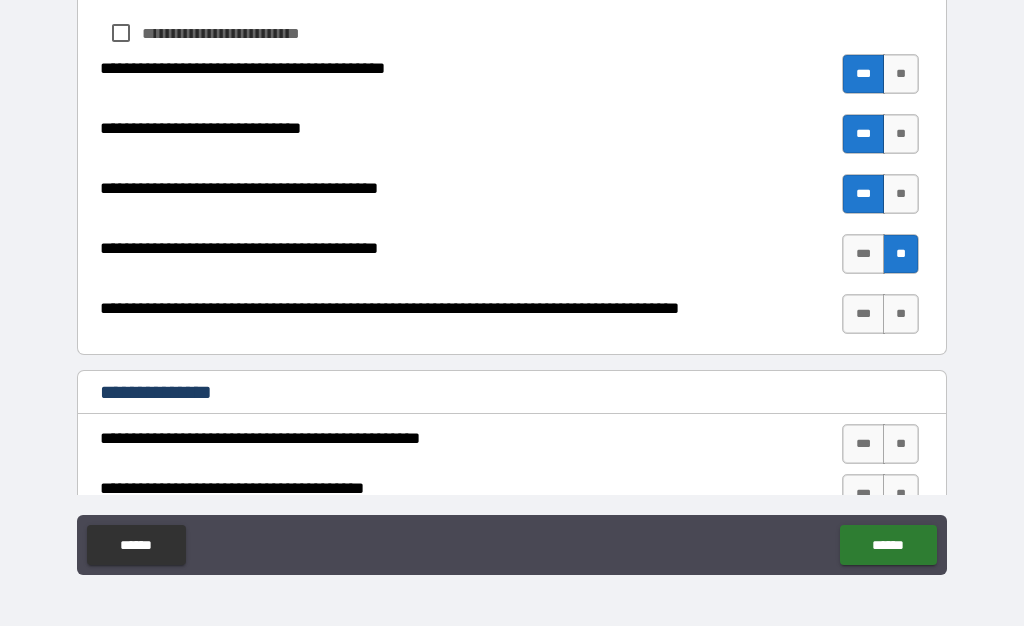 scroll, scrollTop: 927, scrollLeft: 0, axis: vertical 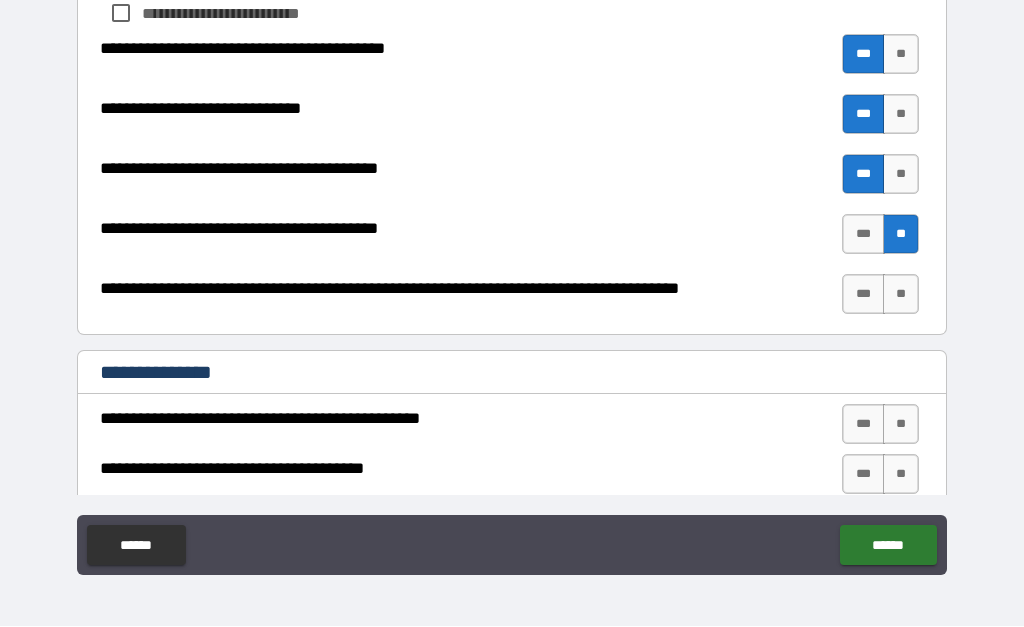 click on "**" at bounding box center (901, 295) 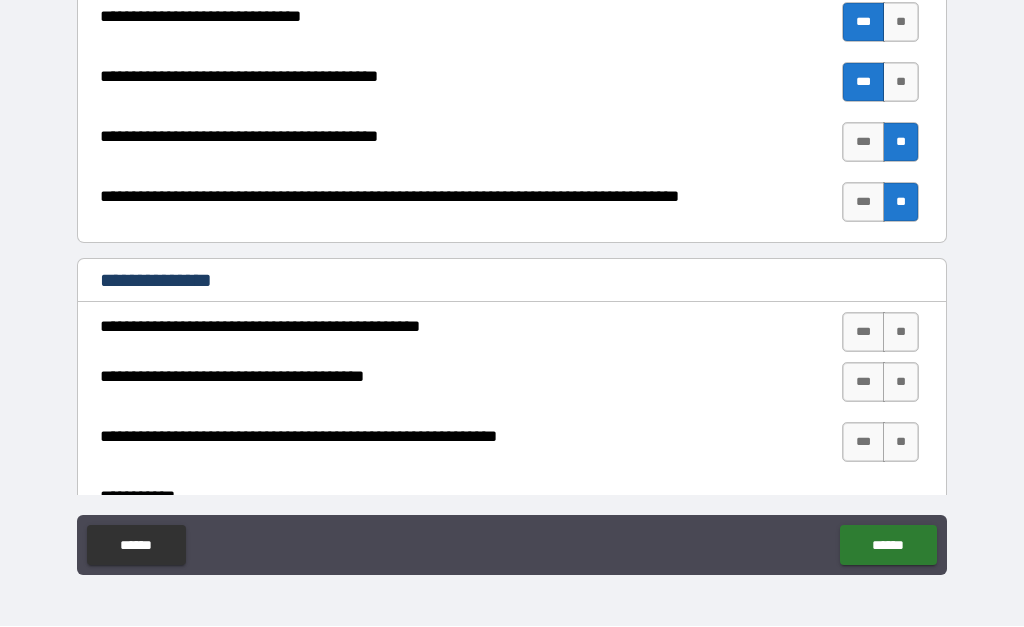 scroll, scrollTop: 1043, scrollLeft: 0, axis: vertical 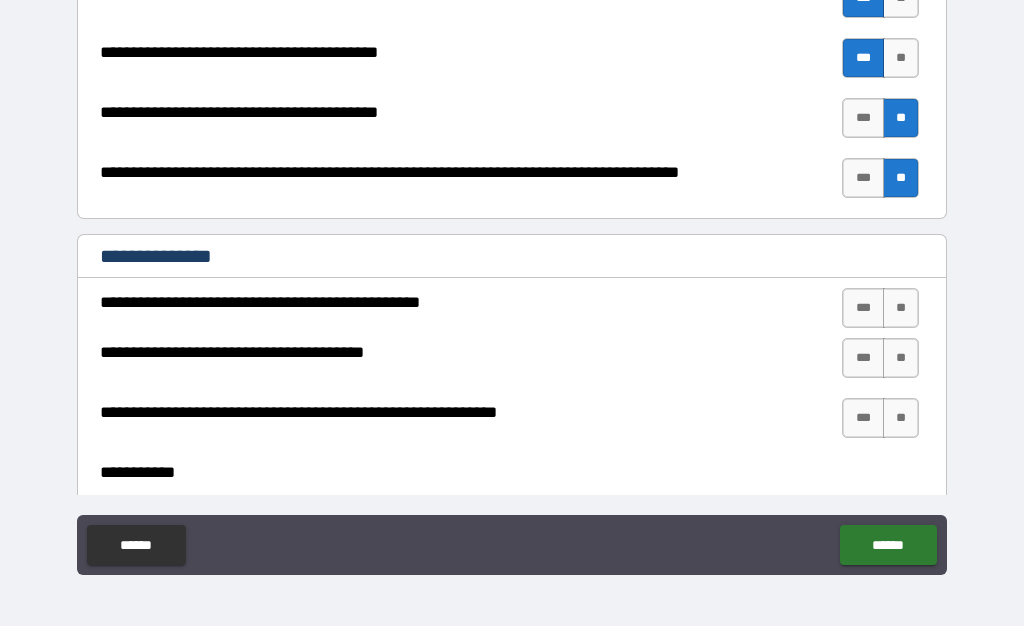 click on "**" at bounding box center [901, 309] 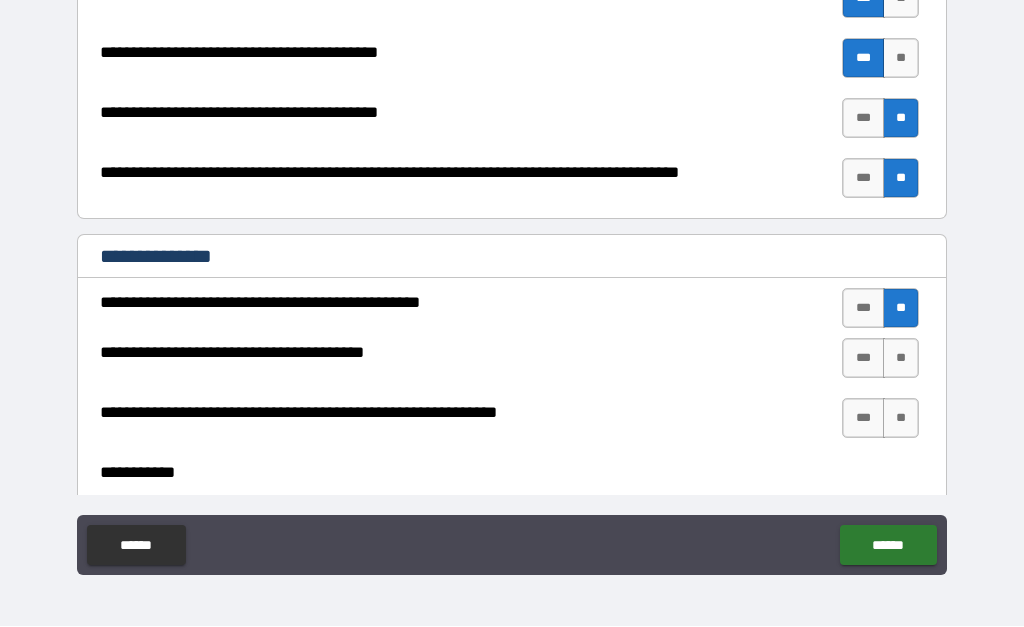 click on "**" at bounding box center [901, 359] 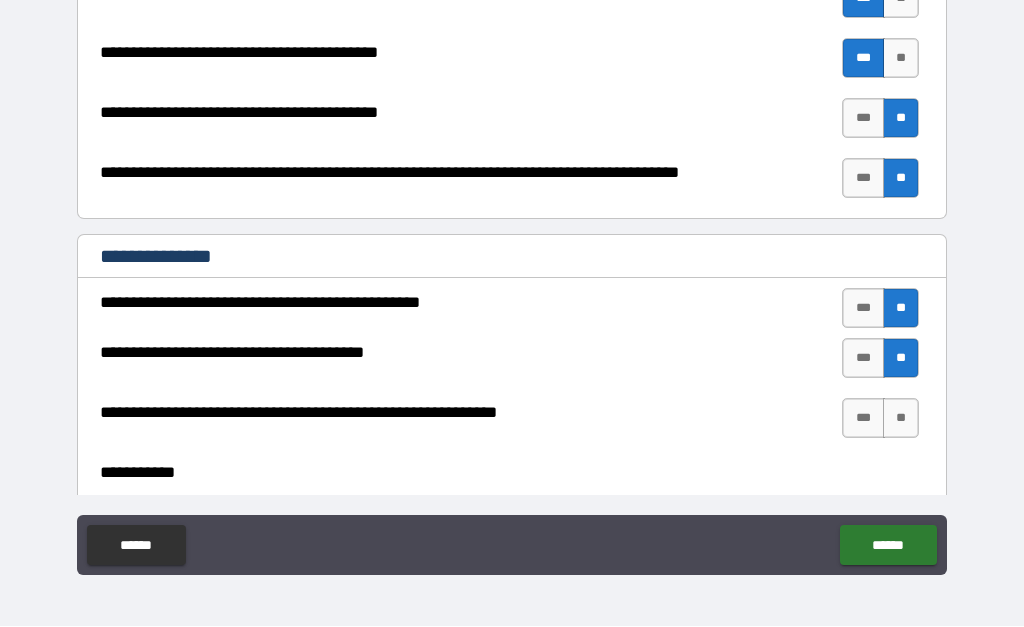 click on "**" at bounding box center [901, 419] 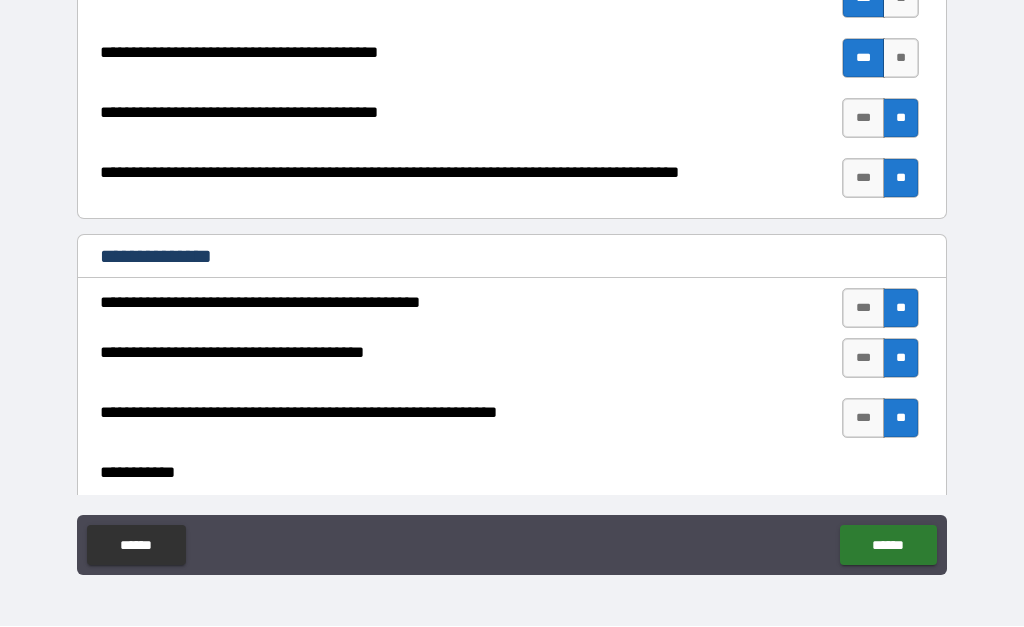 type on "*" 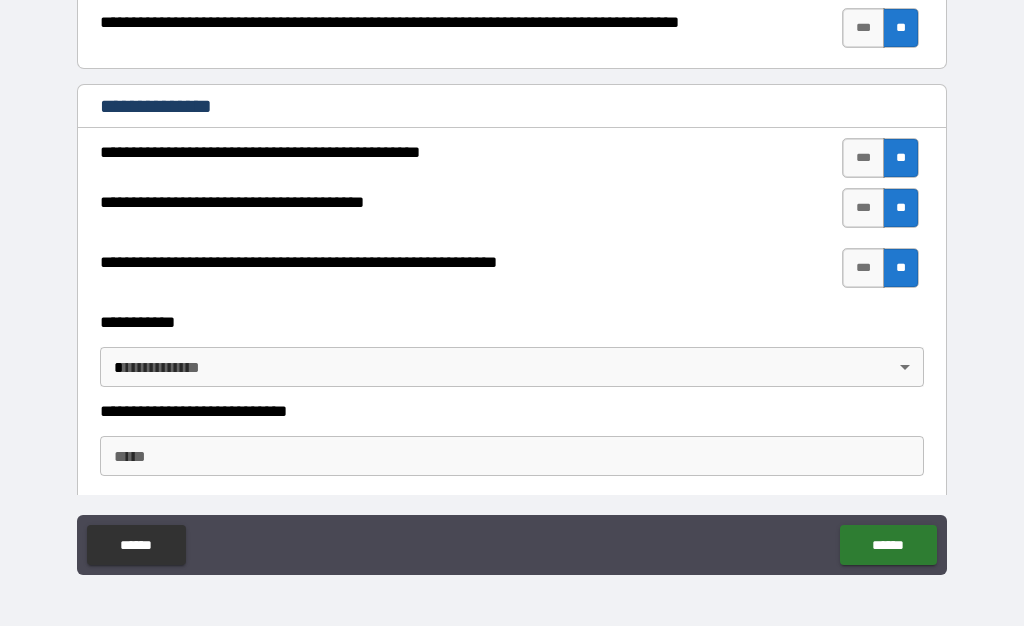 scroll, scrollTop: 1192, scrollLeft: 0, axis: vertical 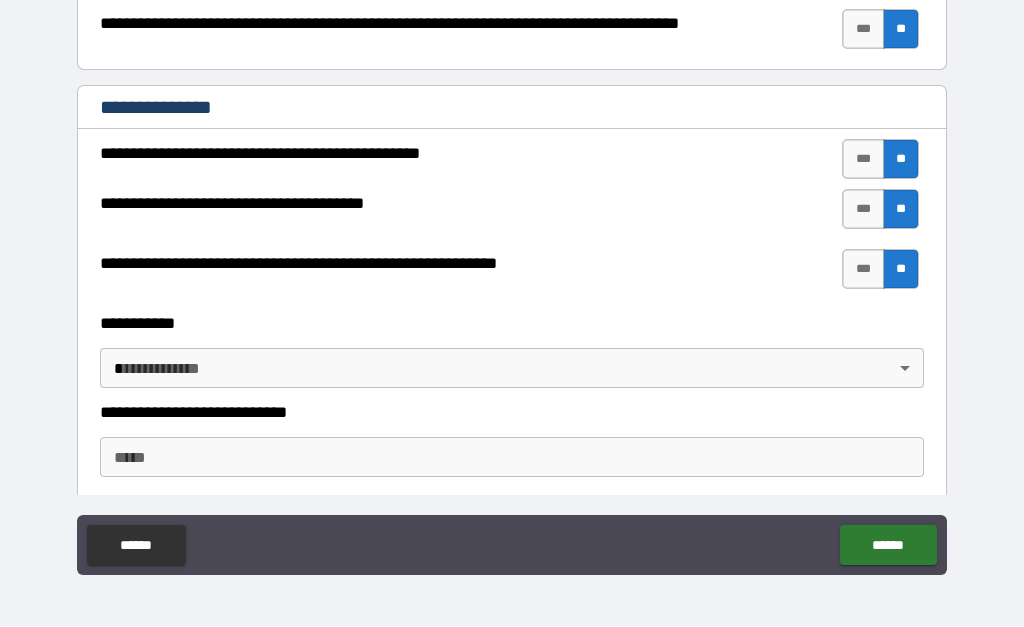 click on "**********" at bounding box center (512, 267) 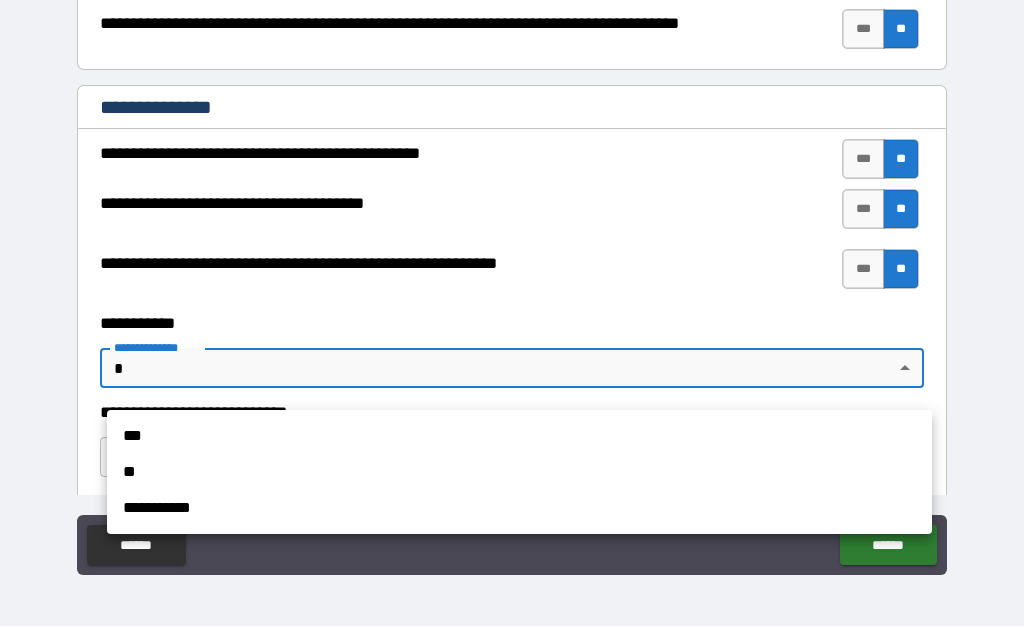 click on "**" at bounding box center (519, 473) 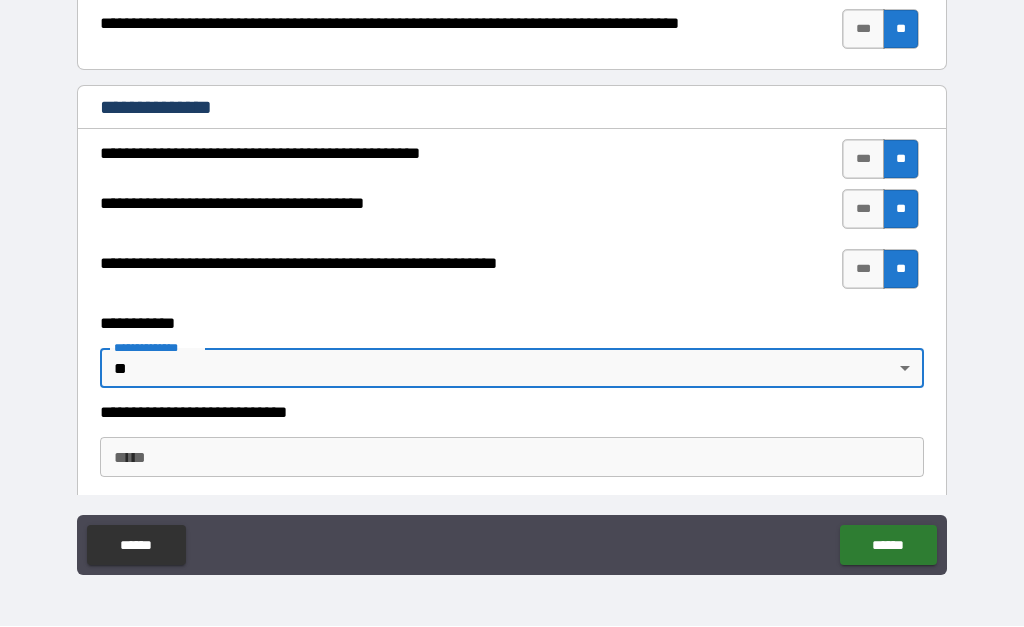 type on "*" 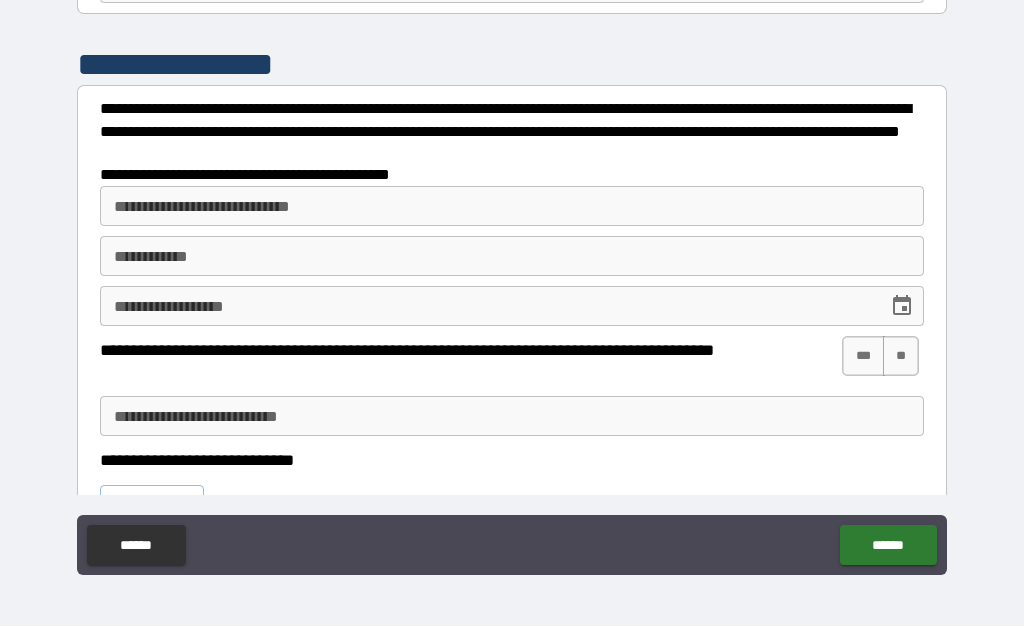 scroll, scrollTop: 1837, scrollLeft: 0, axis: vertical 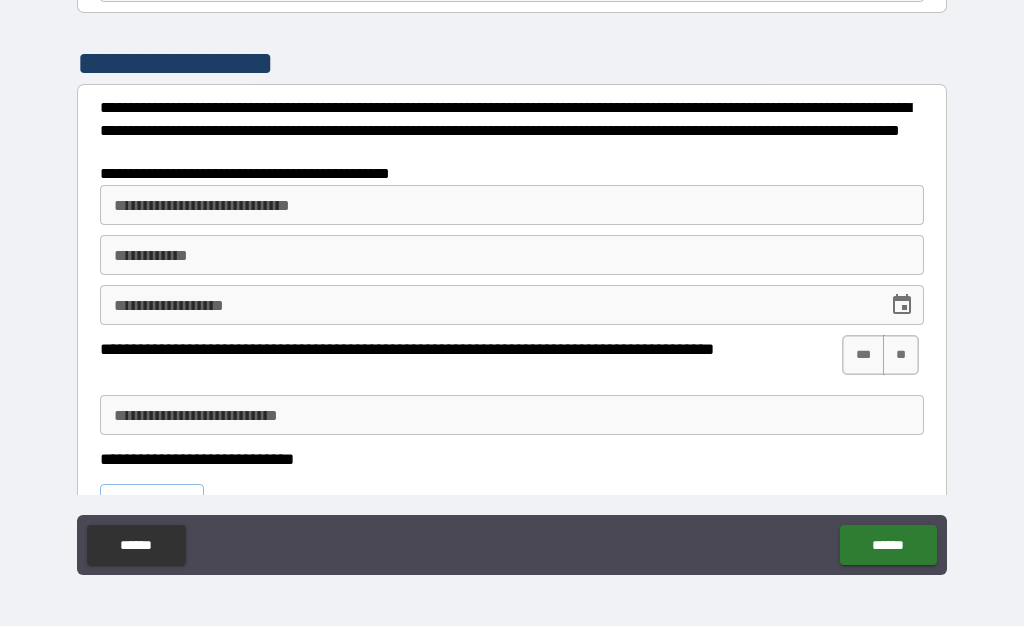 click on "**********" at bounding box center (512, 206) 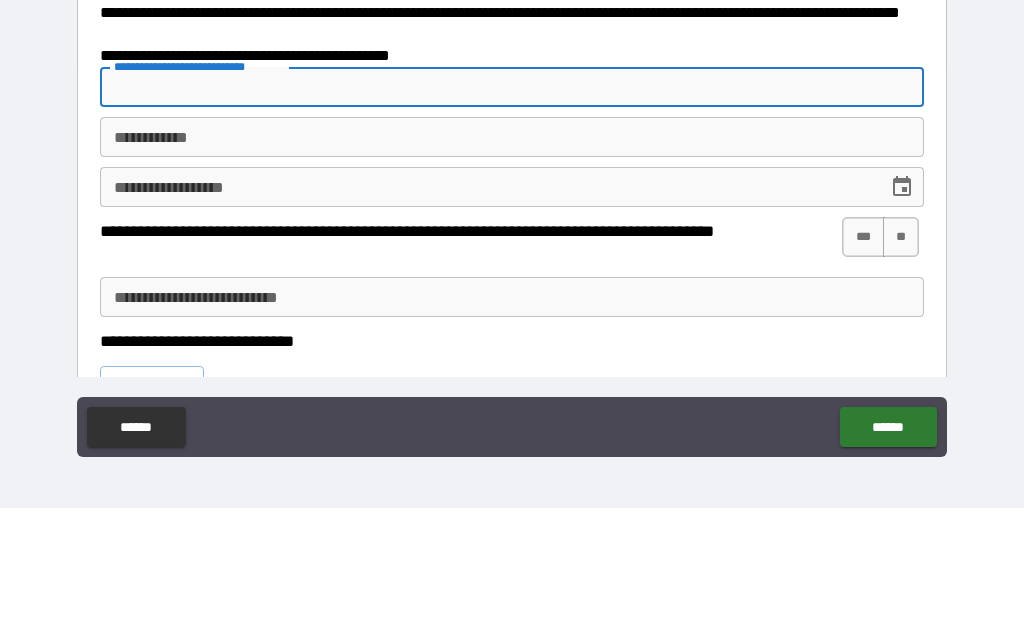 type on "*" 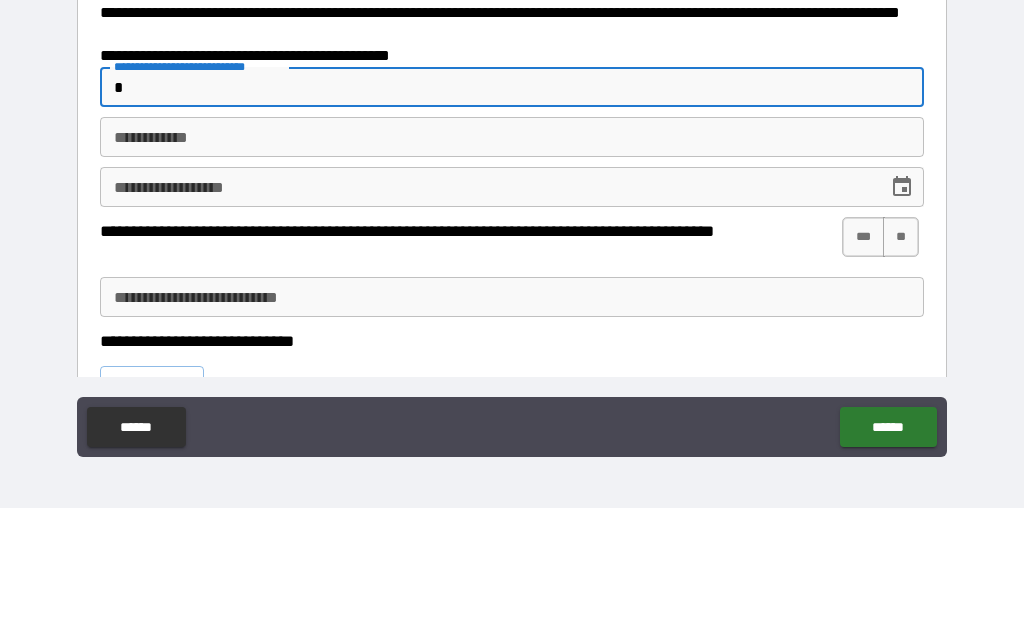 type on "*" 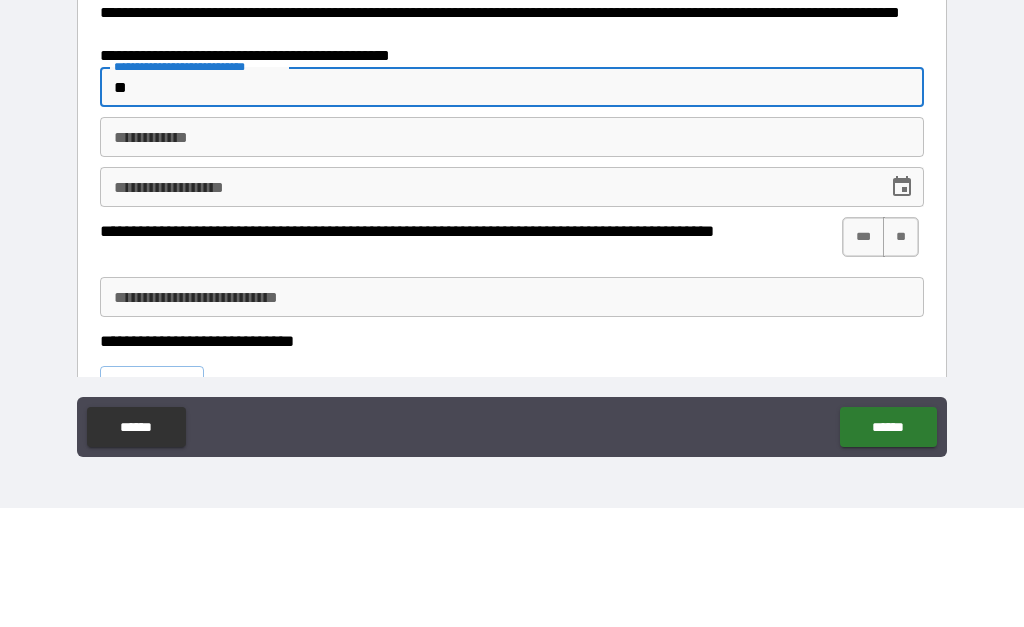 type on "*" 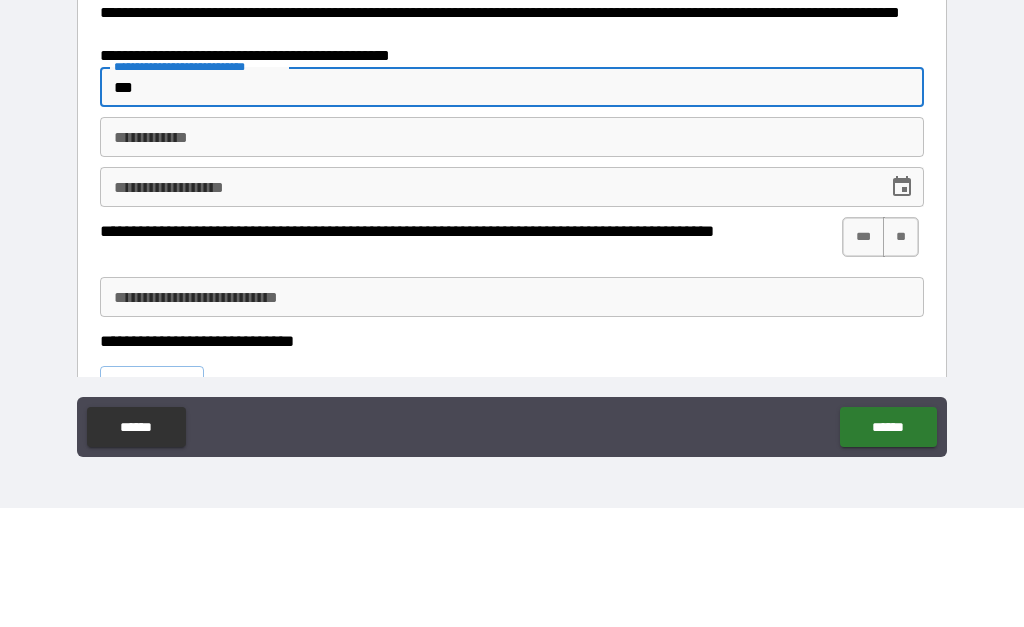 type on "*" 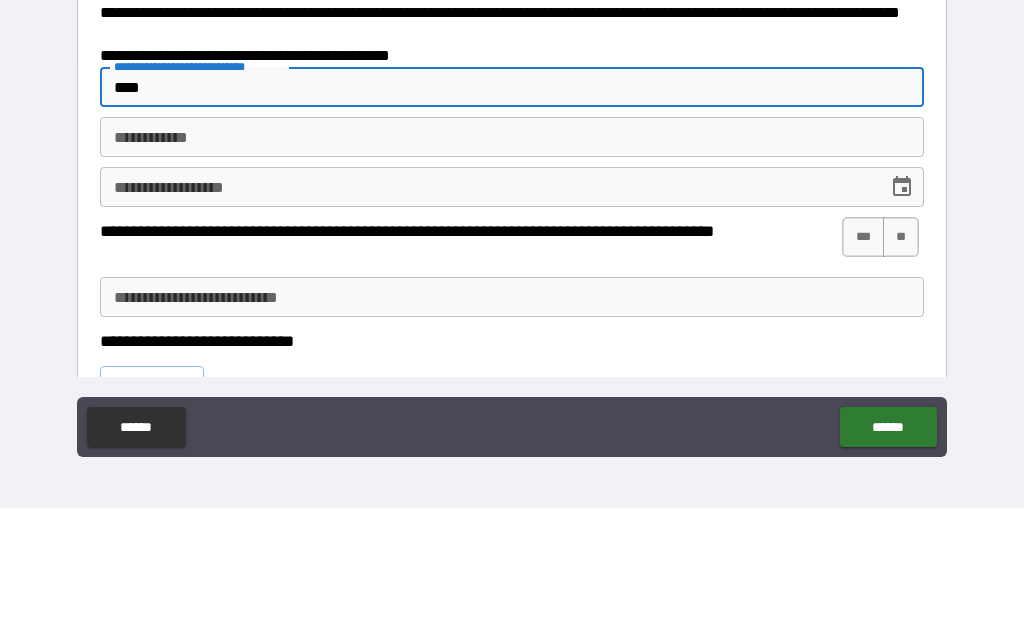 type on "*" 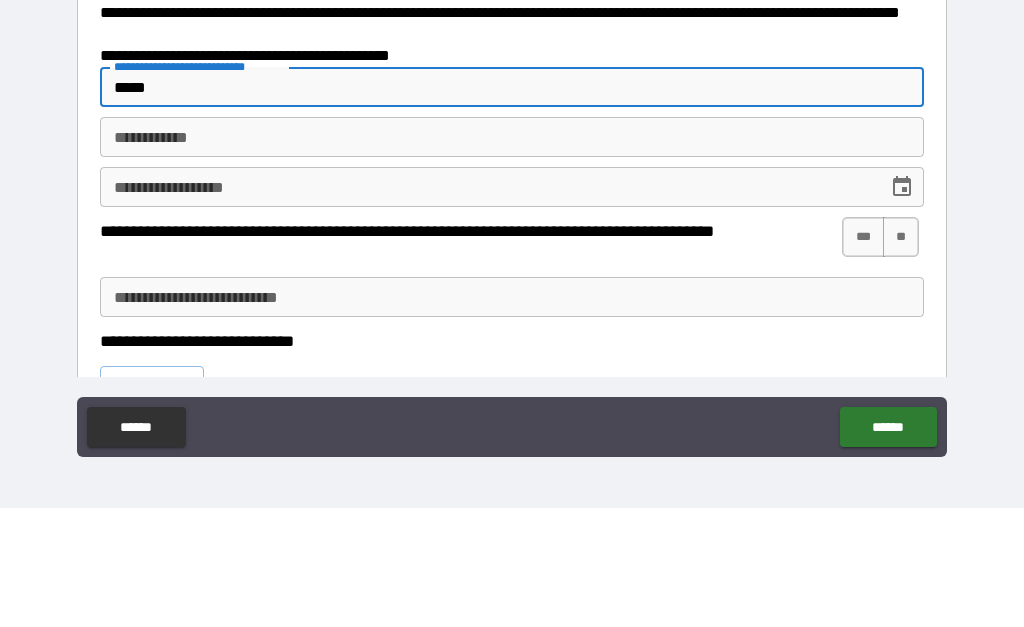type on "*" 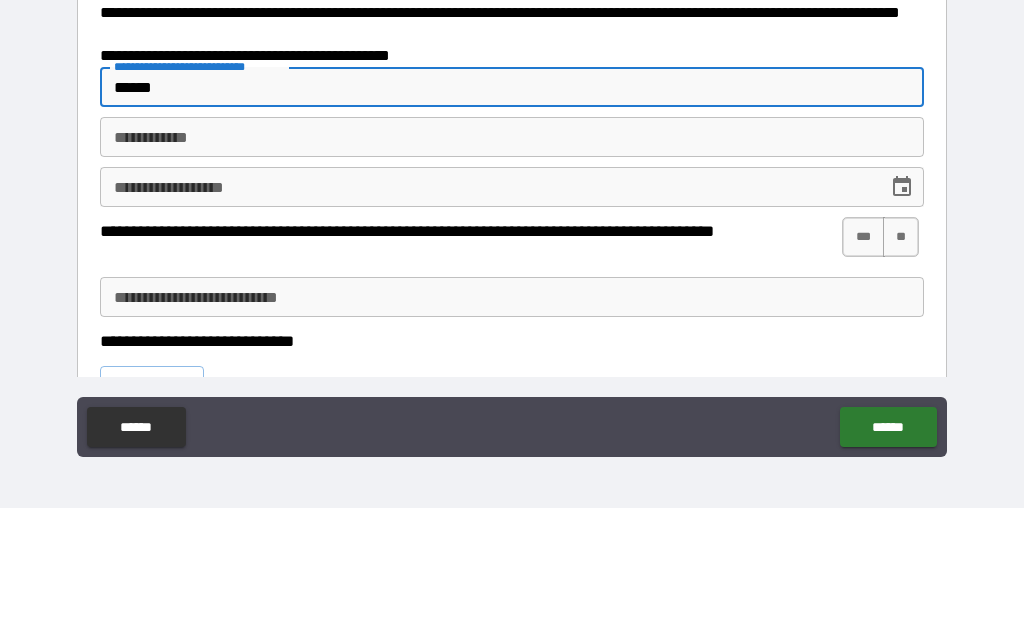 type on "*" 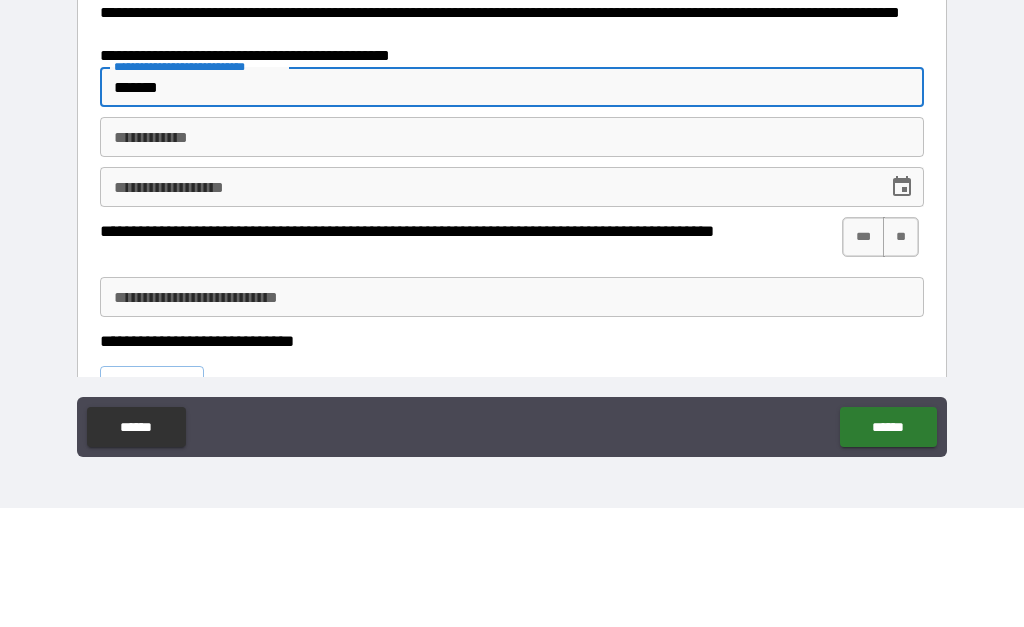 type on "*" 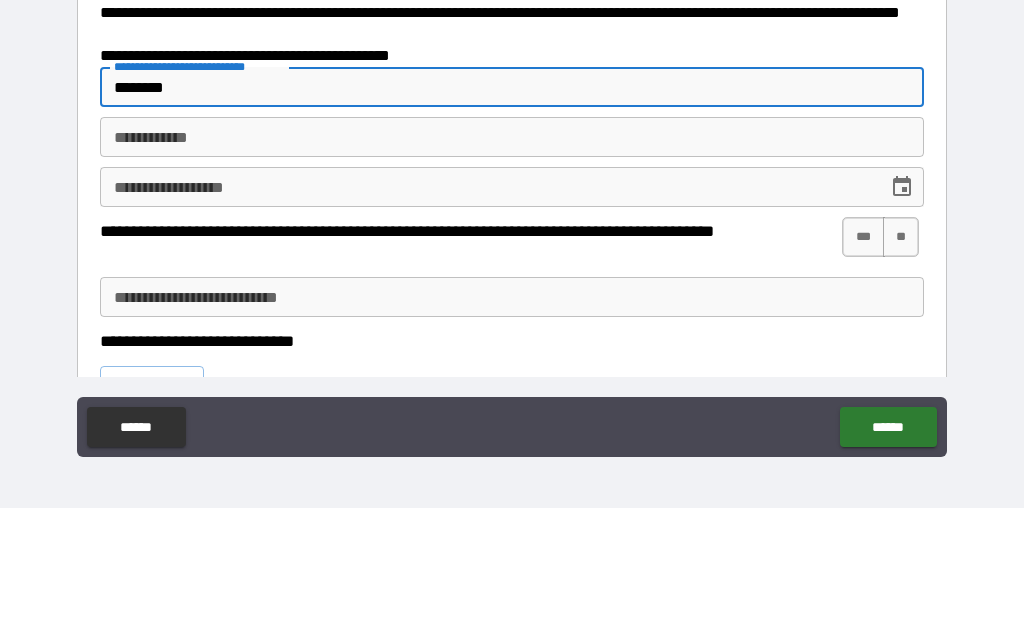 type on "*" 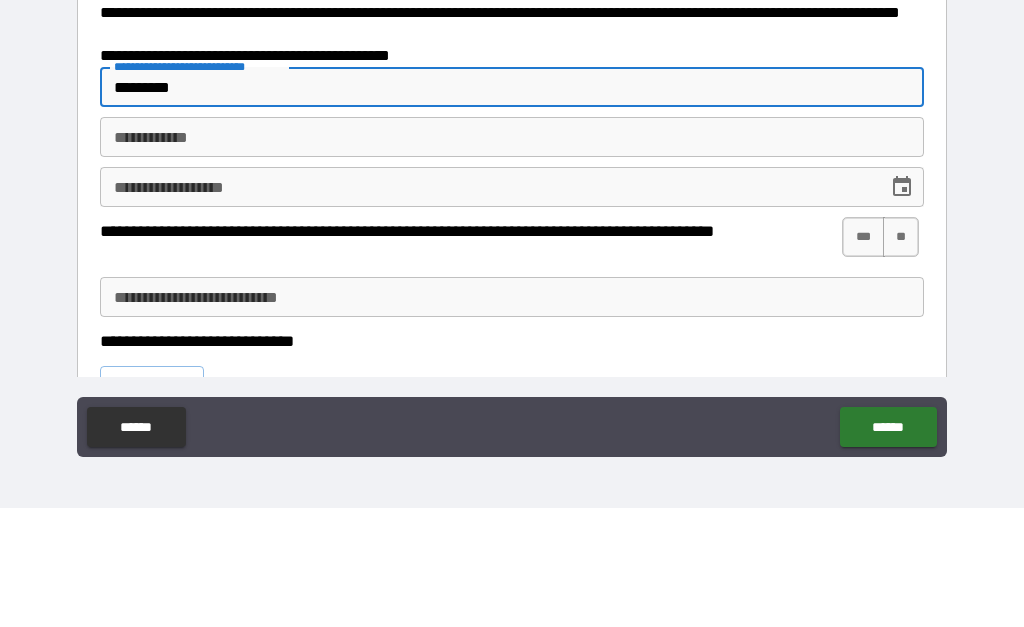 type on "*" 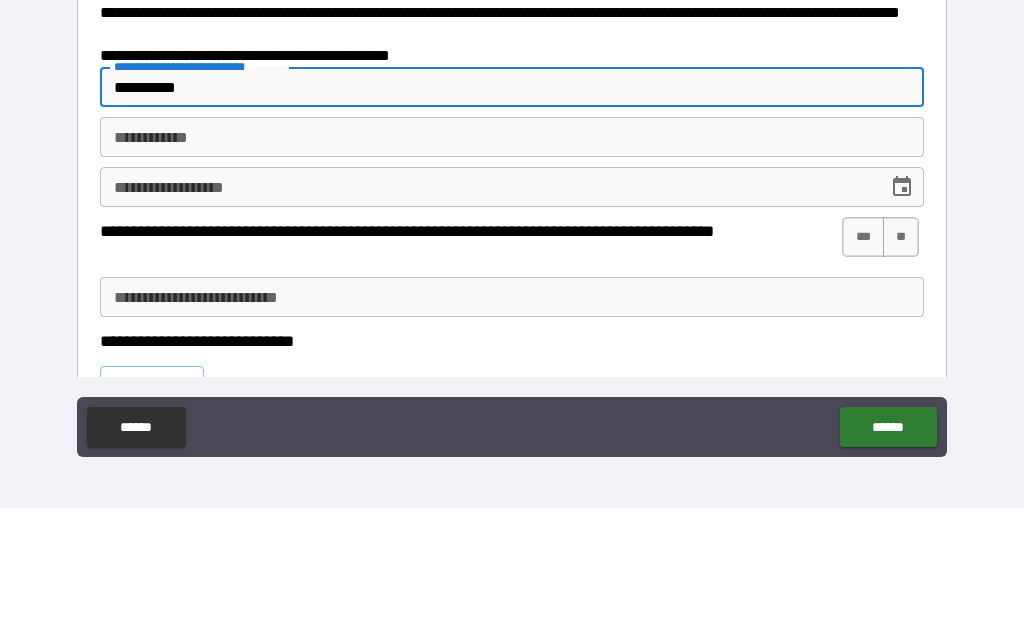 type on "*" 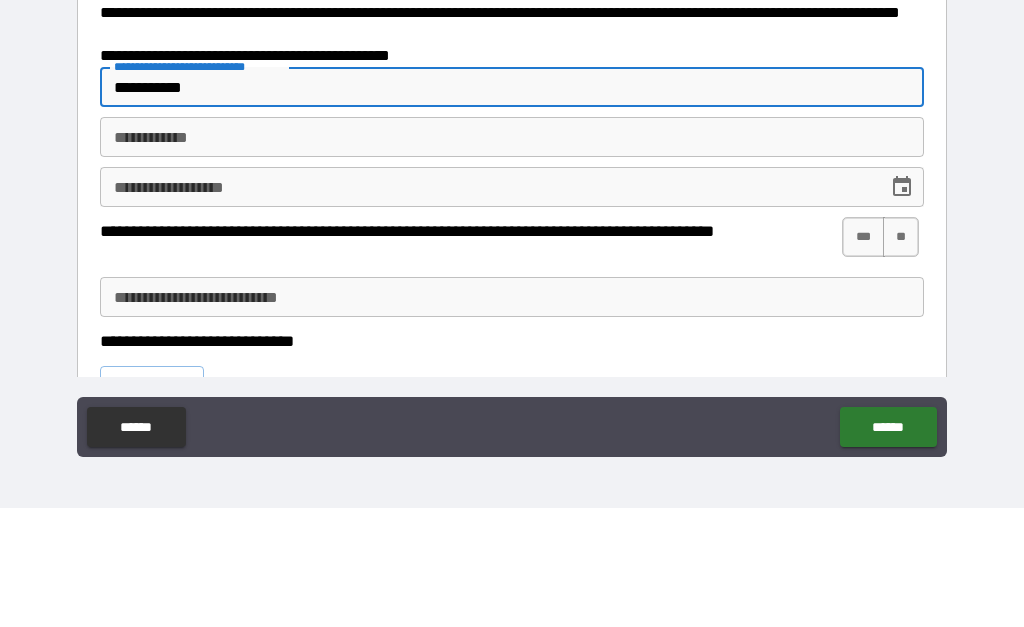 type on "*" 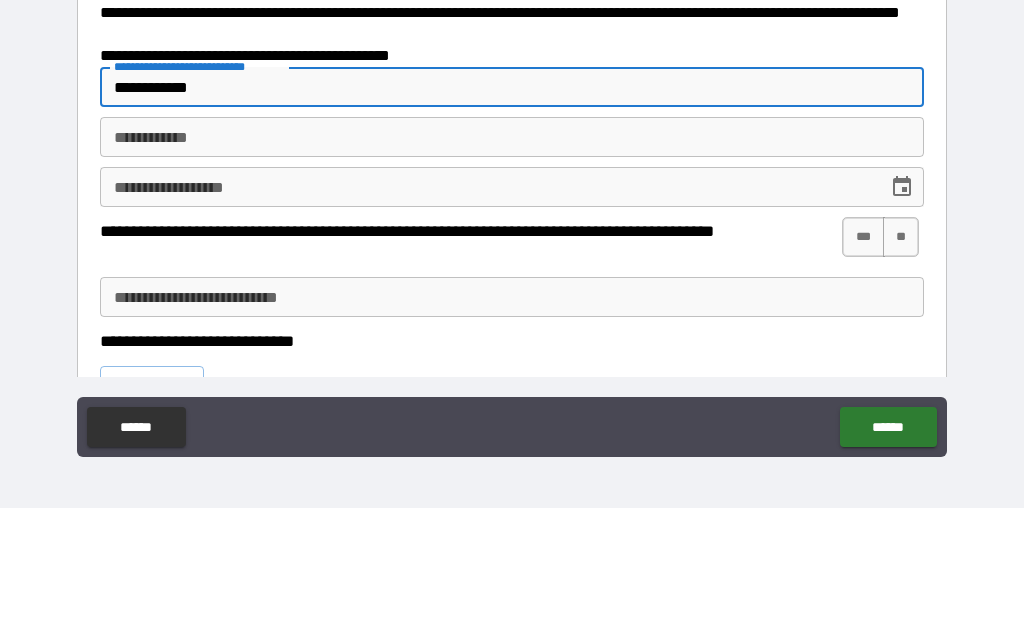 type on "*" 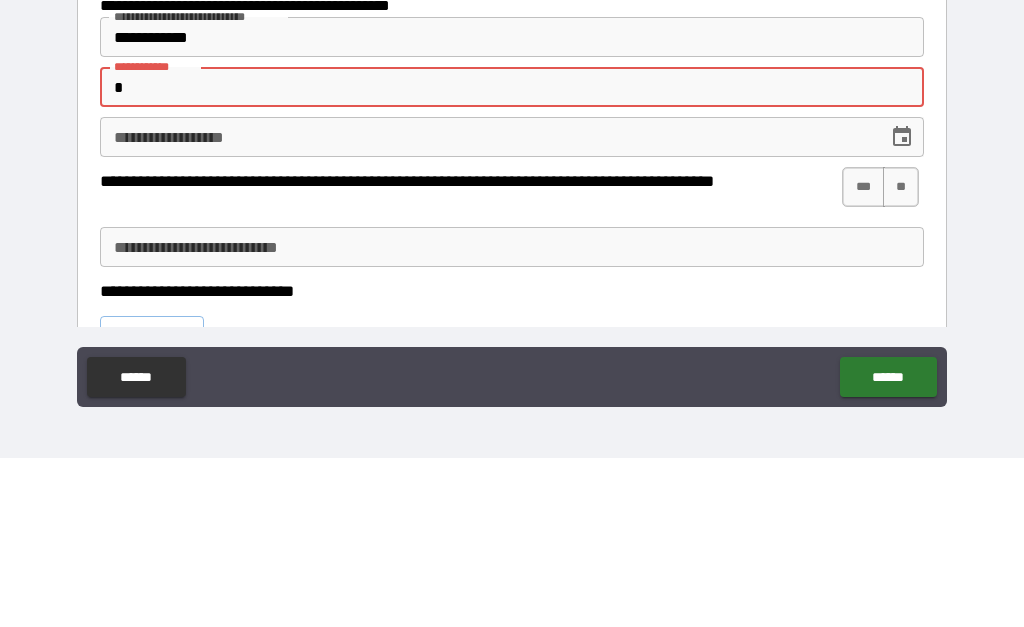 type on "*" 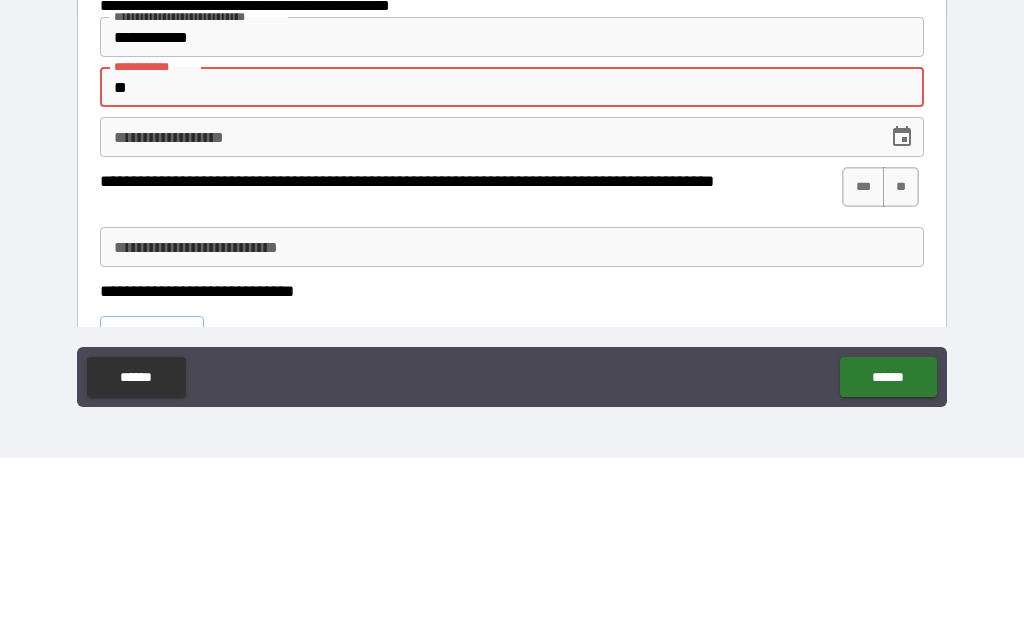 type on "*" 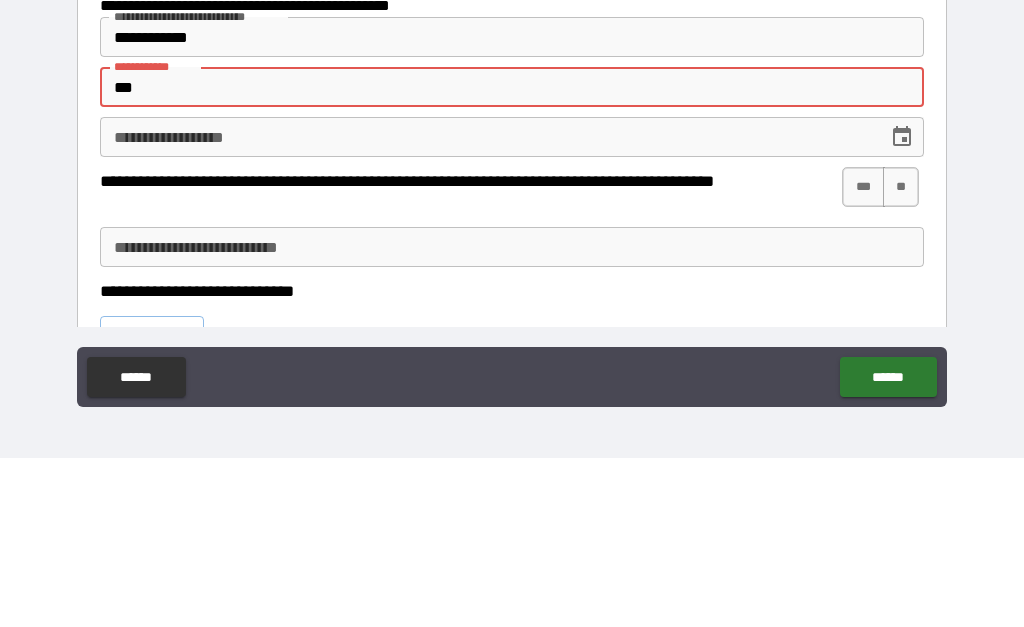 type on "*" 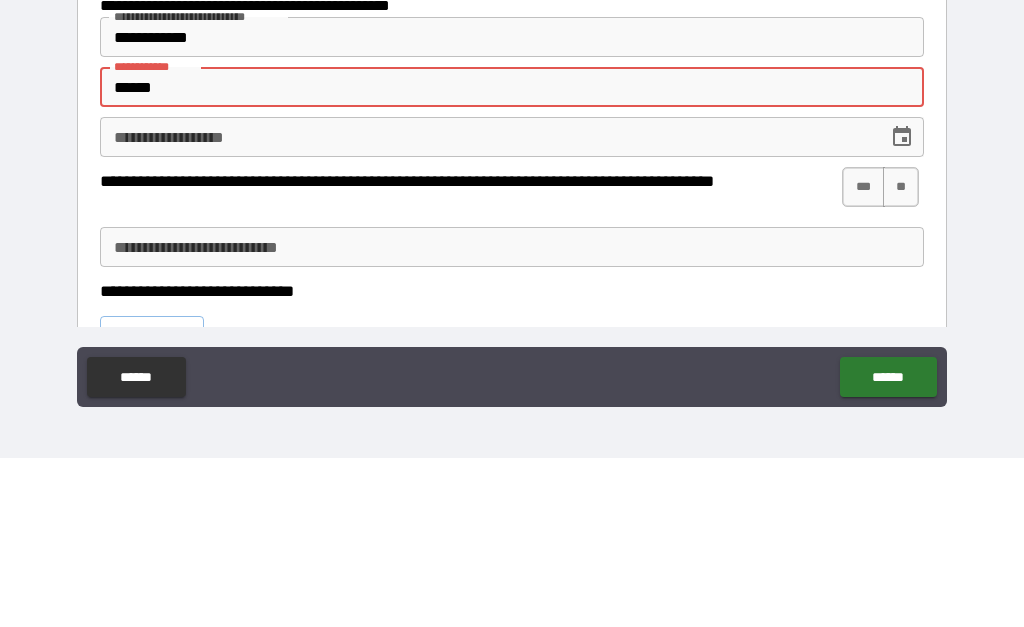 type on "*" 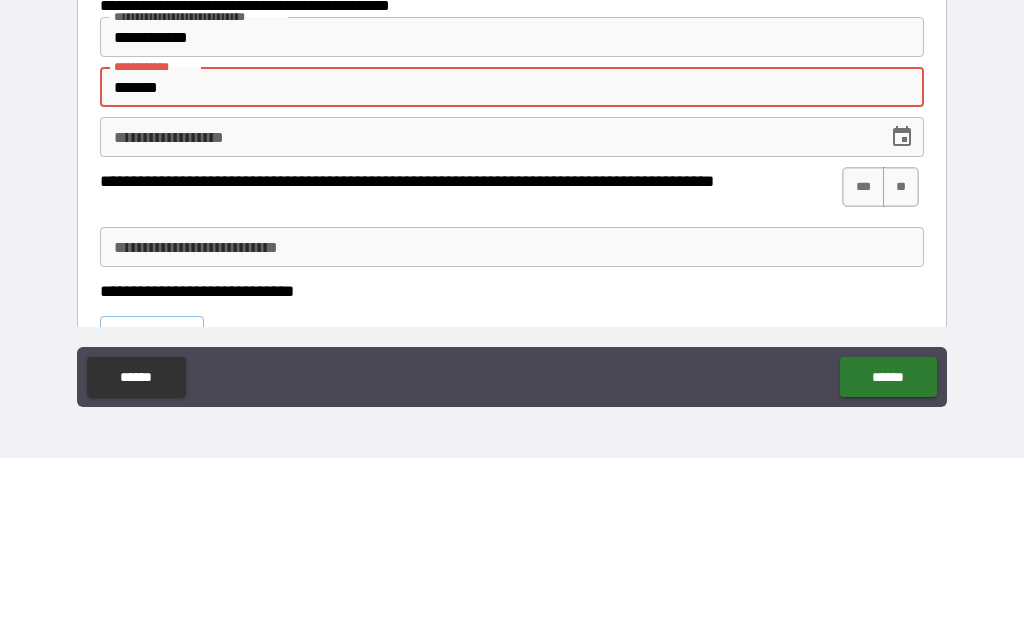 type on "*" 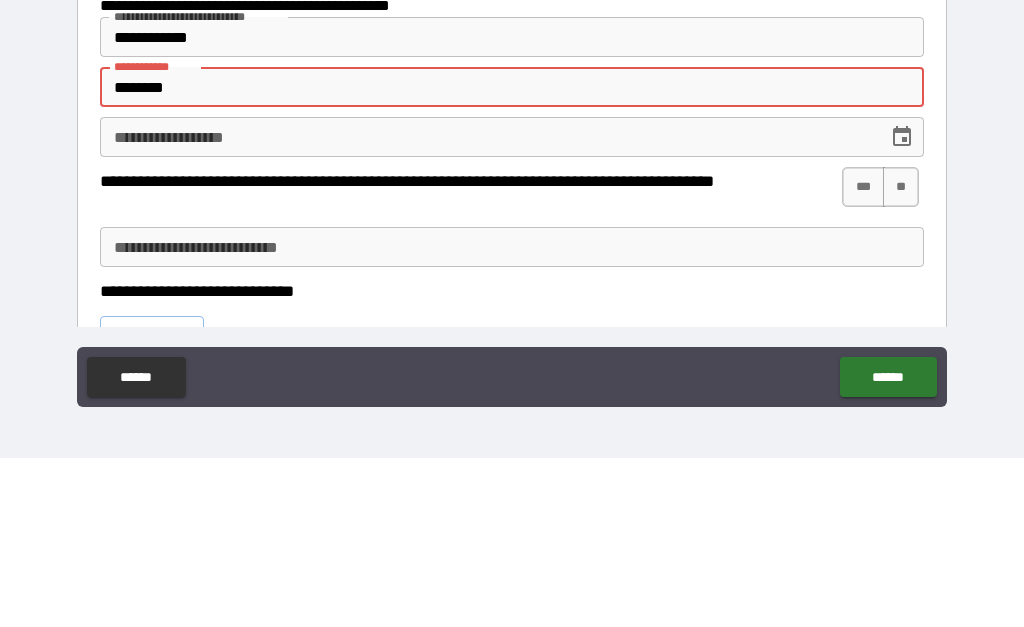 type on "*" 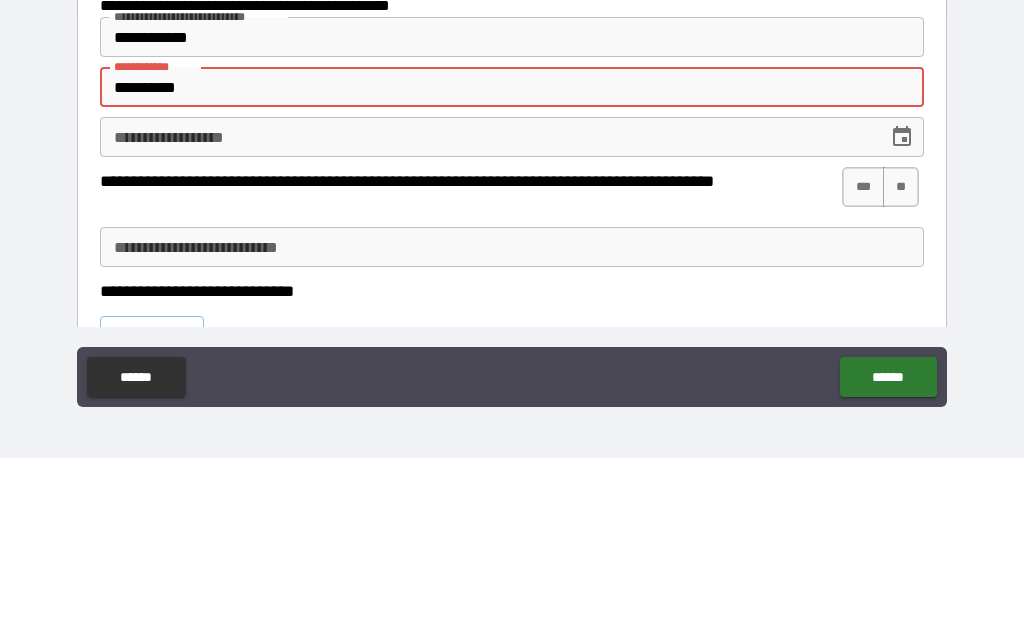 type on "*" 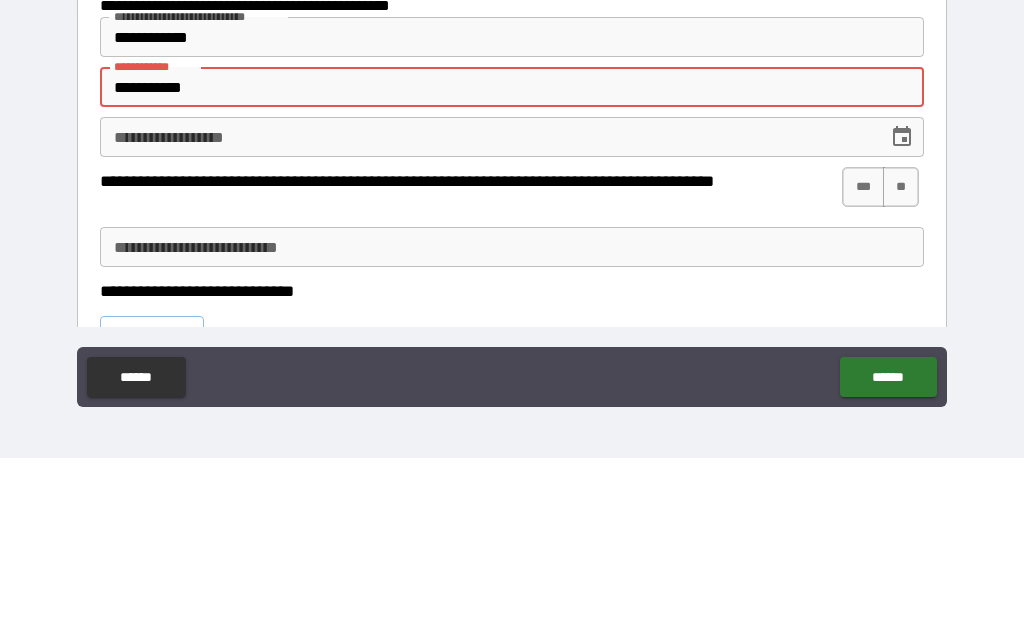 type on "*" 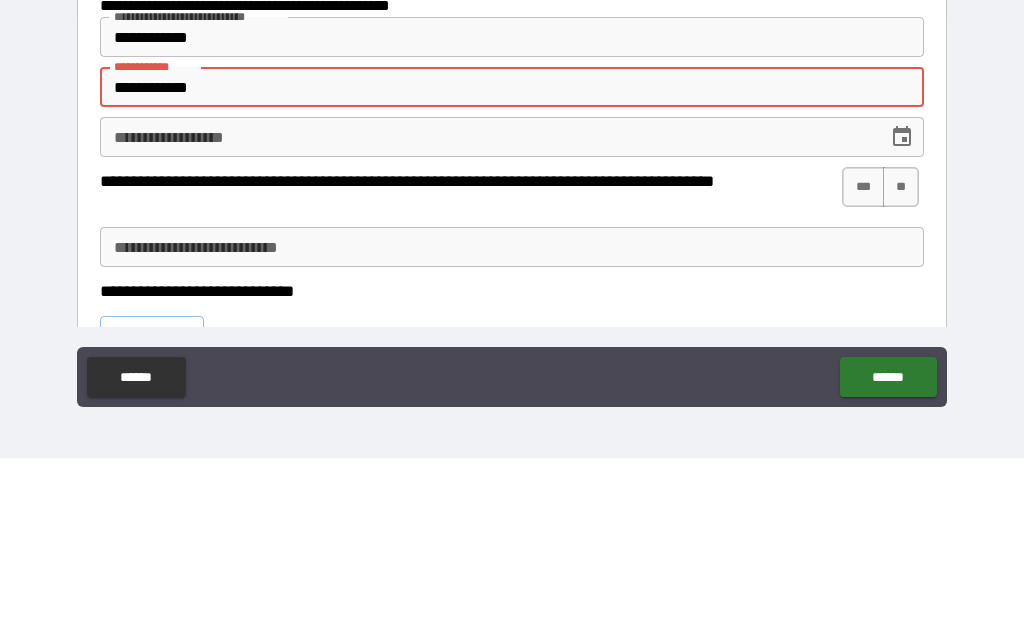 type on "*" 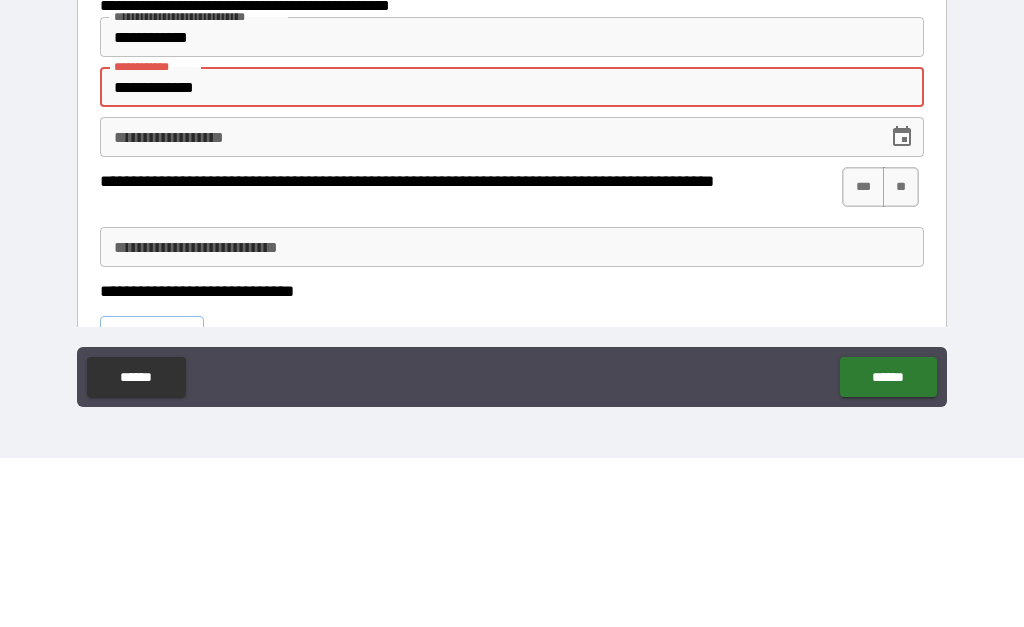 type on "*" 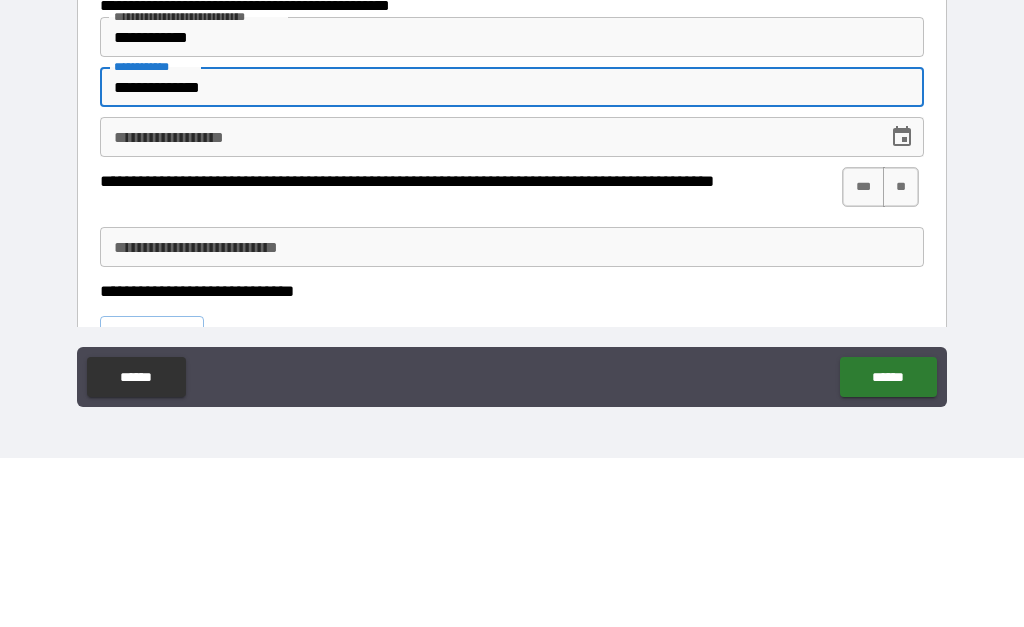 type on "*" 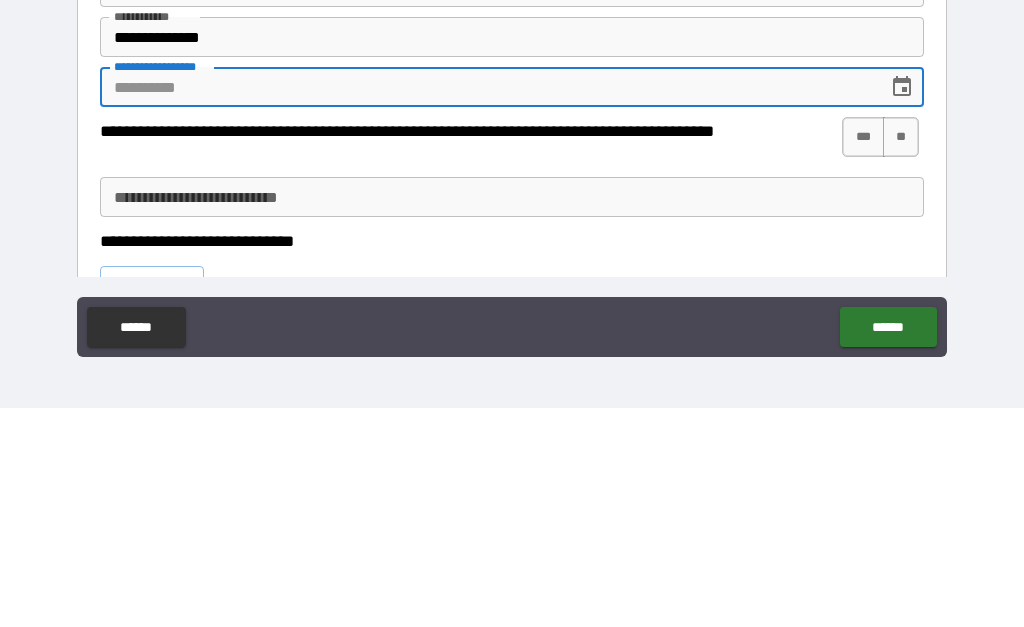 type on "*" 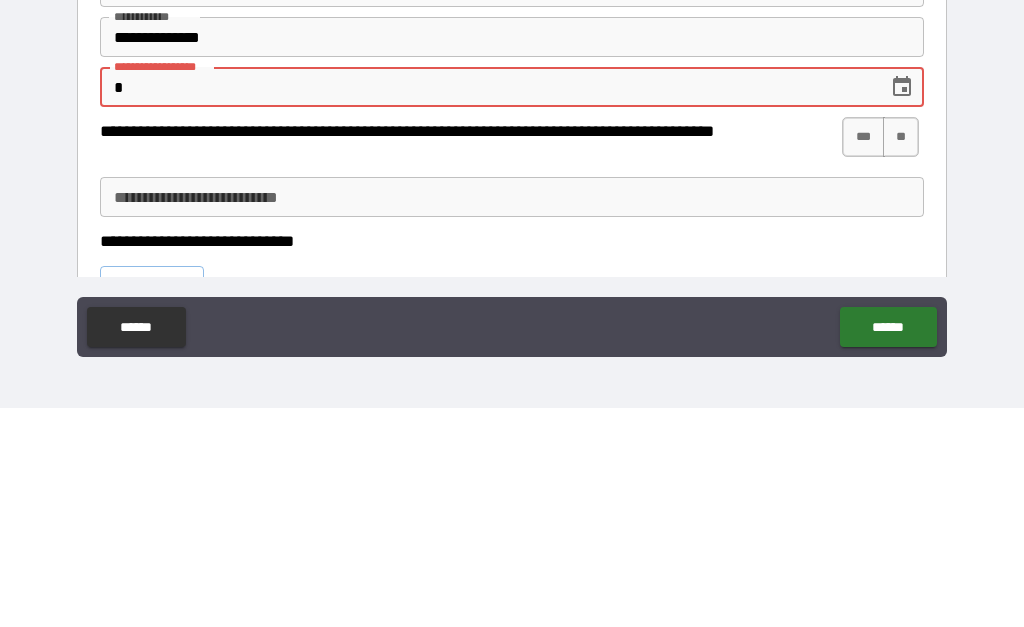 type on "*" 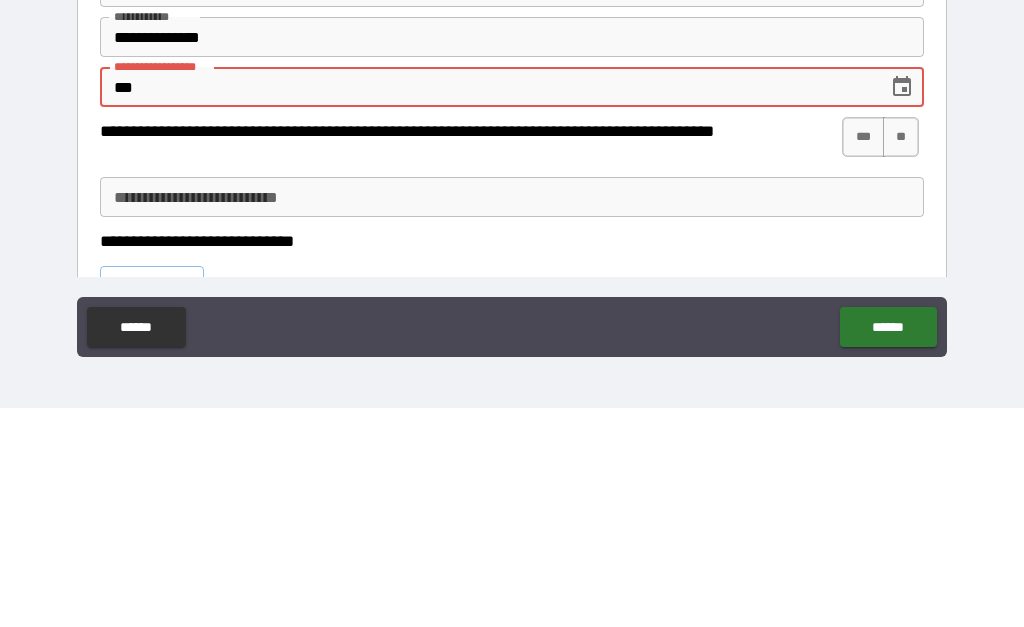 type on "*" 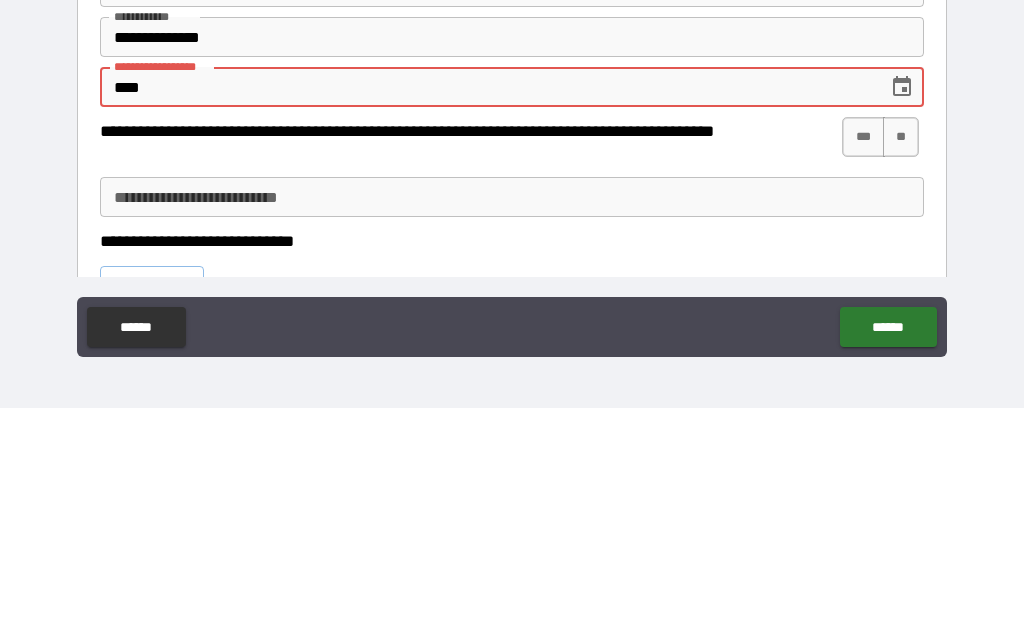 type on "*" 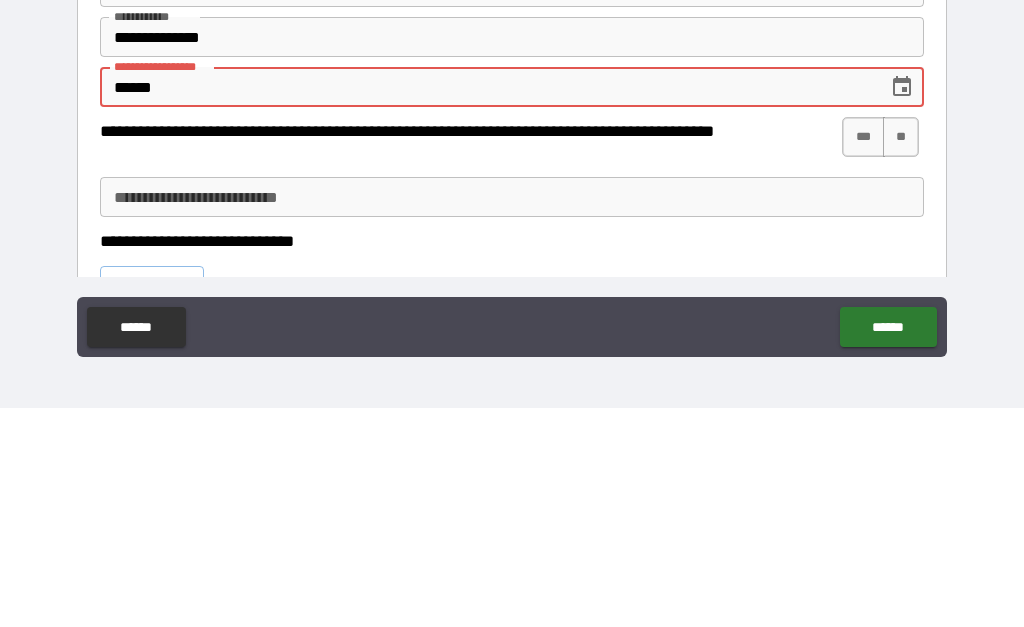 type on "*" 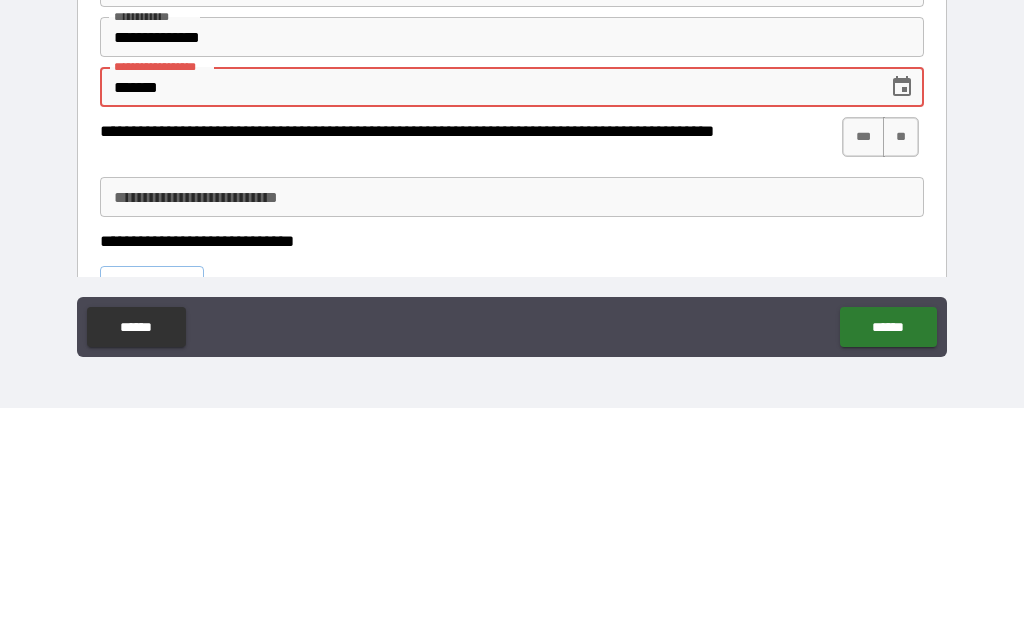 type on "*" 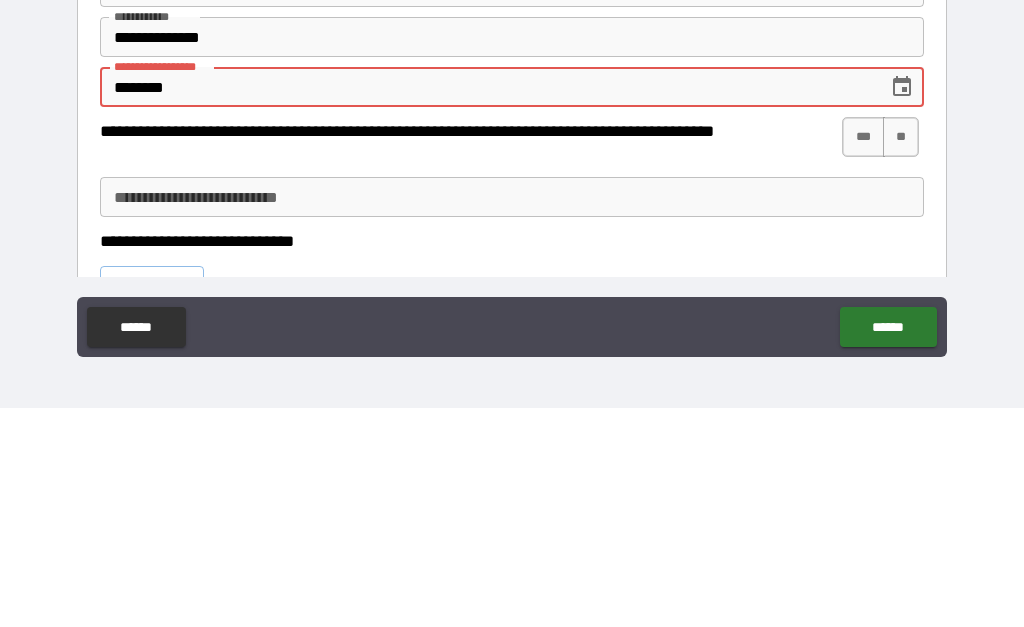type on "*" 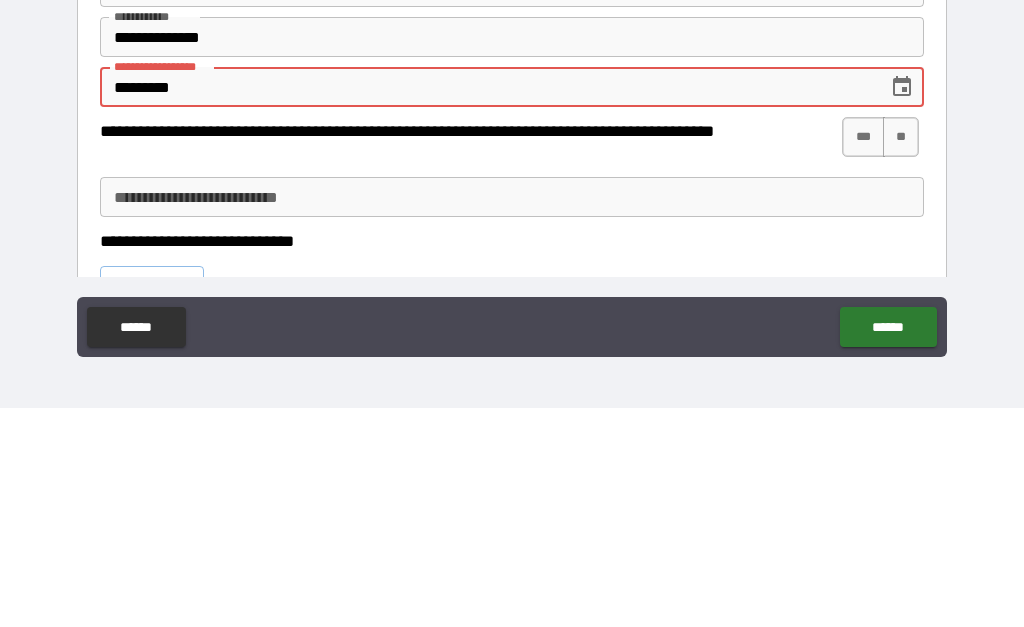 type on "*" 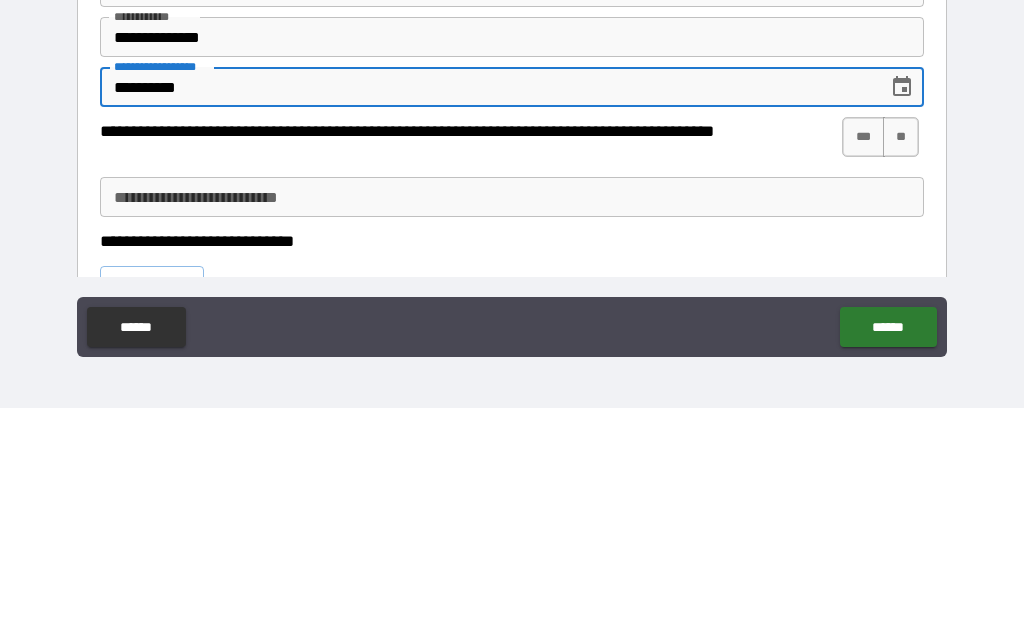 type on "*" 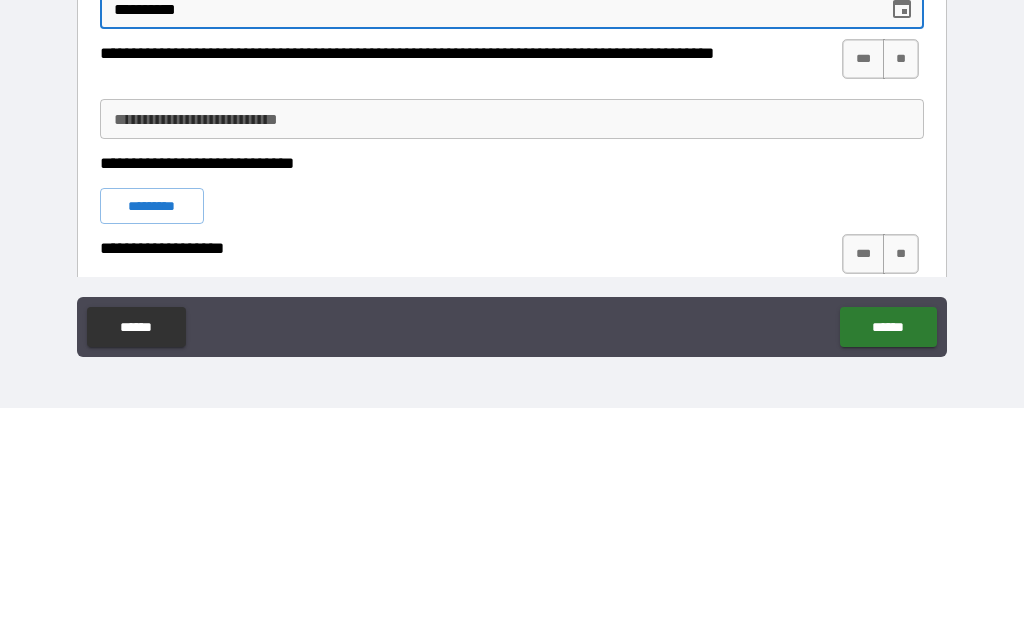 scroll, scrollTop: 1916, scrollLeft: 0, axis: vertical 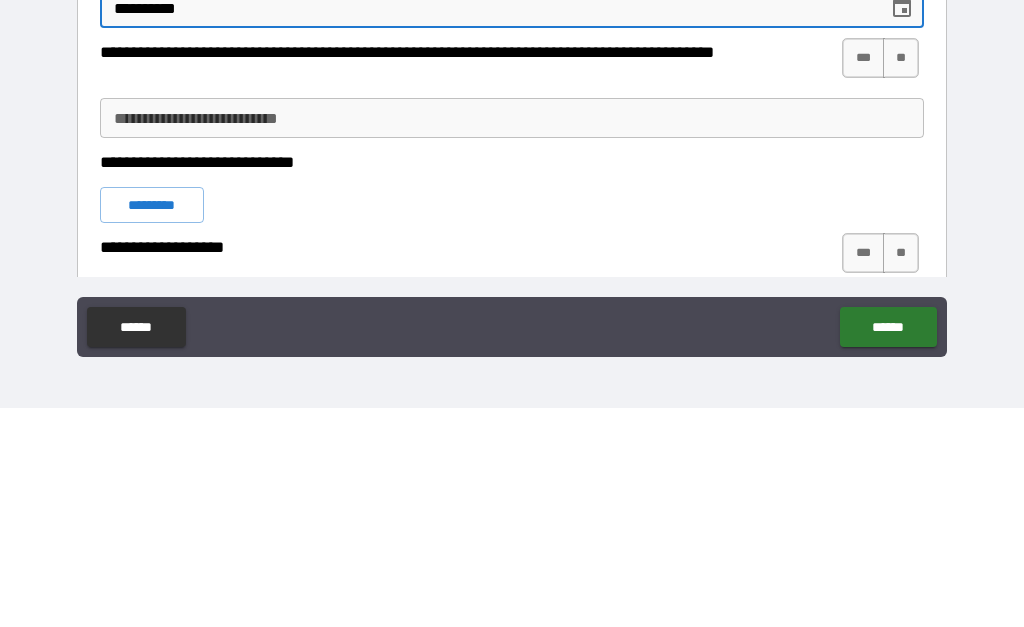 type 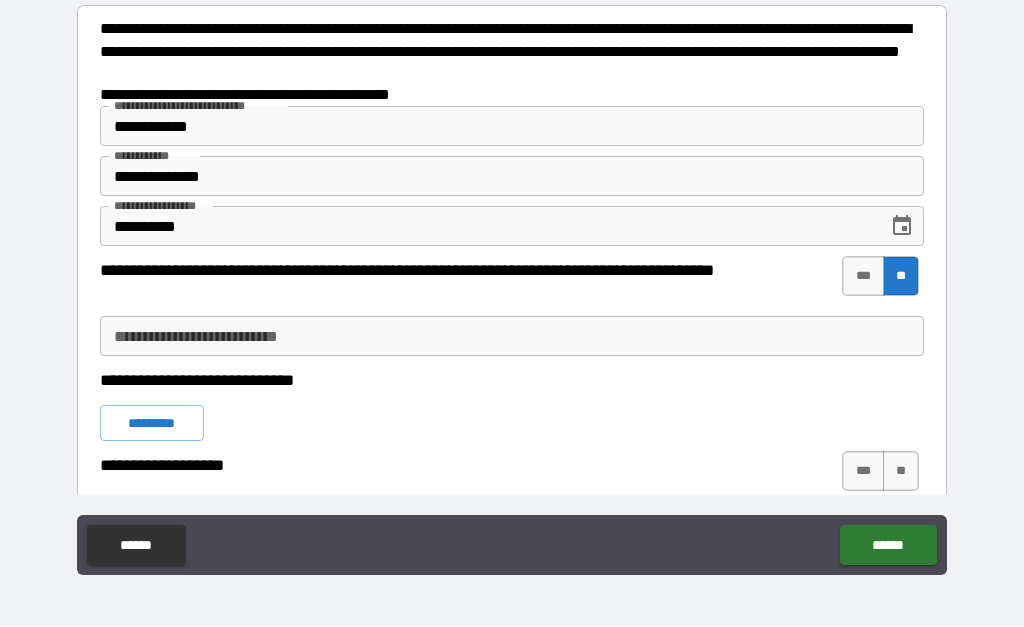 click on "**********" at bounding box center (512, 337) 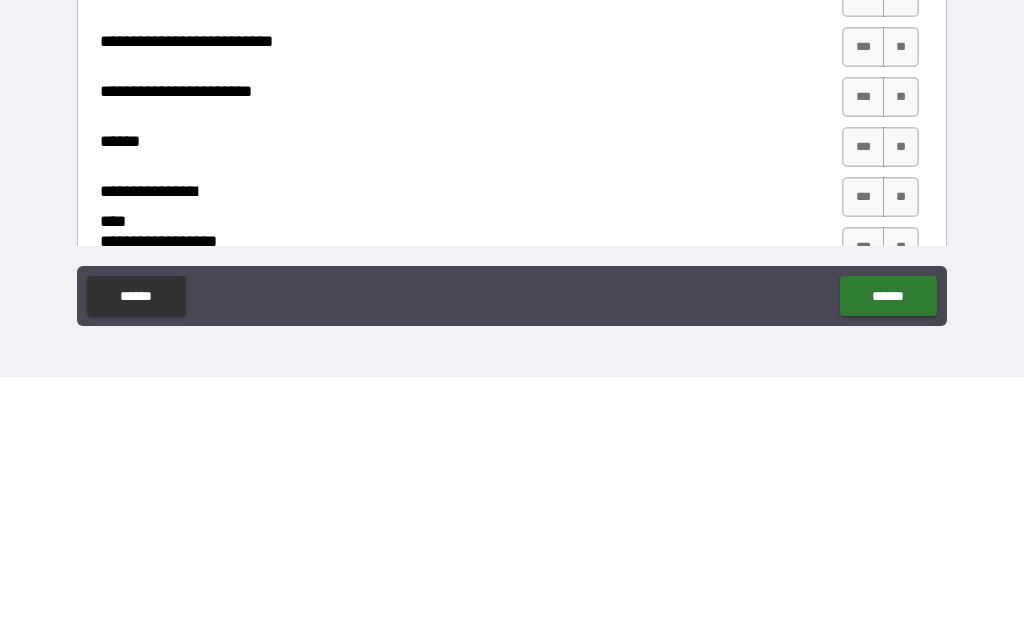 scroll, scrollTop: 2243, scrollLeft: 0, axis: vertical 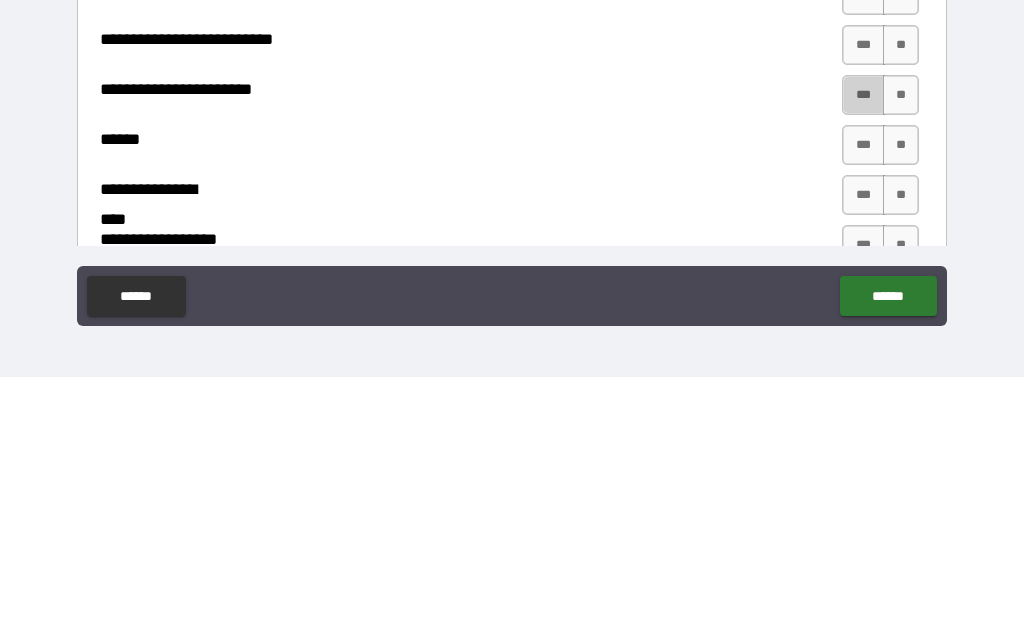 click on "***" at bounding box center [863, 345] 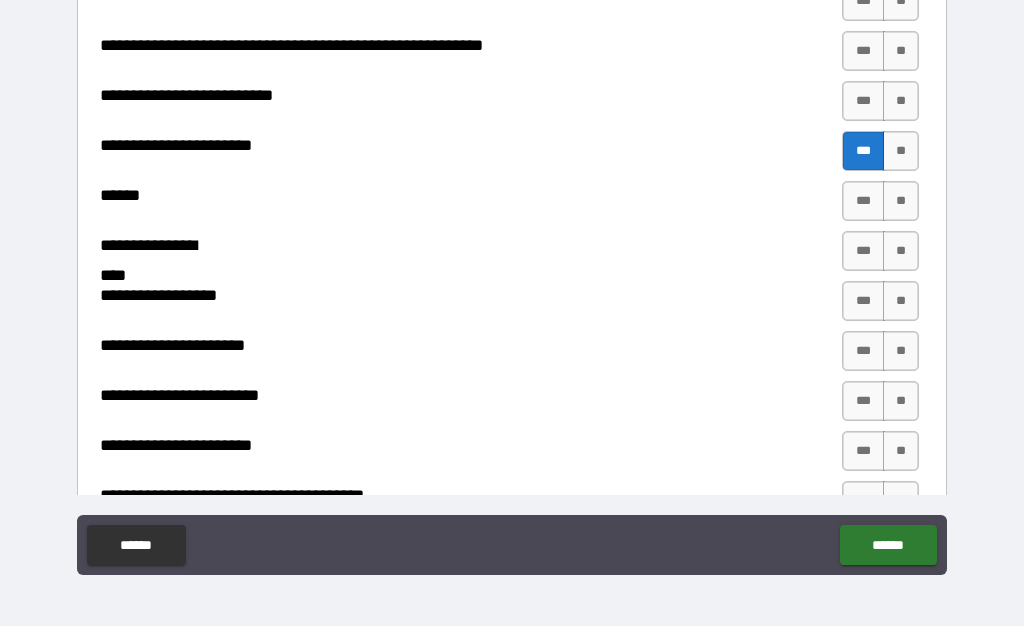 scroll, scrollTop: 2454, scrollLeft: 0, axis: vertical 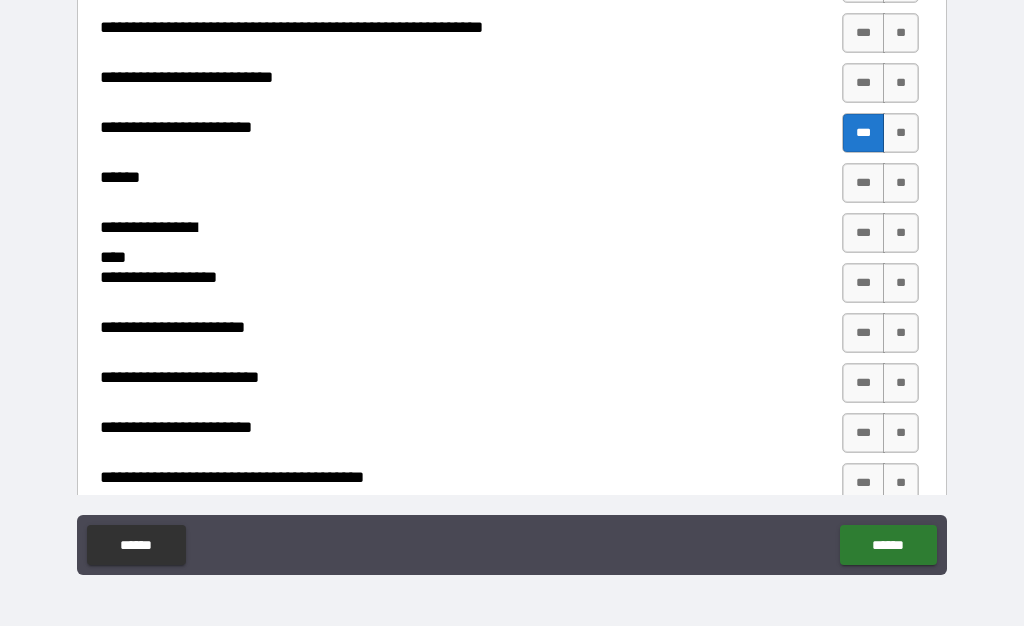 click on "***" at bounding box center (863, 334) 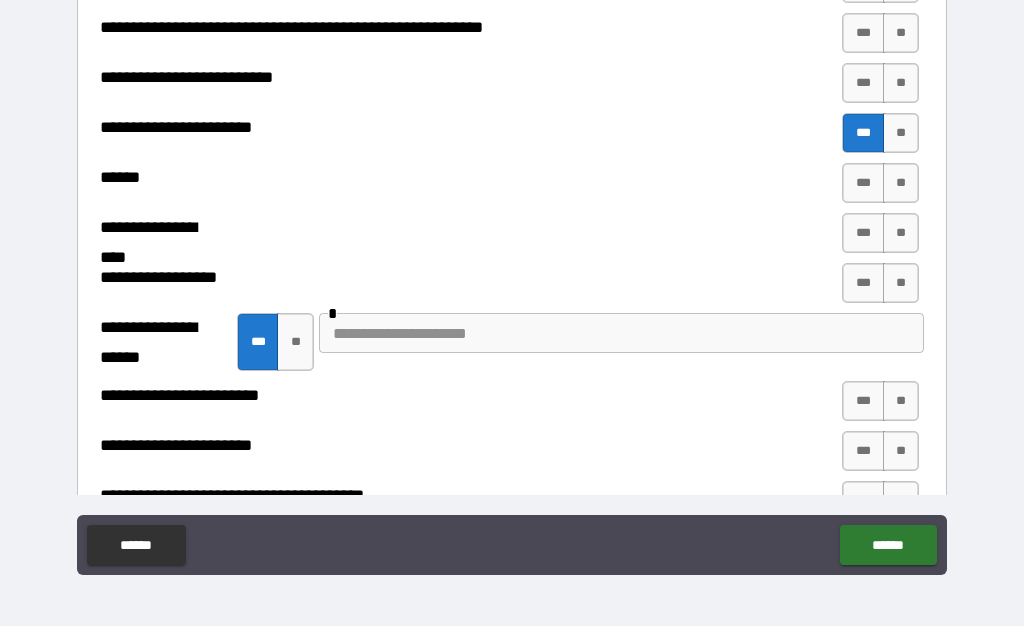 click at bounding box center (621, 334) 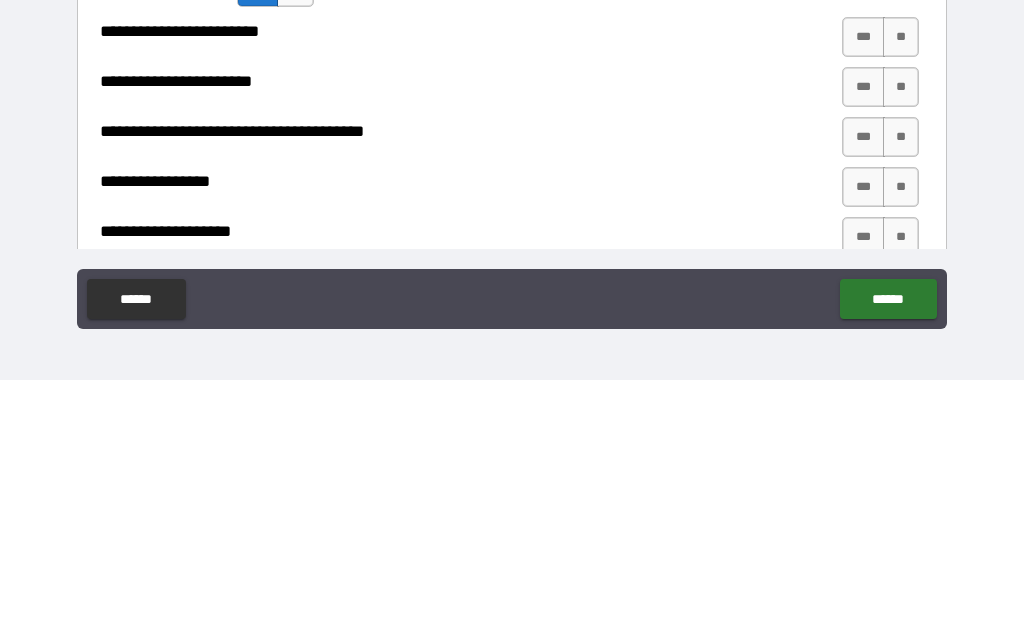 scroll, scrollTop: 2571, scrollLeft: 0, axis: vertical 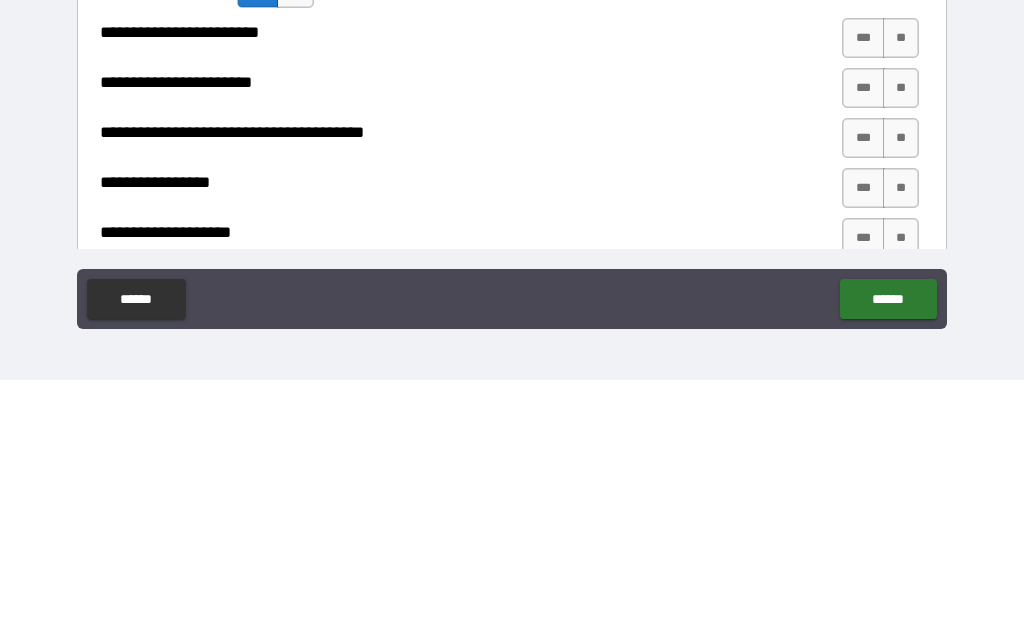 click on "***" at bounding box center [863, 285] 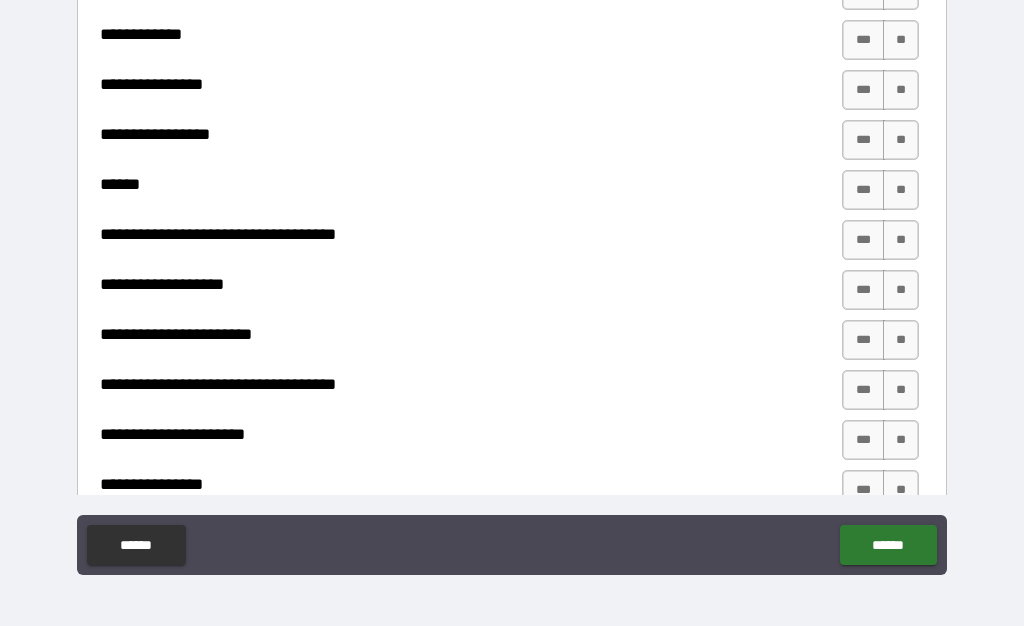 scroll, scrollTop: 3267, scrollLeft: 0, axis: vertical 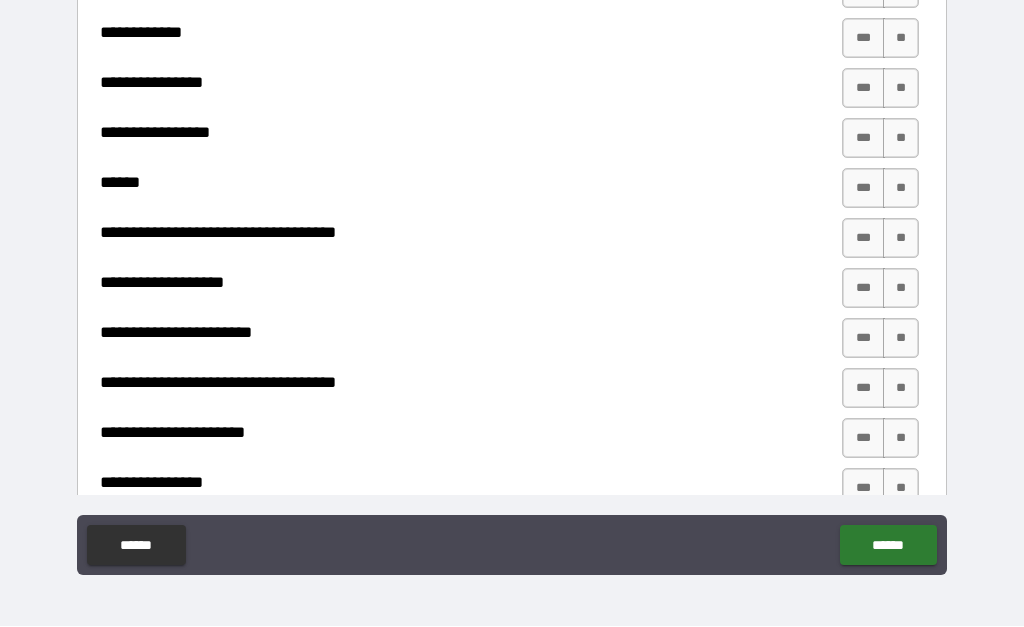 click on "***" at bounding box center (863, 239) 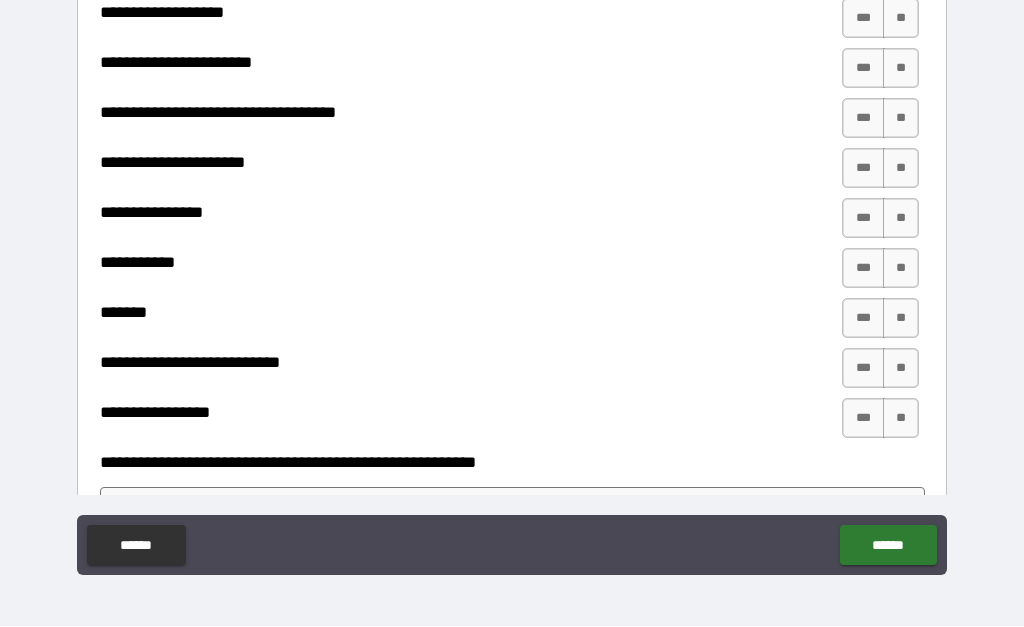 scroll, scrollTop: 3546, scrollLeft: 0, axis: vertical 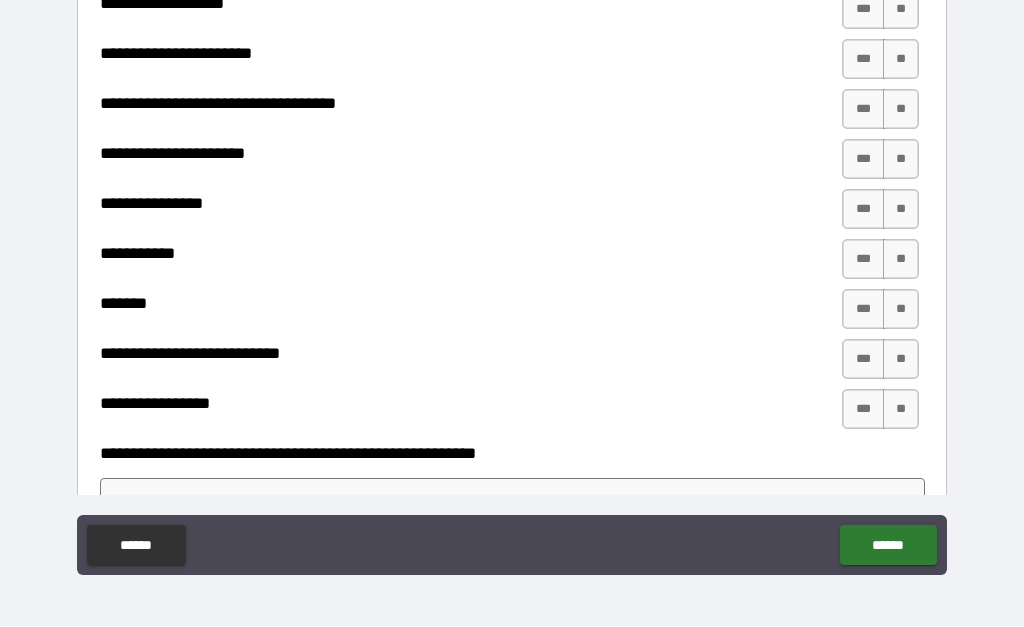 click on "***" at bounding box center (863, 210) 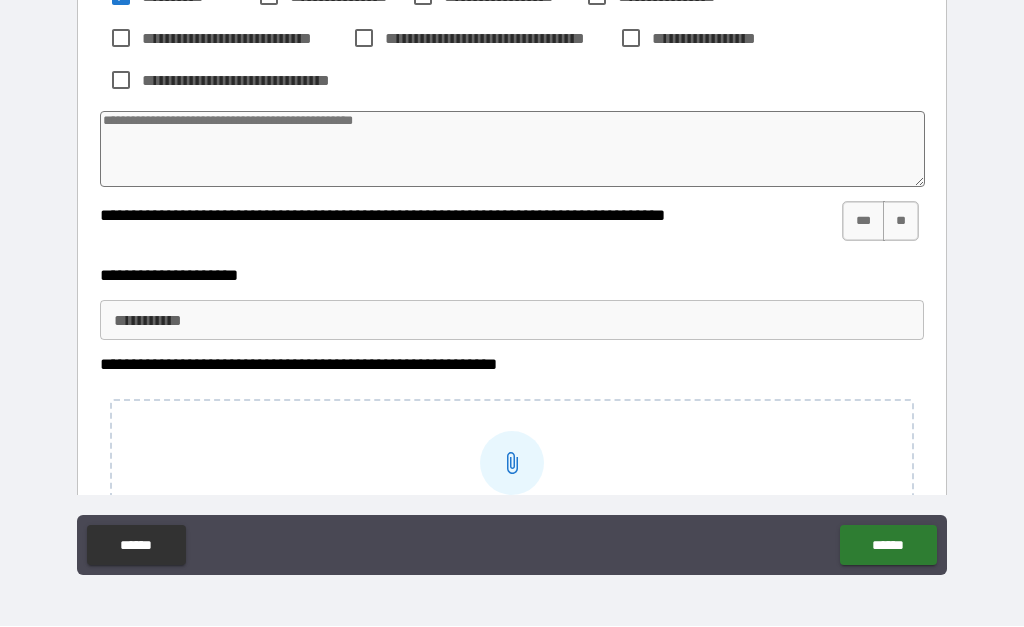scroll, scrollTop: 4484, scrollLeft: 0, axis: vertical 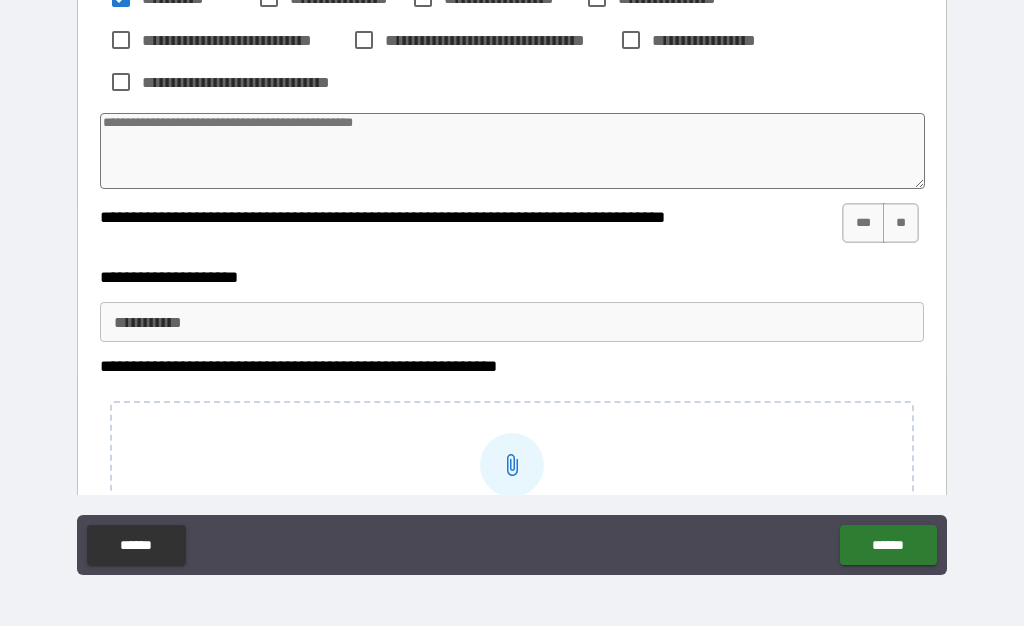 click on "***" at bounding box center [863, 224] 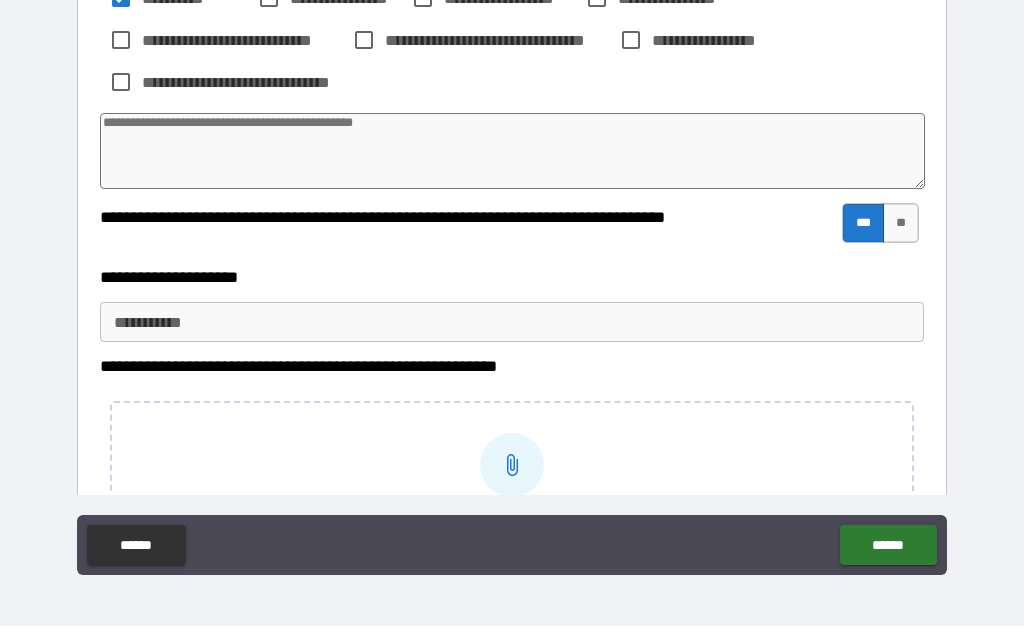 click on "**********" at bounding box center [512, 323] 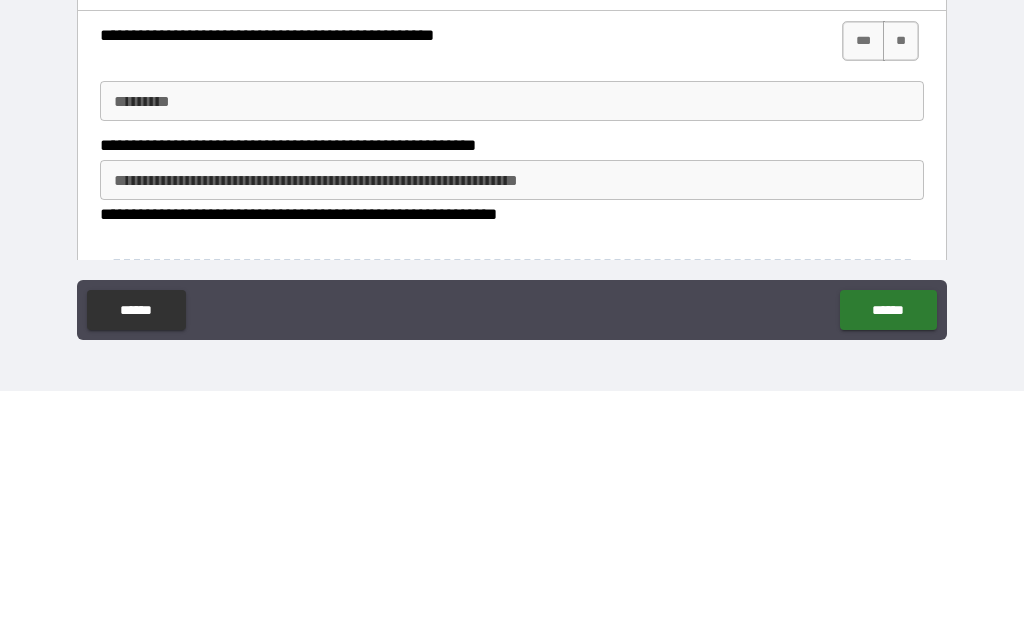 scroll, scrollTop: 4885, scrollLeft: 0, axis: vertical 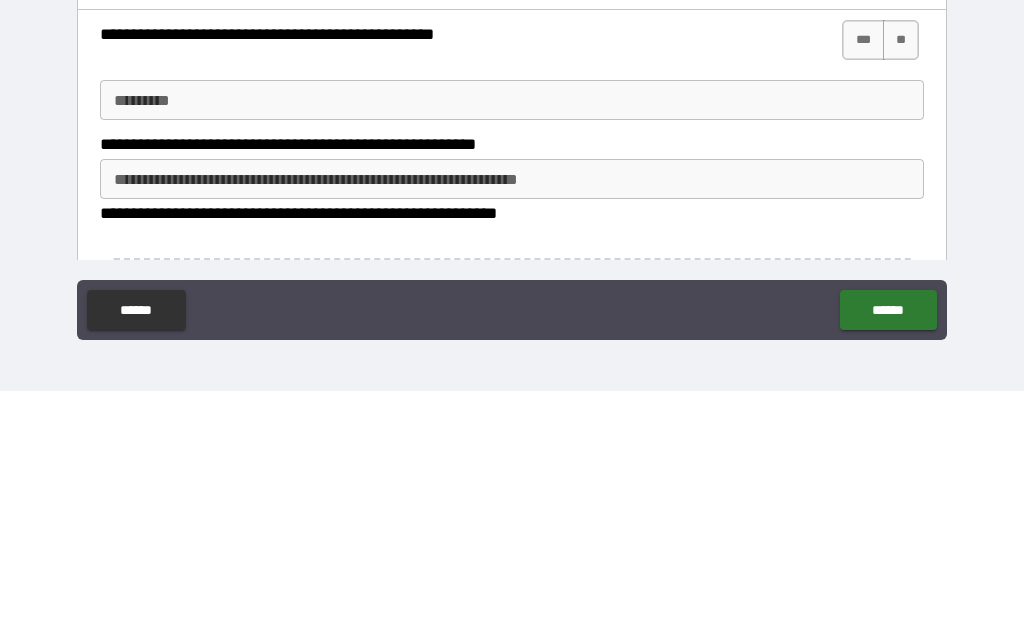 click on "***" at bounding box center (863, 276) 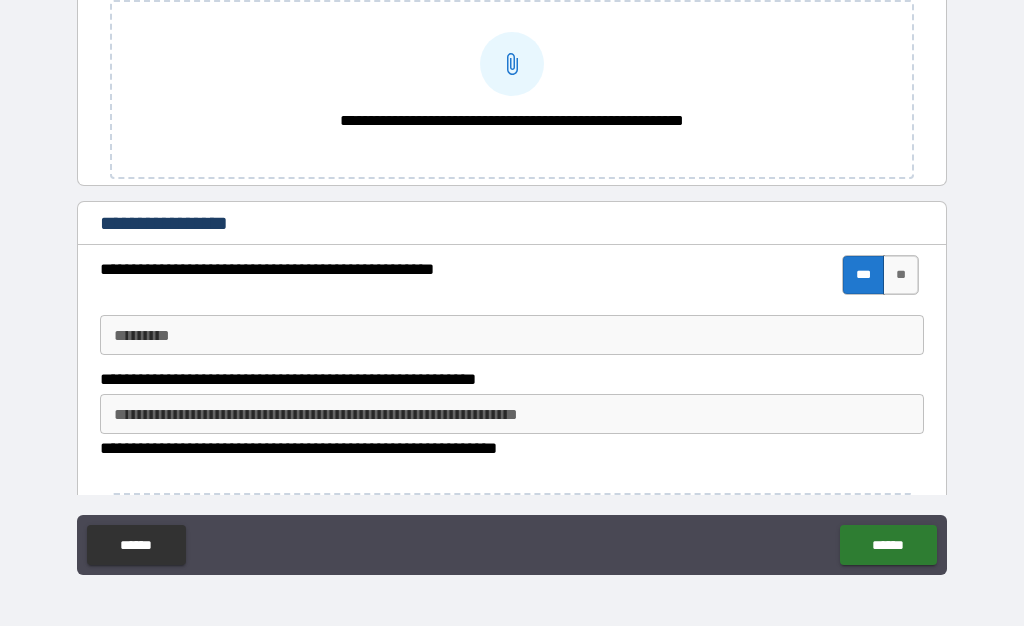 click on "*********" at bounding box center [512, 336] 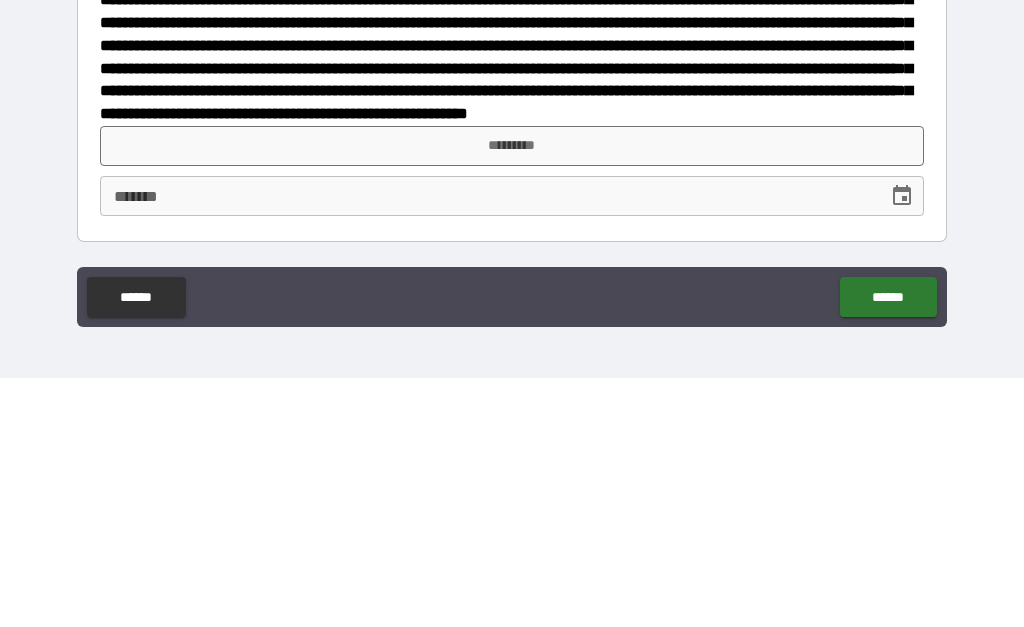 scroll, scrollTop: 5463, scrollLeft: 0, axis: vertical 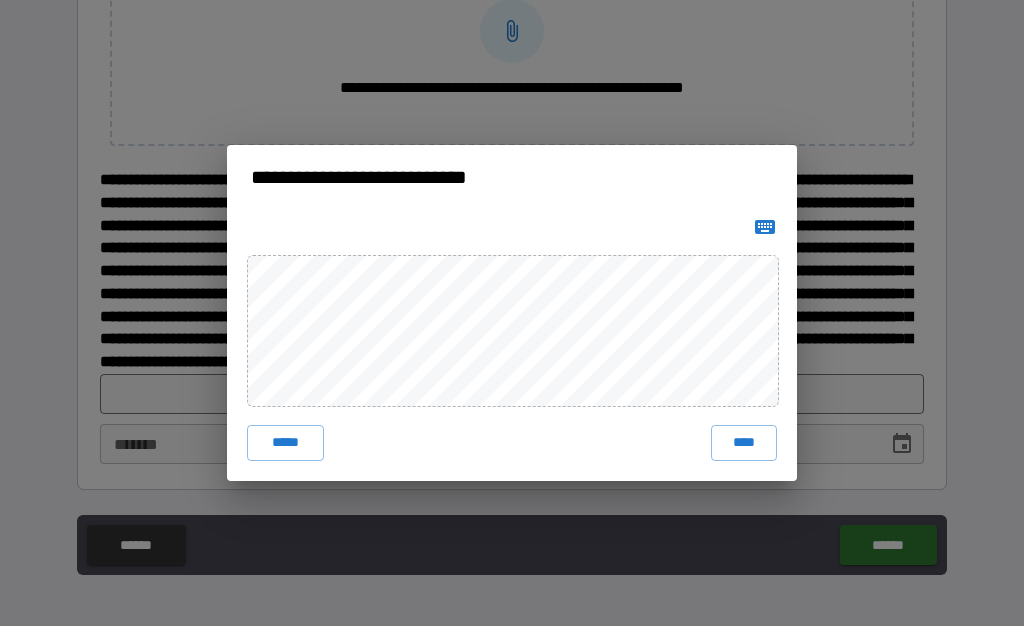 click on "****" at bounding box center (744, 444) 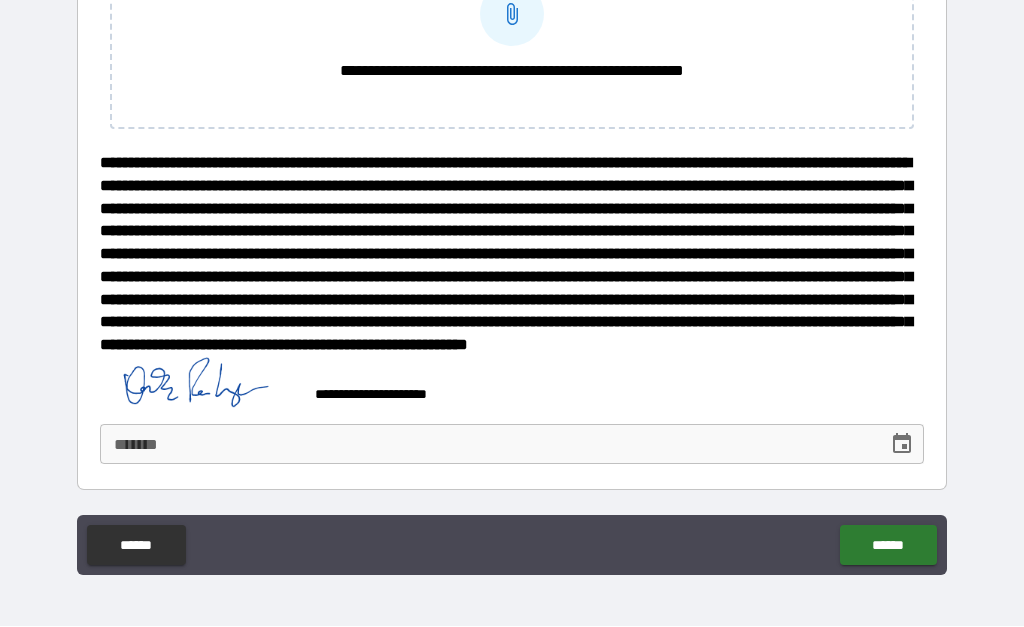 scroll, scrollTop: 5480, scrollLeft: 0, axis: vertical 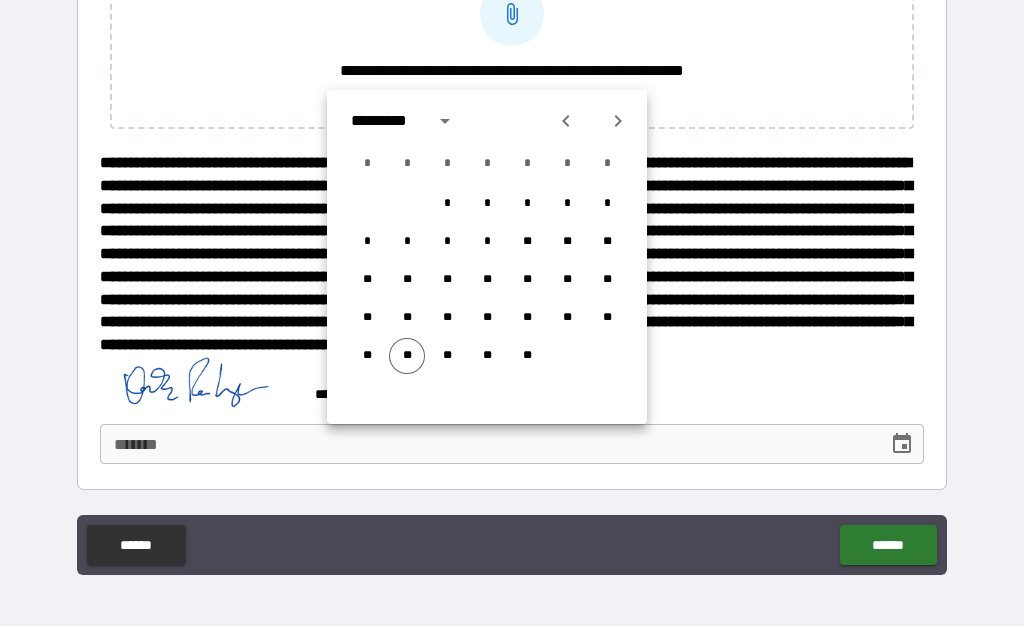 click on "**" at bounding box center (407, 357) 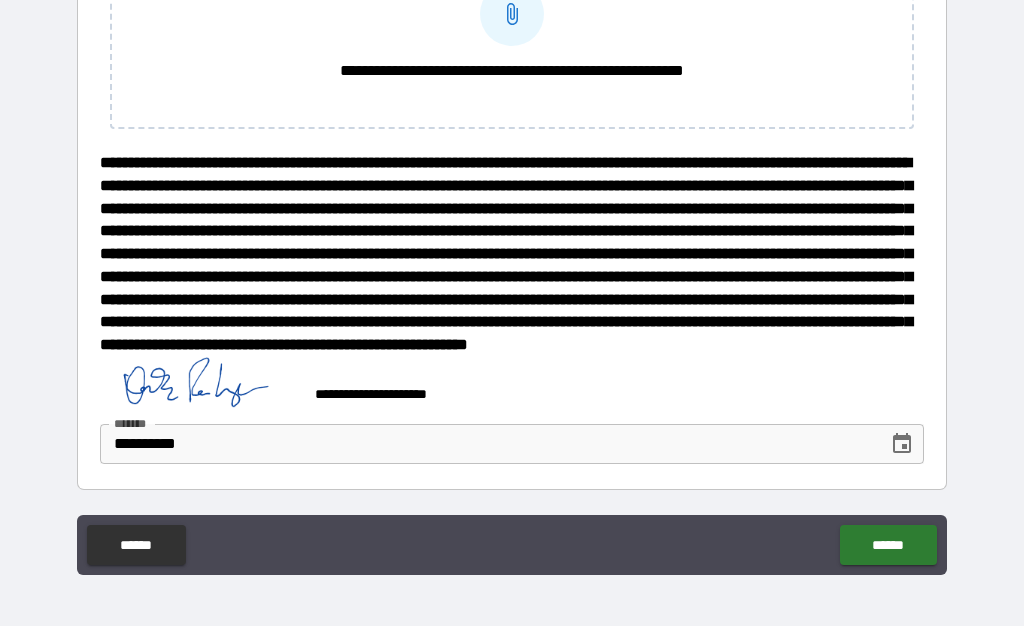 scroll, scrollTop: 5480, scrollLeft: 0, axis: vertical 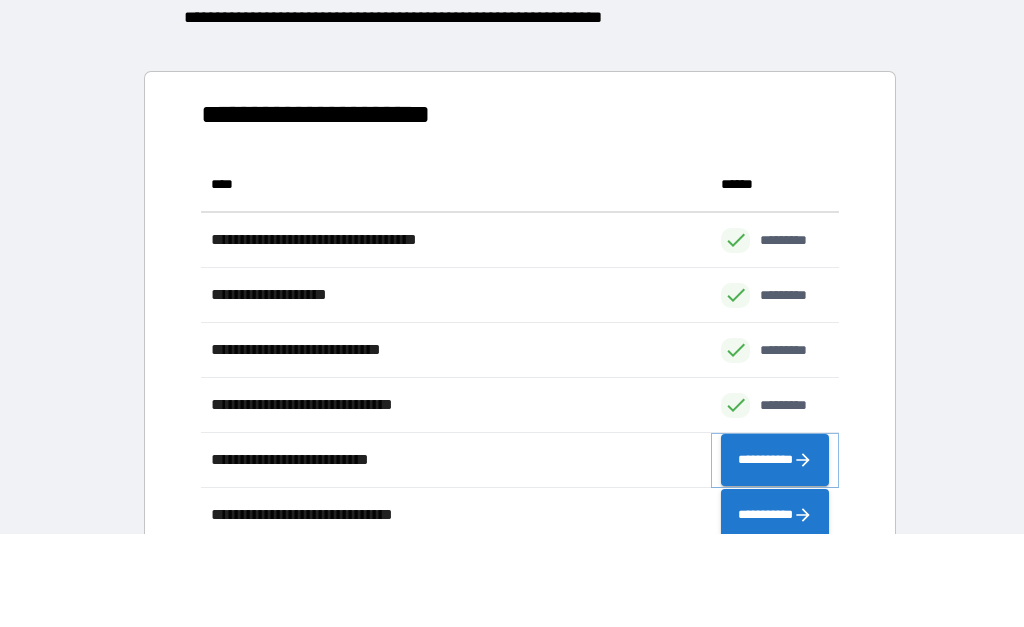 click on "**********" at bounding box center [775, 461] 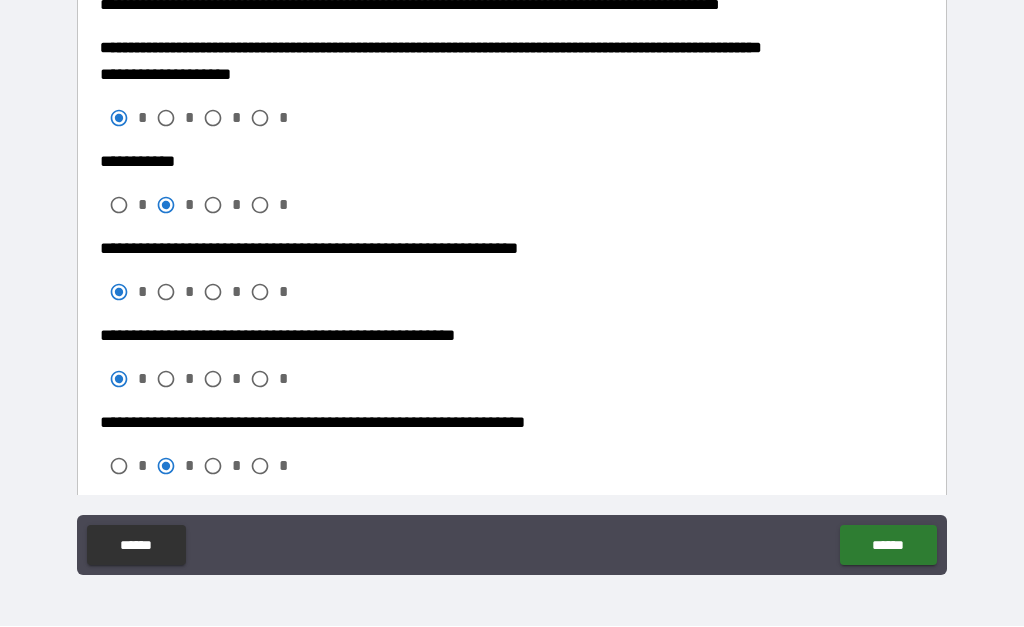 scroll, scrollTop: 524, scrollLeft: 0, axis: vertical 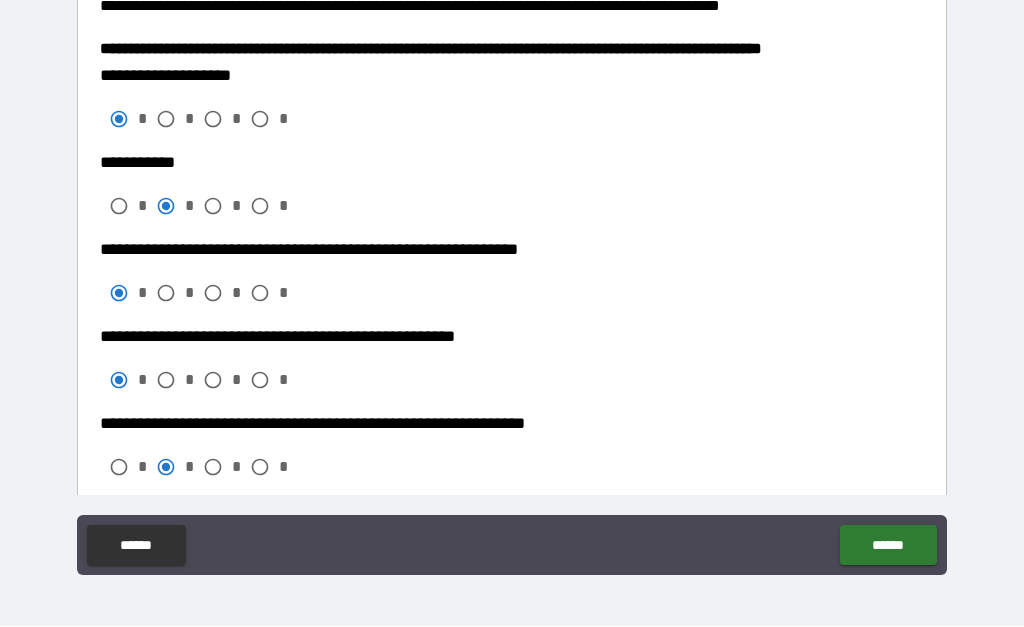 click on "**********" at bounding box center (512, 279) 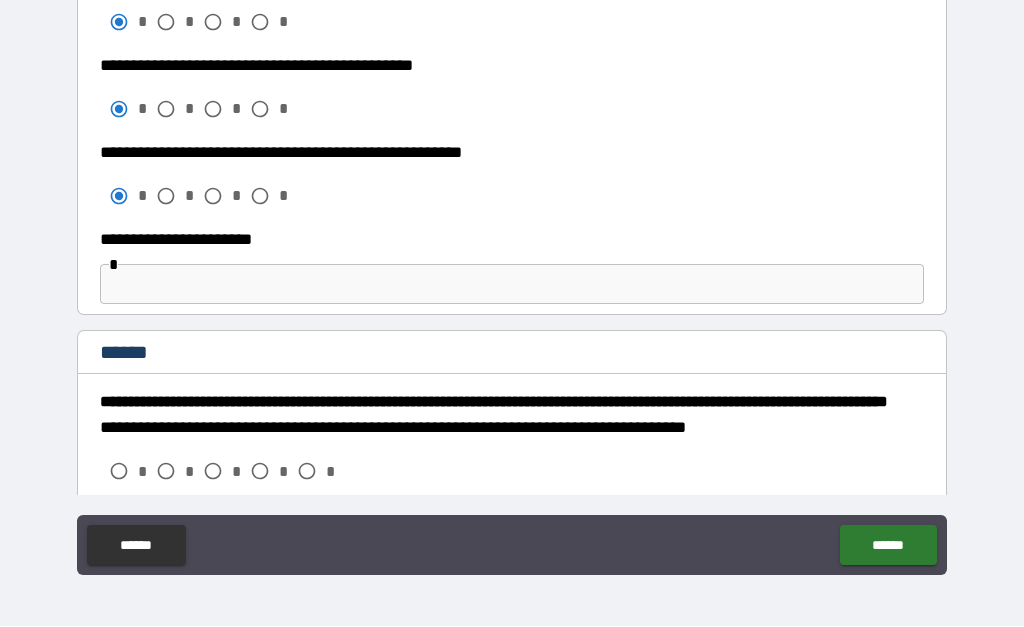 scroll, scrollTop: 1056, scrollLeft: 0, axis: vertical 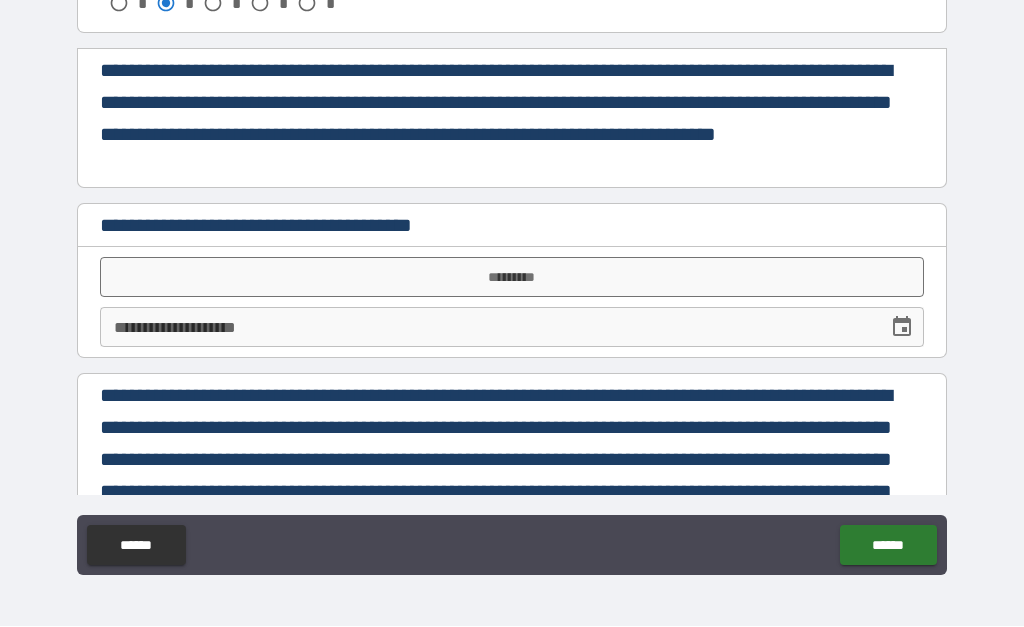 click on "*********" at bounding box center (512, 278) 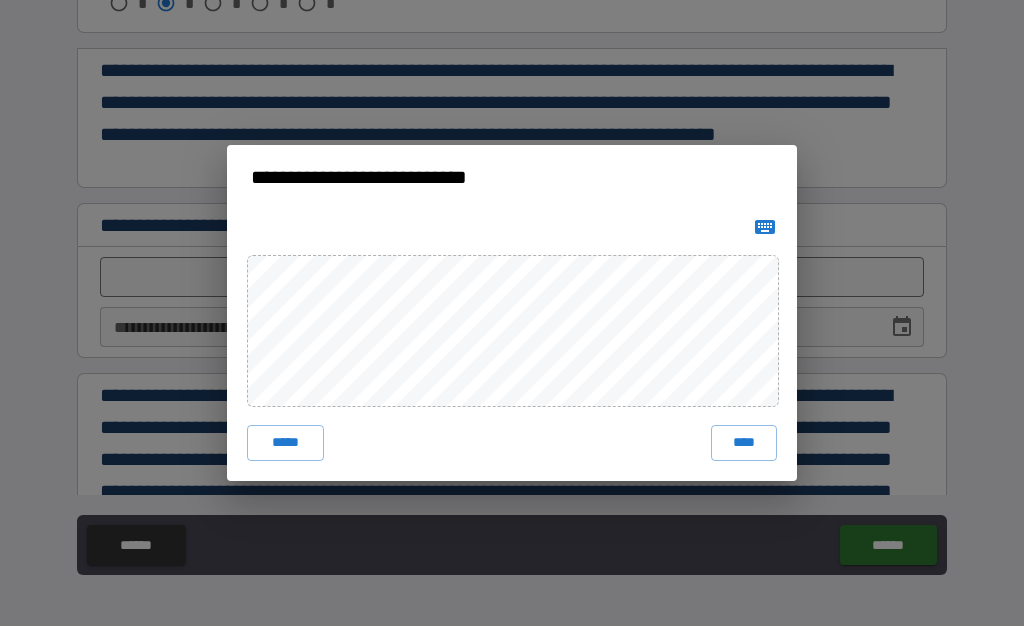 click on "****" at bounding box center (744, 444) 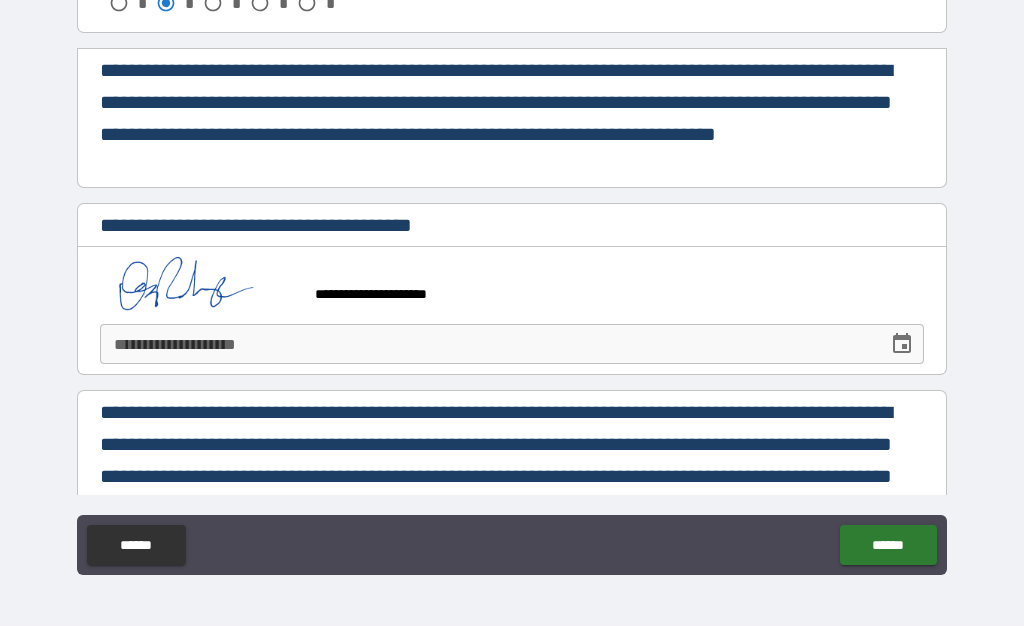 click 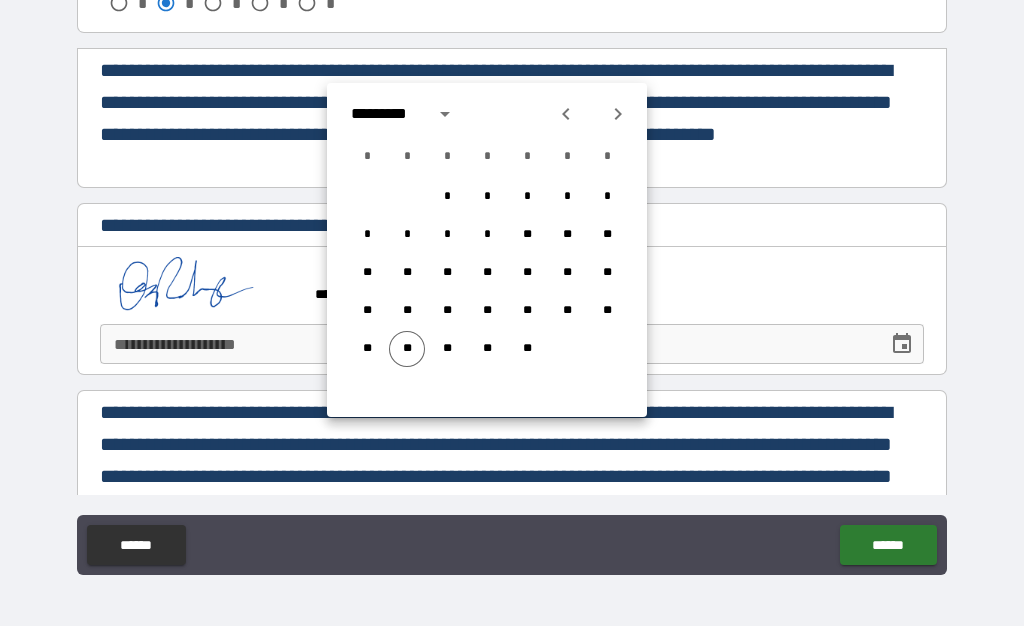 click on "**" at bounding box center (407, 350) 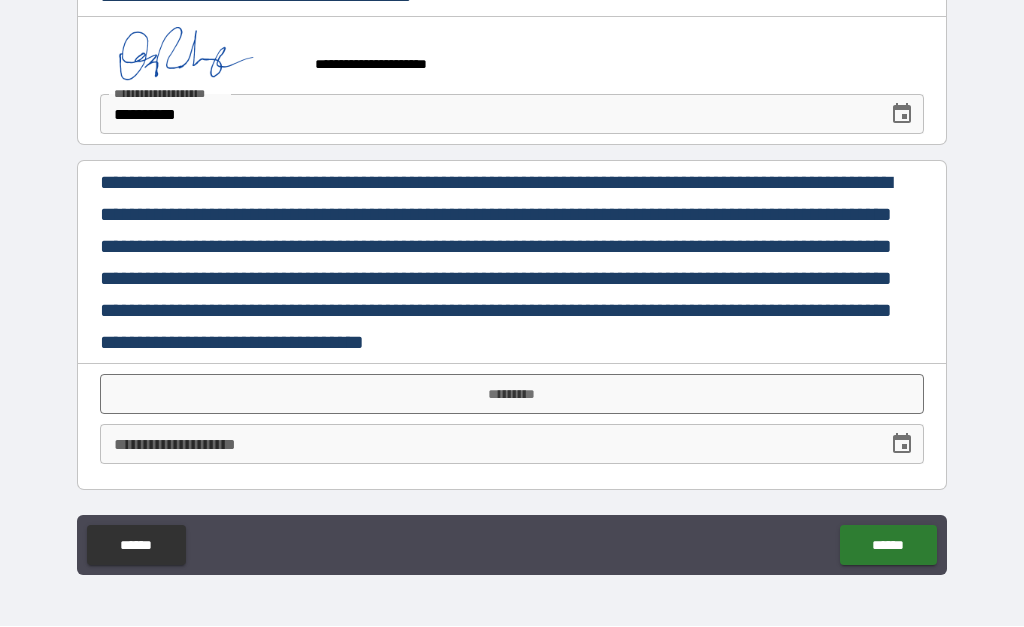 scroll, scrollTop: 2108, scrollLeft: 0, axis: vertical 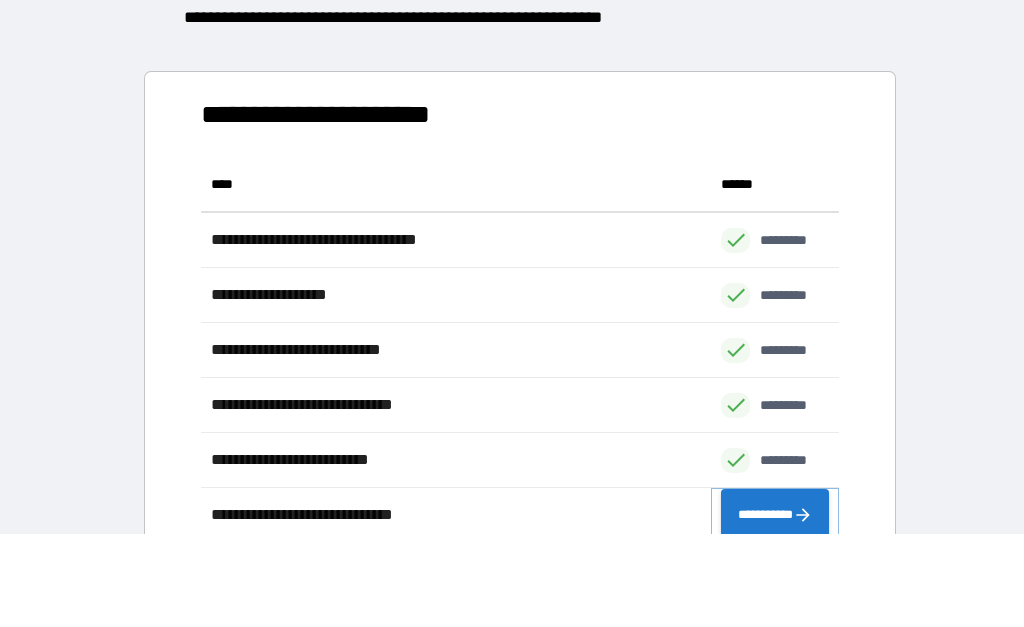 click on "**********" at bounding box center [775, 516] 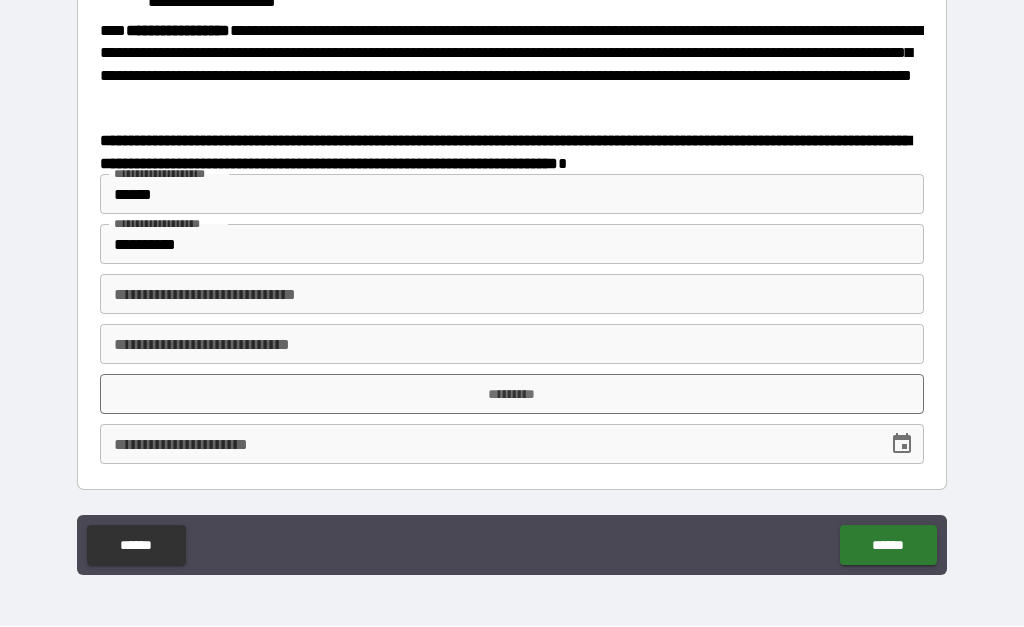 scroll, scrollTop: 887, scrollLeft: 0, axis: vertical 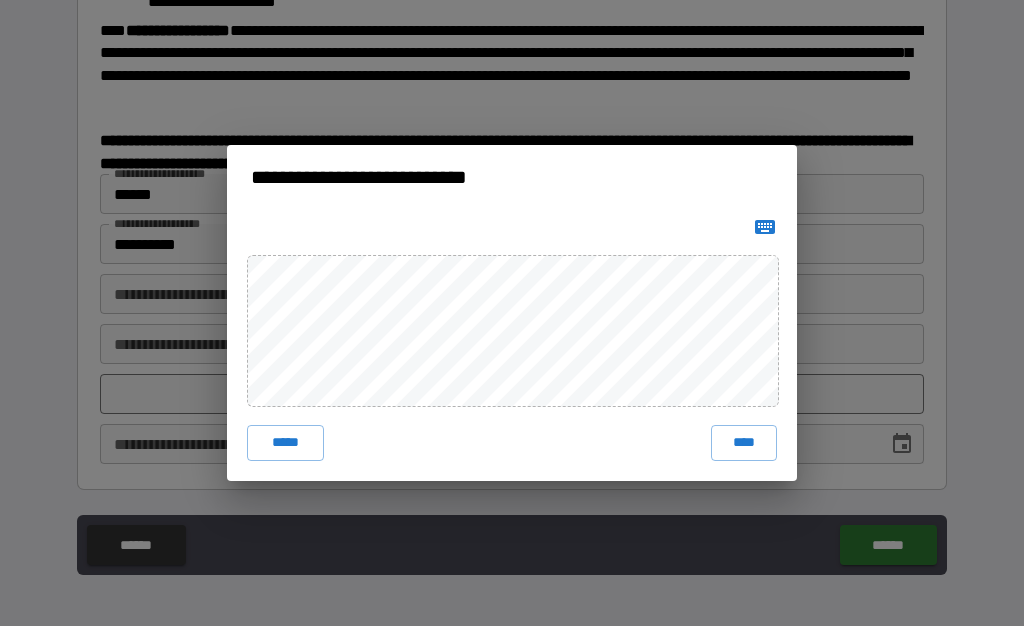 click on "****" at bounding box center (744, 444) 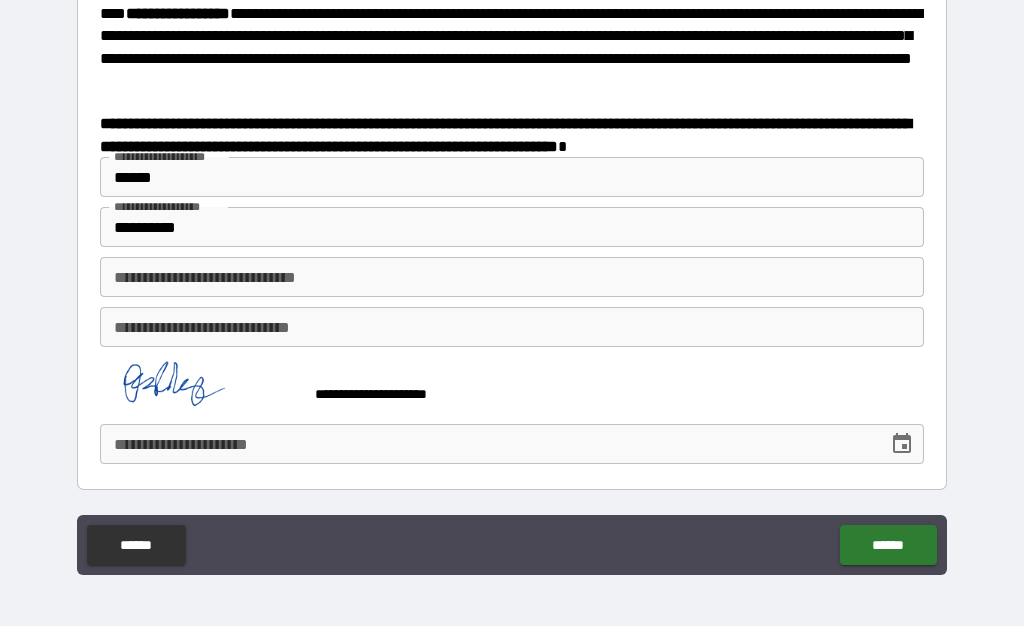 scroll, scrollTop: 877, scrollLeft: 0, axis: vertical 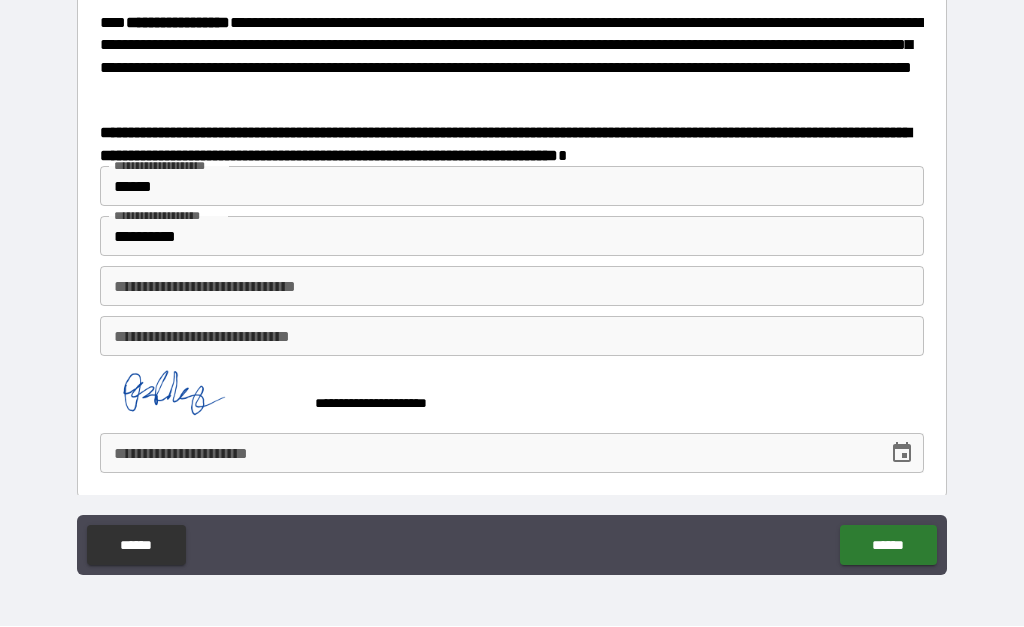 click 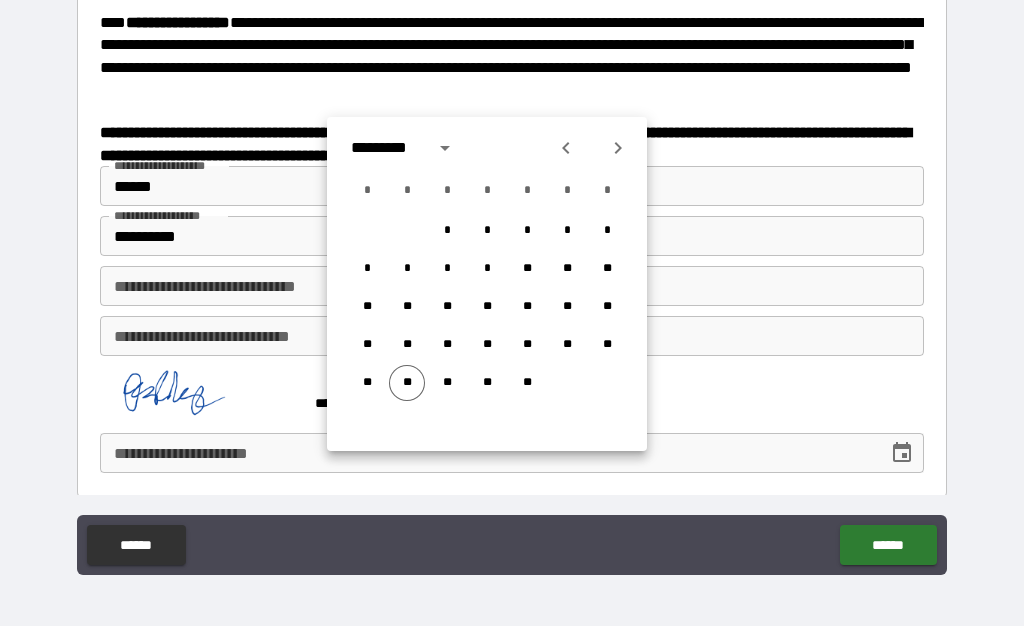 click on "**" at bounding box center (407, 384) 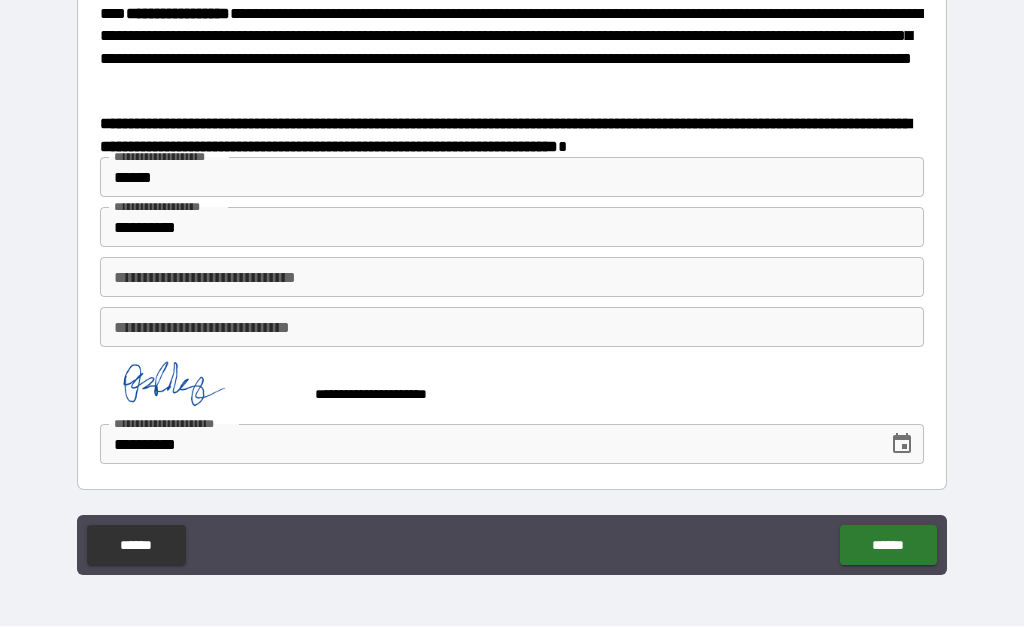 click on "******" at bounding box center [888, 546] 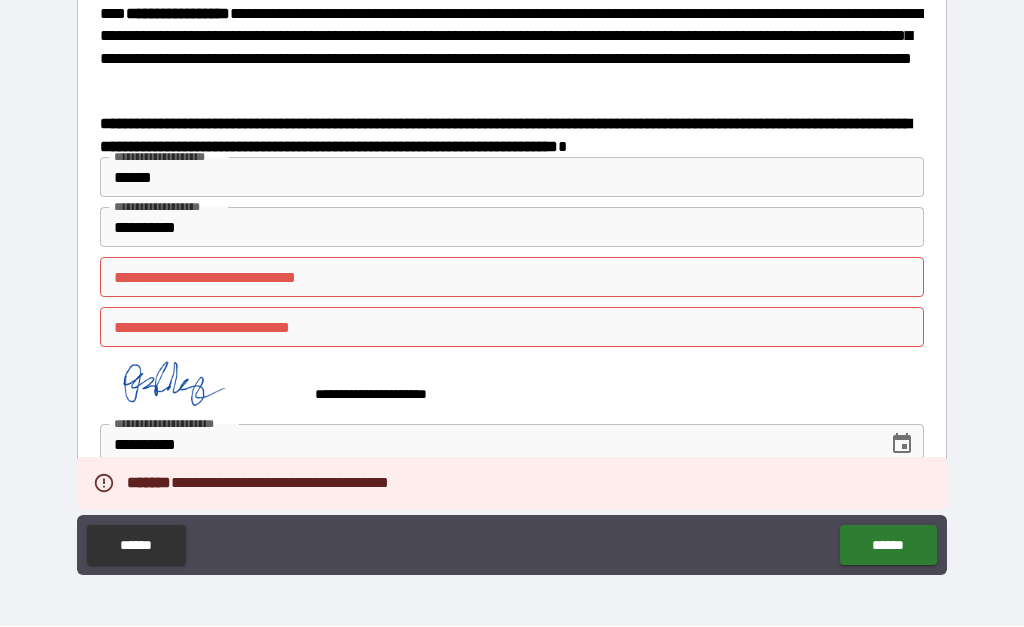 click on "**********" at bounding box center [512, 278] 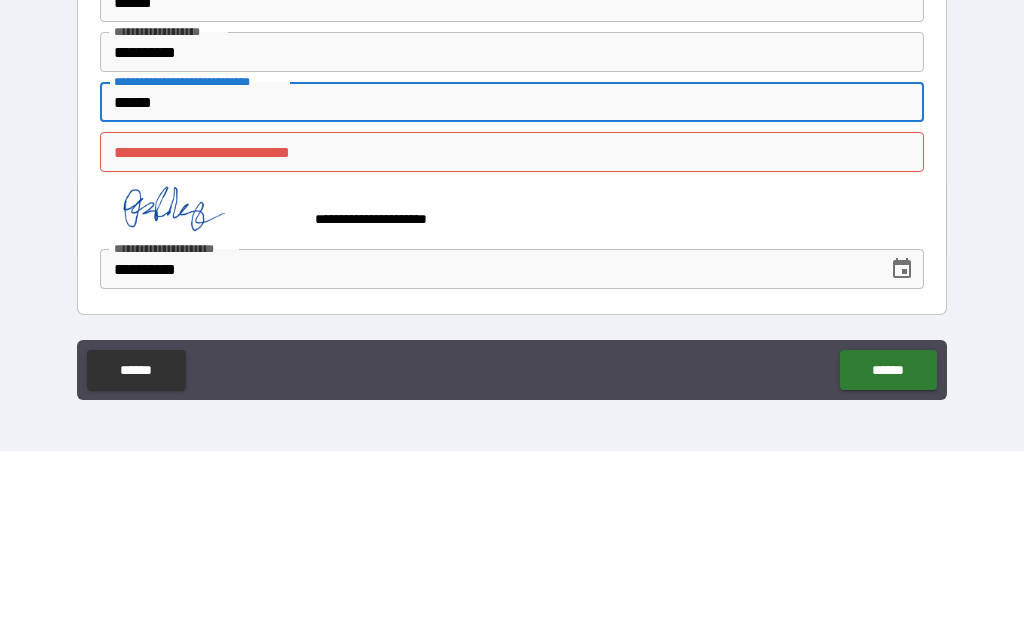 click on "**********" at bounding box center (512, 328) 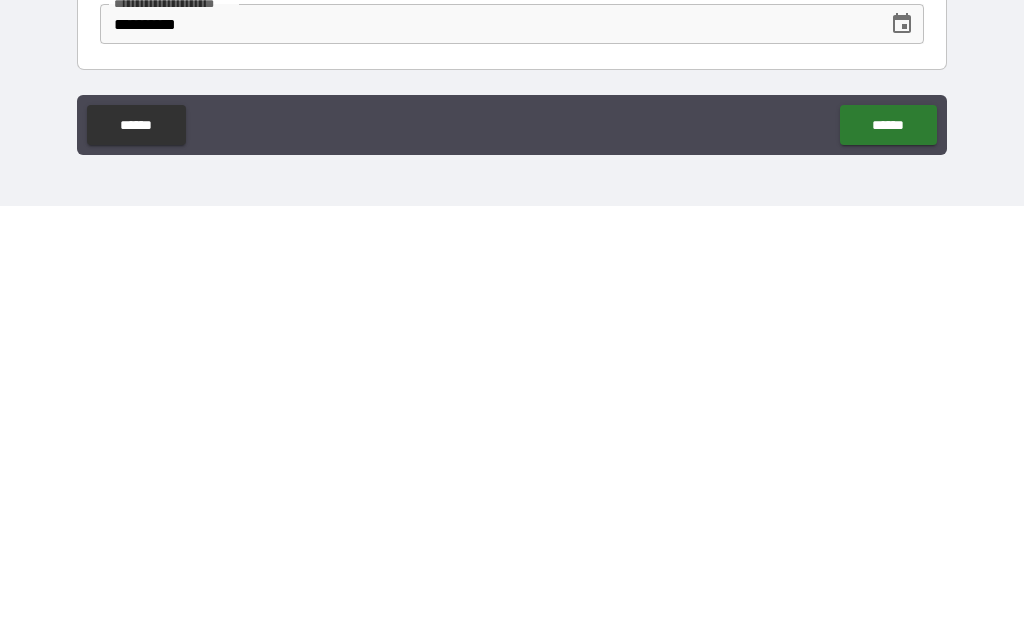 scroll, scrollTop: 93, scrollLeft: 0, axis: vertical 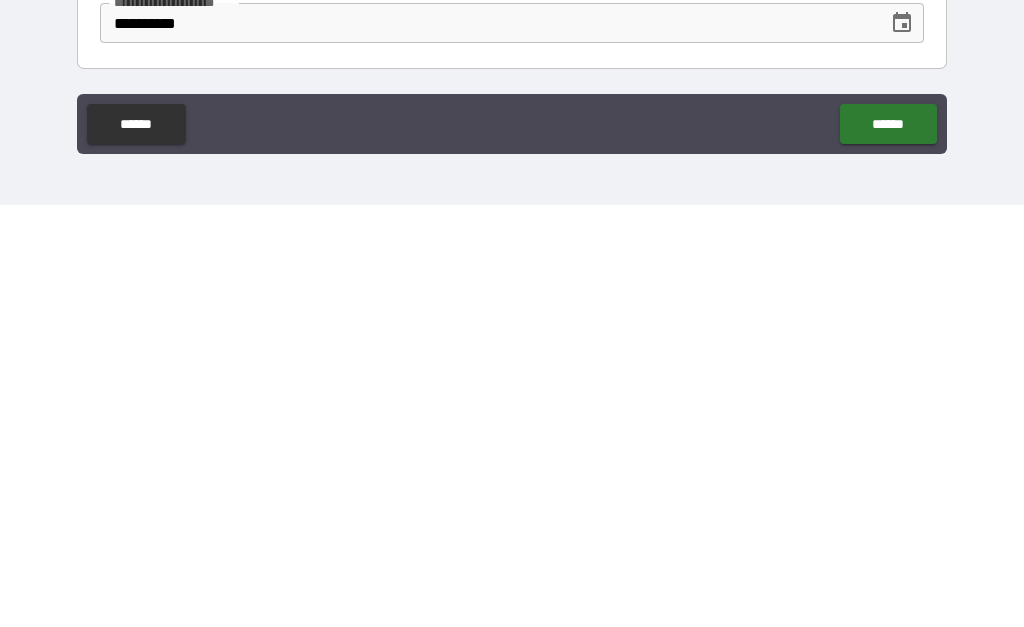 click on "******" at bounding box center (888, 546) 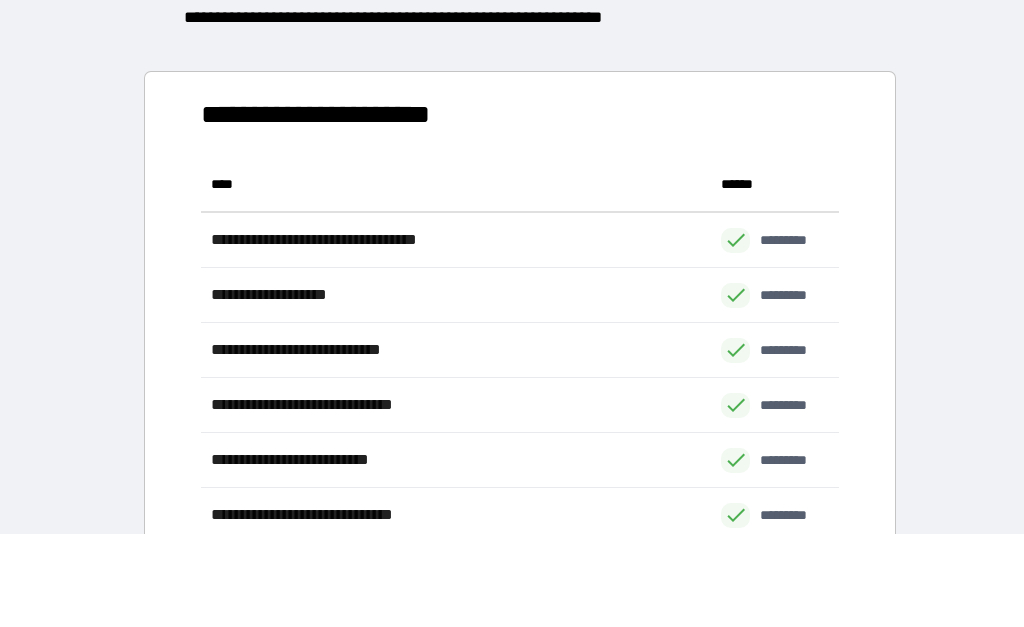 scroll, scrollTop: 1, scrollLeft: 1, axis: both 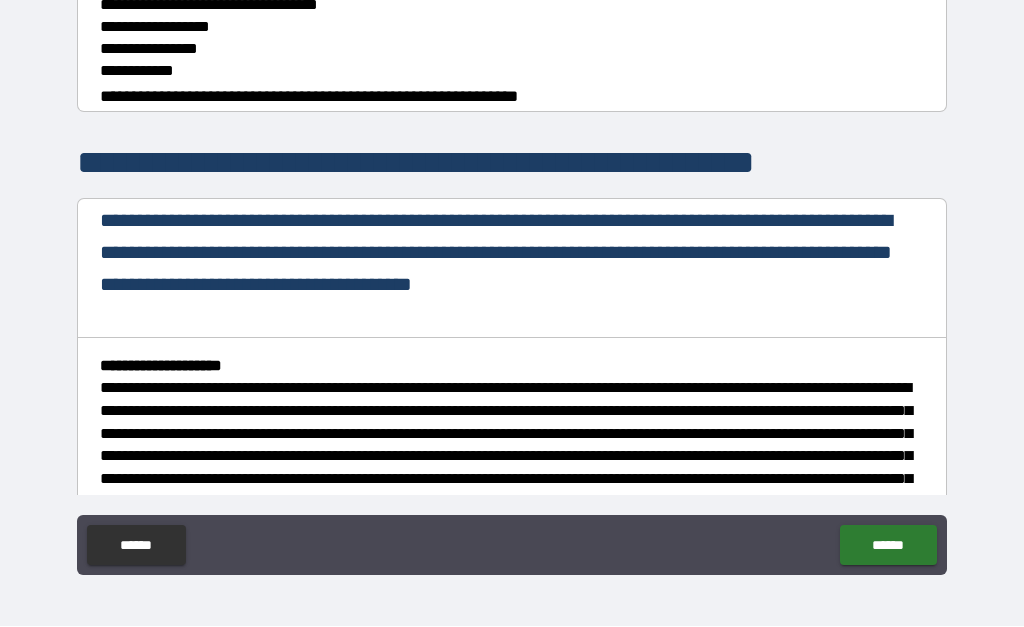 click on "******" at bounding box center [888, 546] 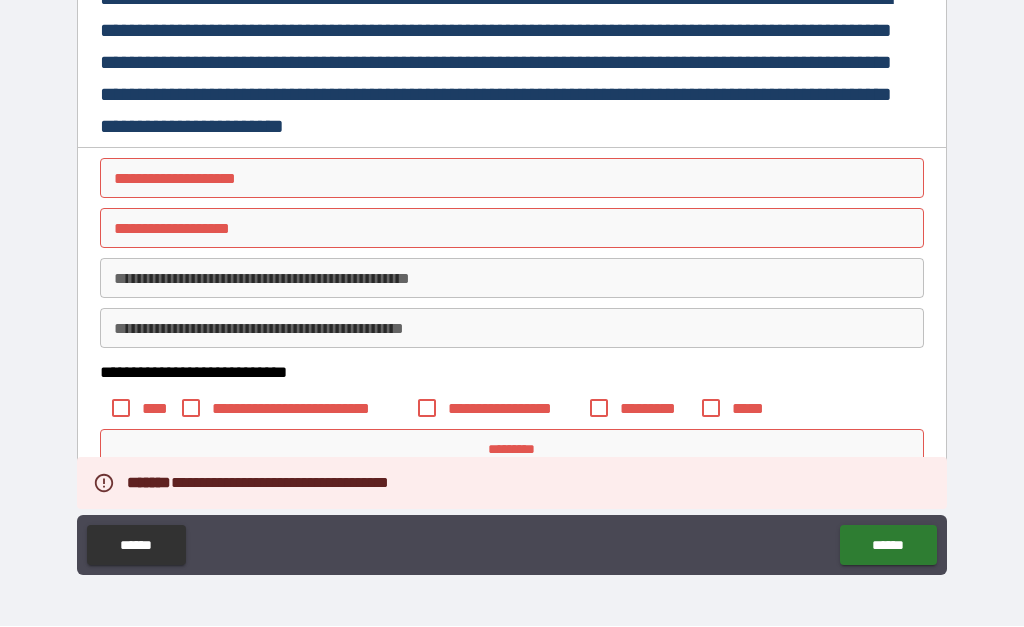 scroll, scrollTop: 3041, scrollLeft: 0, axis: vertical 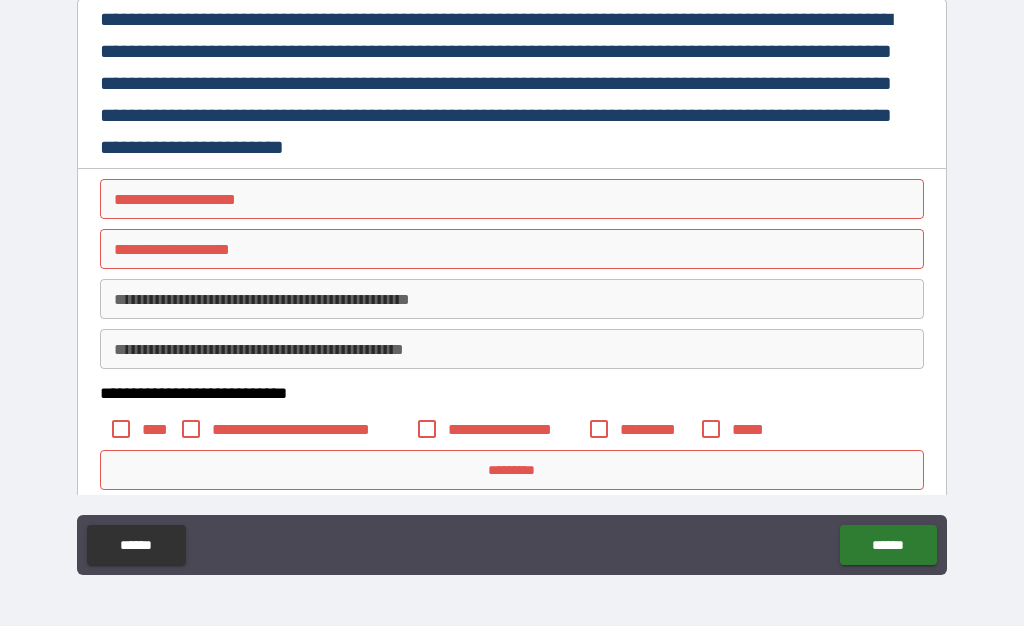 click on "**********" at bounding box center [512, 200] 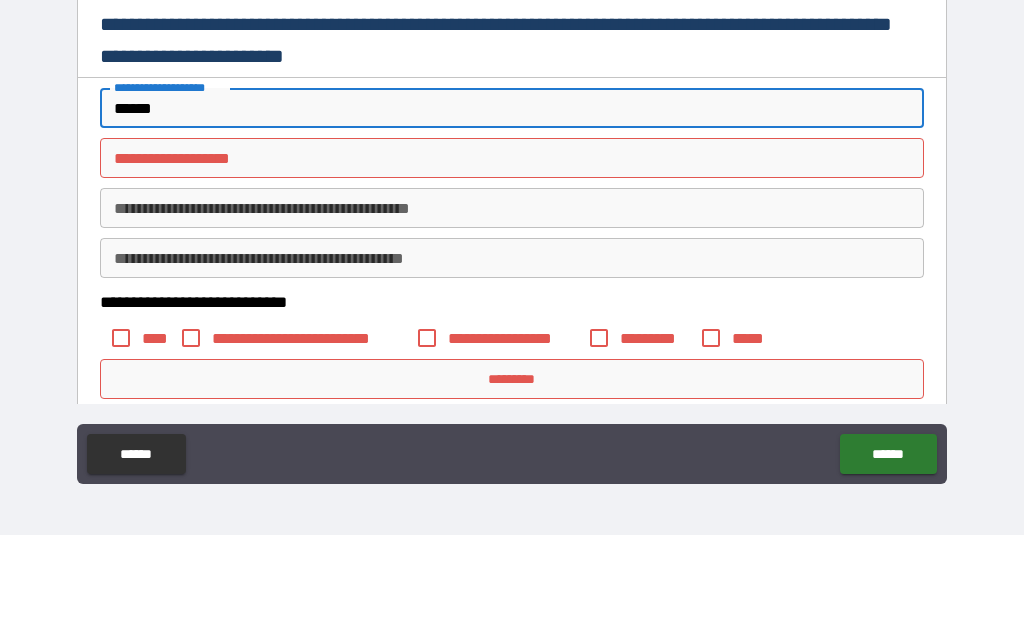 click on "**********" at bounding box center [512, 250] 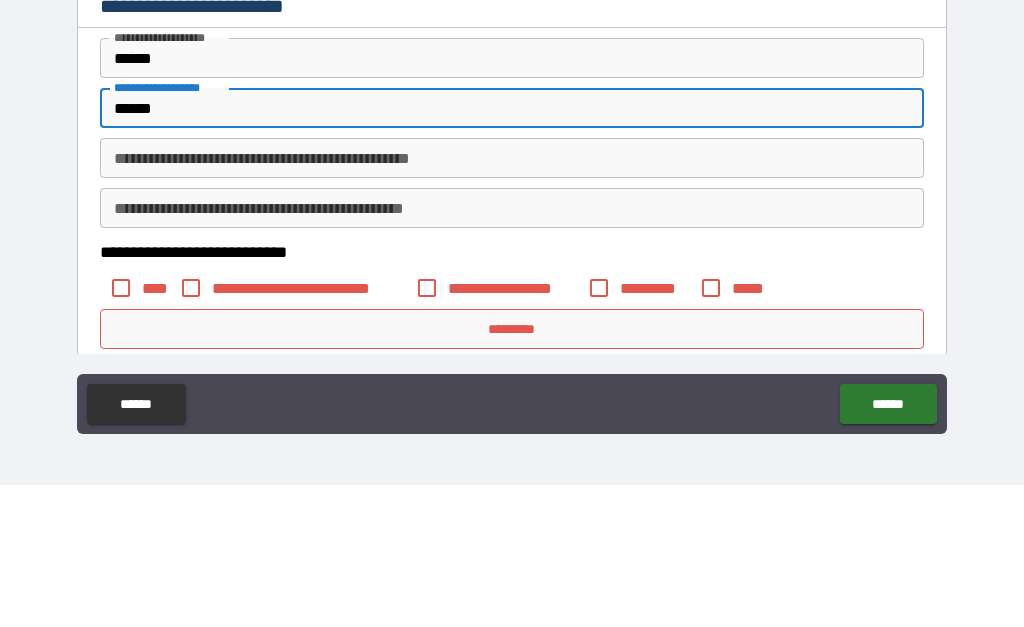 click on "**********" at bounding box center [512, 300] 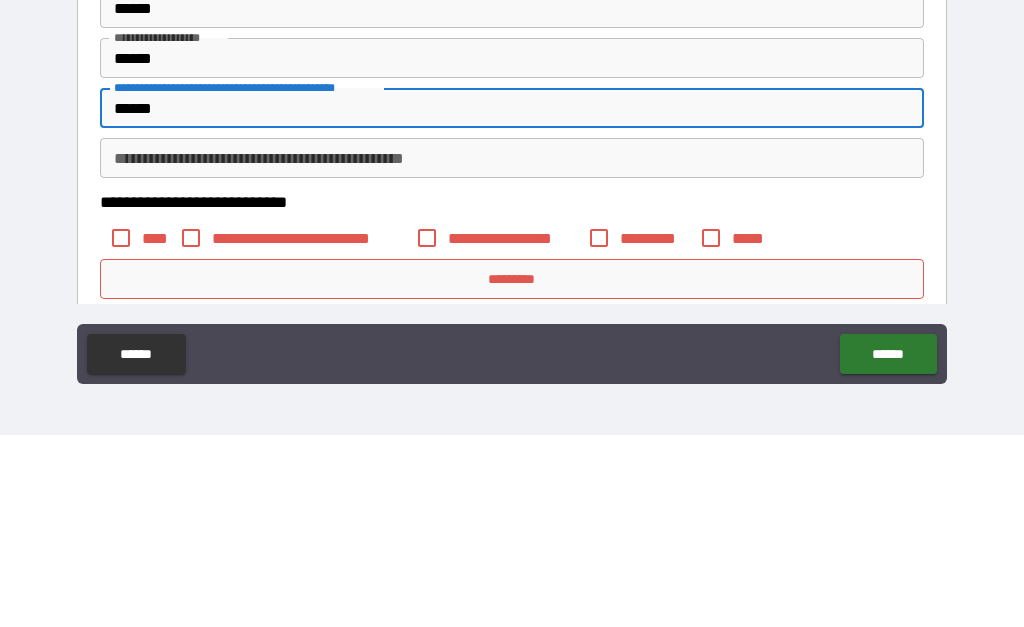 click on "**********" at bounding box center (512, 350) 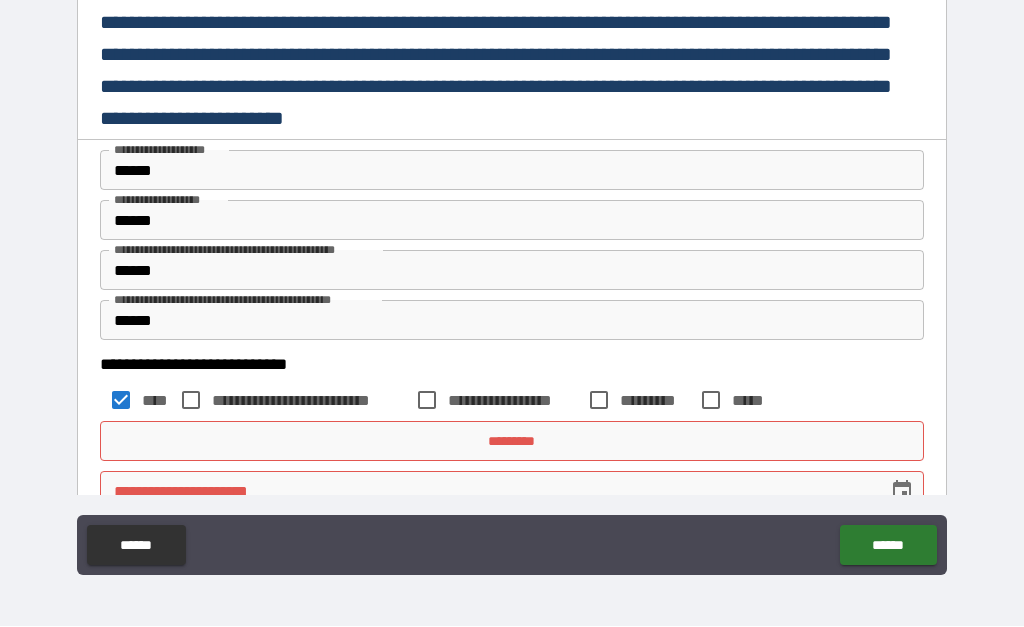 scroll, scrollTop: 3092, scrollLeft: 0, axis: vertical 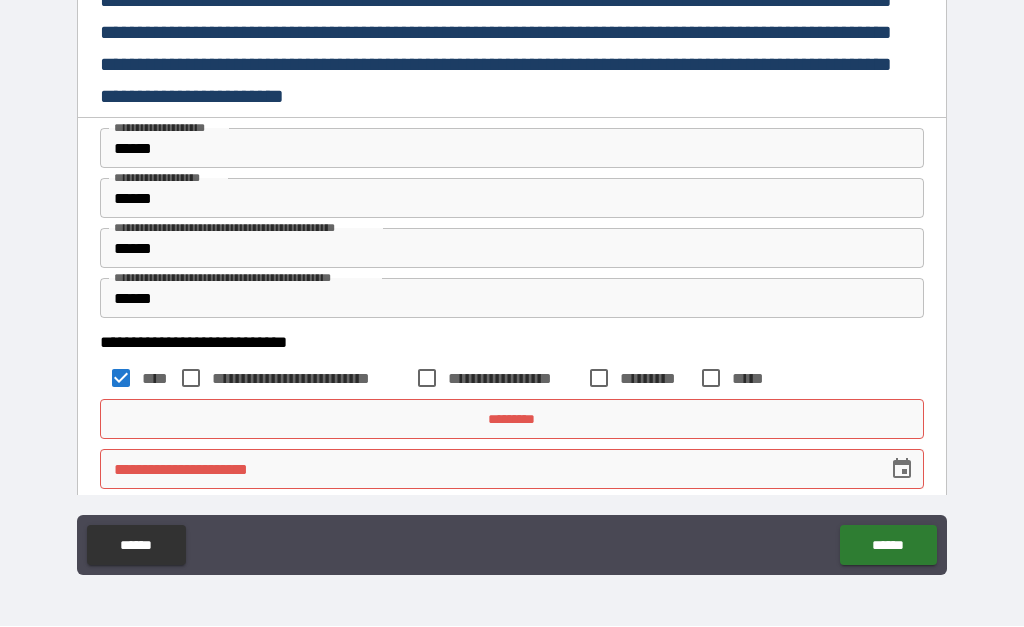 click on "*********" at bounding box center [512, 420] 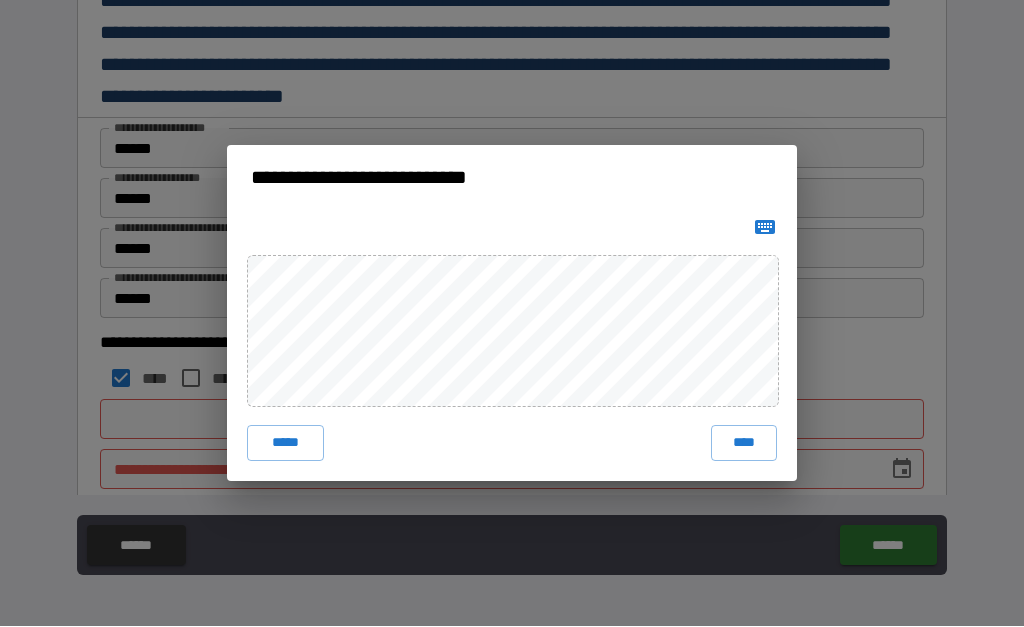 click on "****" at bounding box center [744, 444] 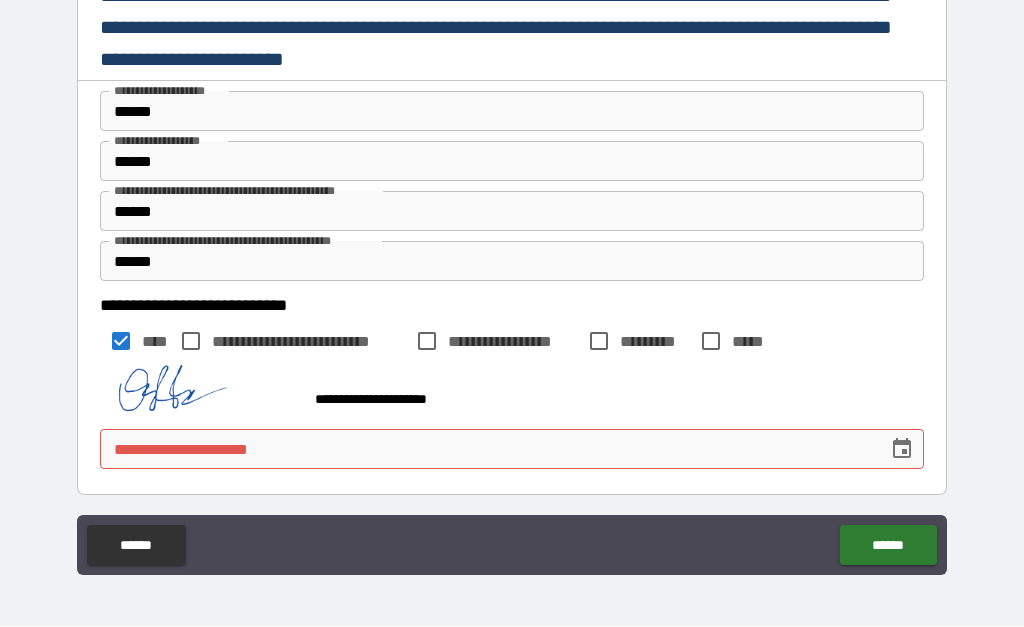 scroll, scrollTop: 3128, scrollLeft: 0, axis: vertical 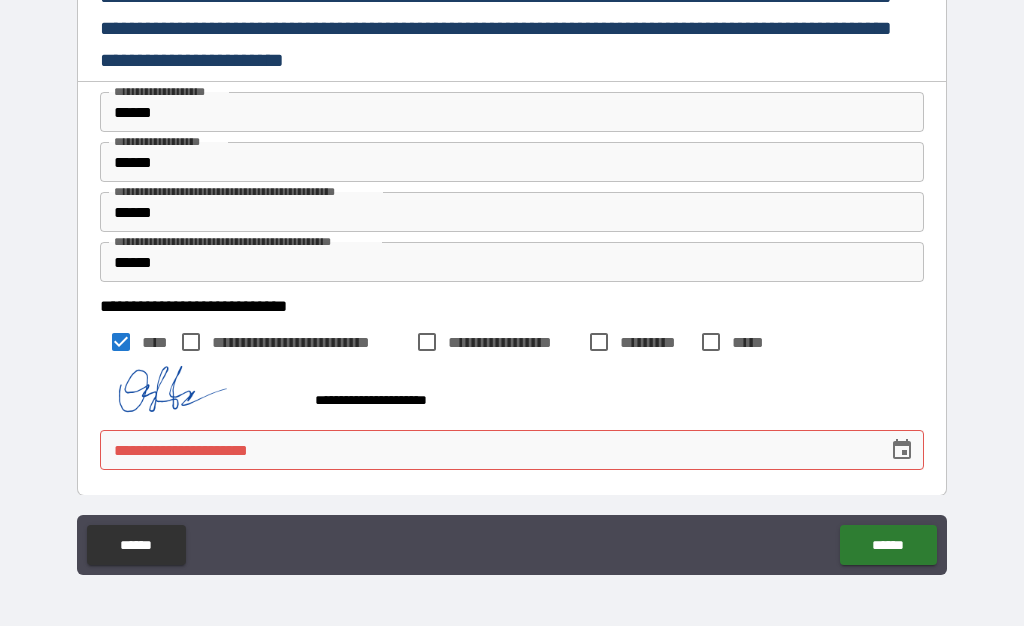 click 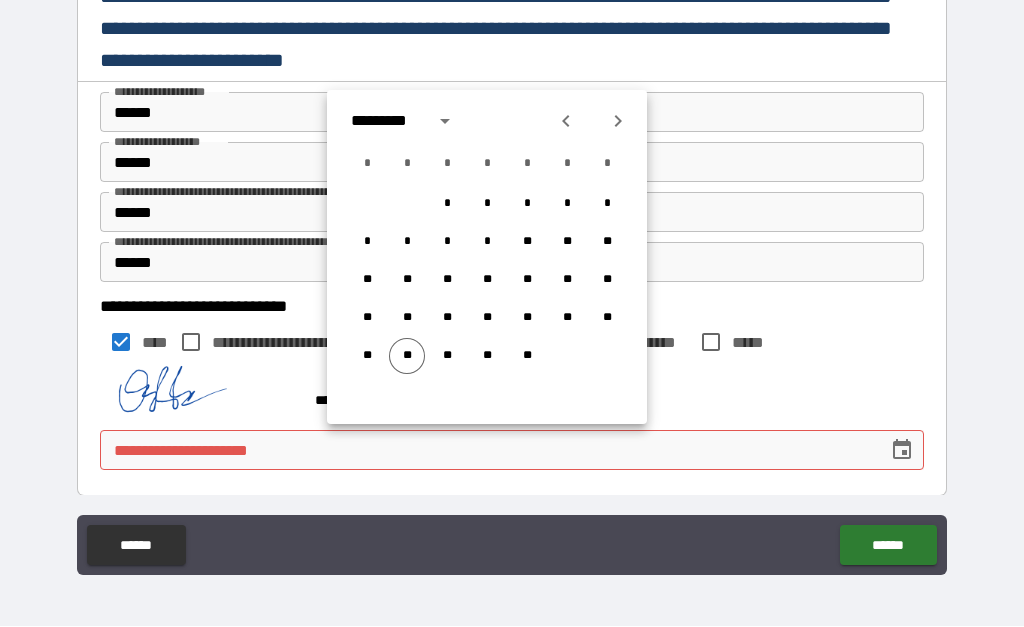 click on "**" at bounding box center (407, 357) 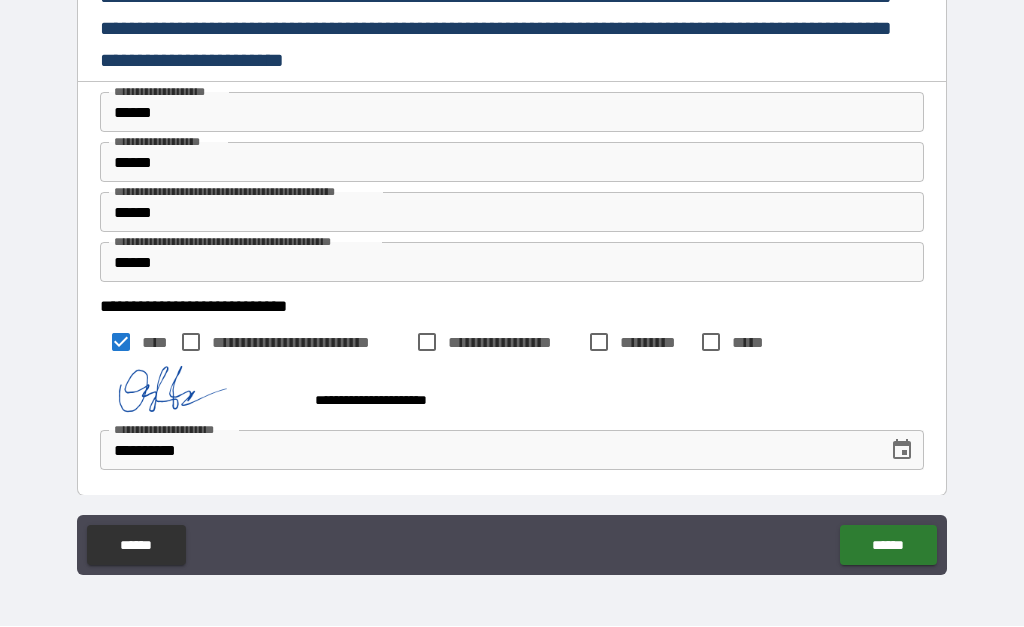 click on "******" at bounding box center [888, 546] 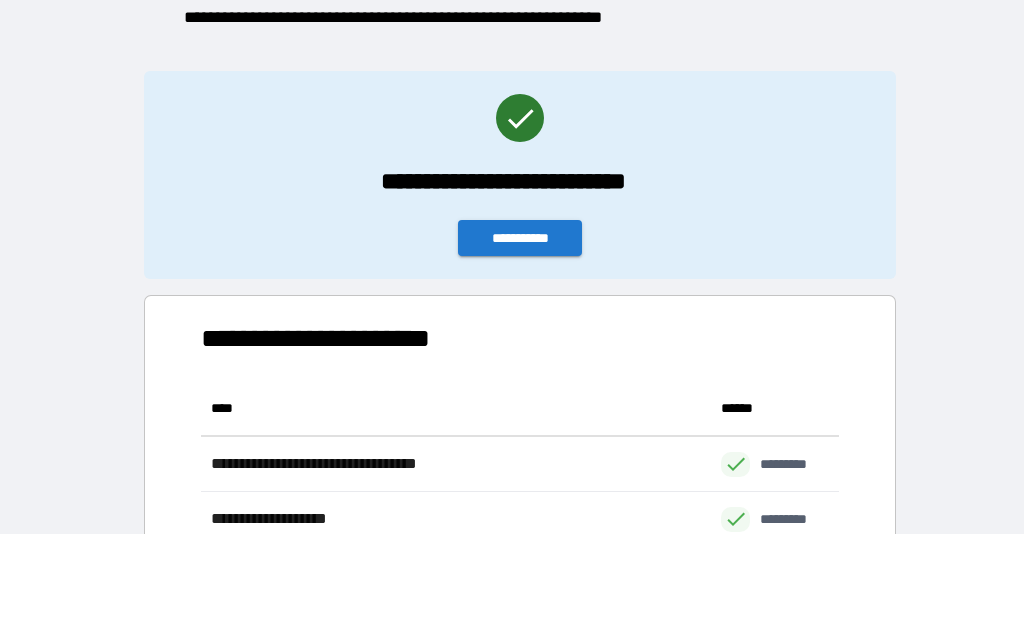 scroll, scrollTop: 1, scrollLeft: 1, axis: both 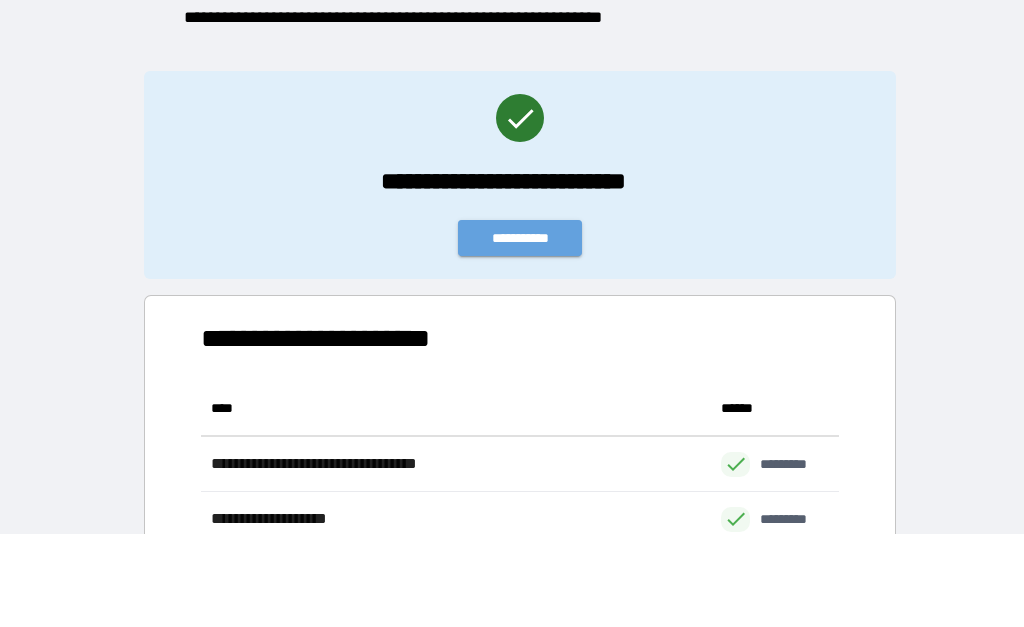 click on "**********" at bounding box center (520, 239) 